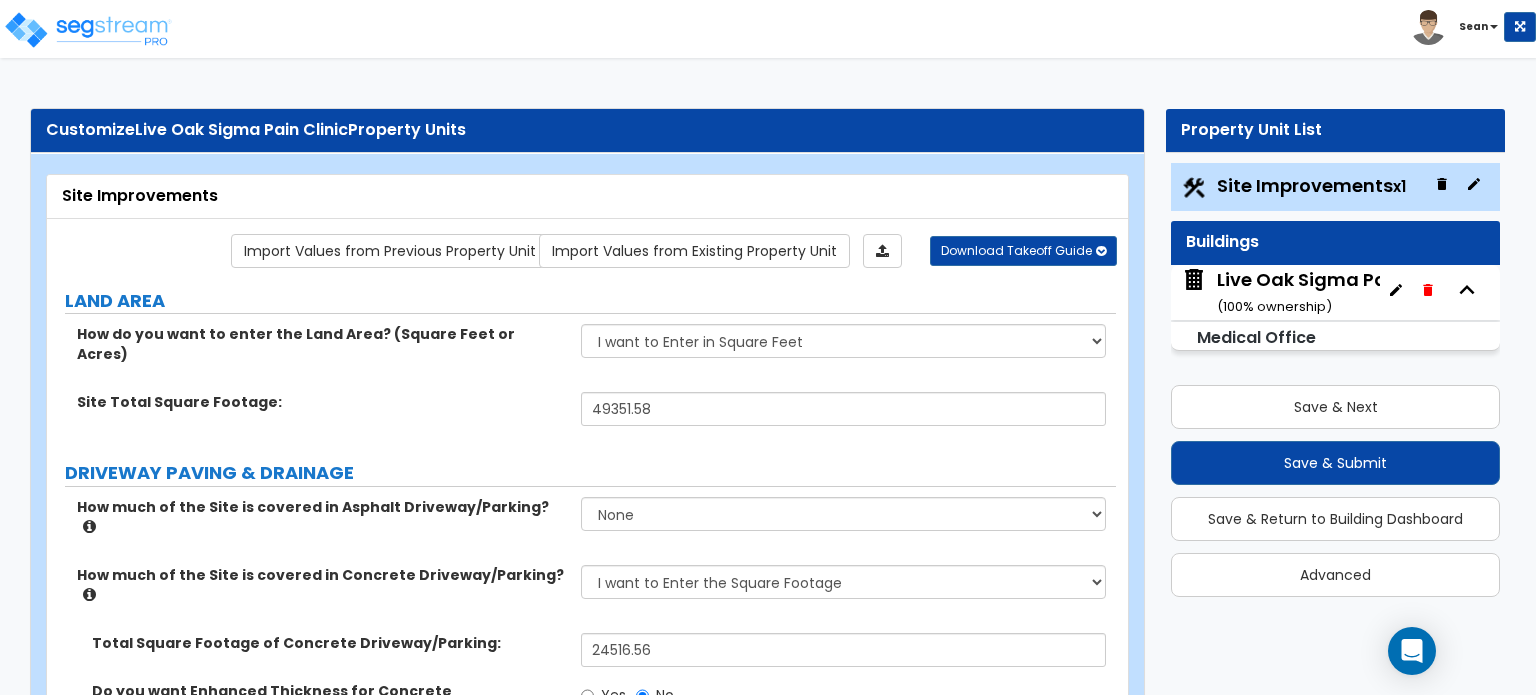 select on "2" 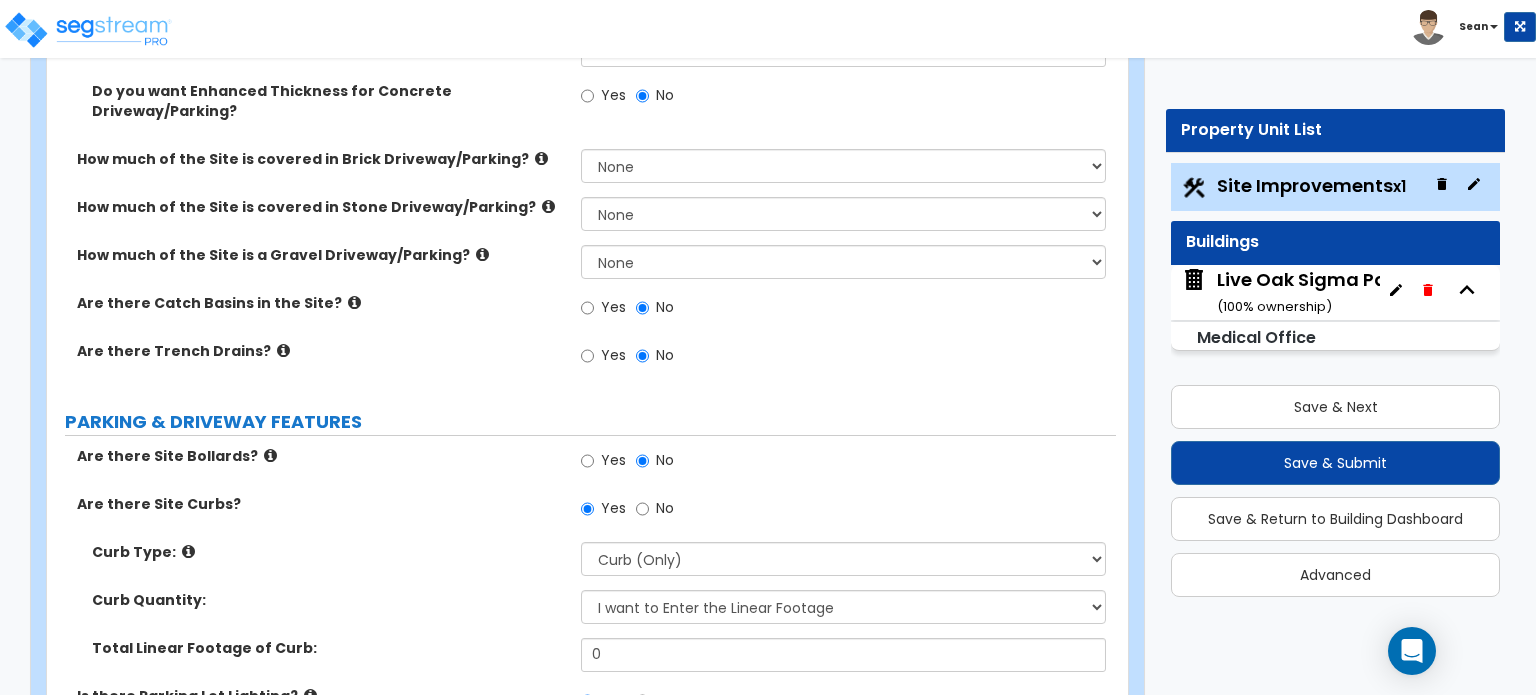 click at bounding box center (188, 551) 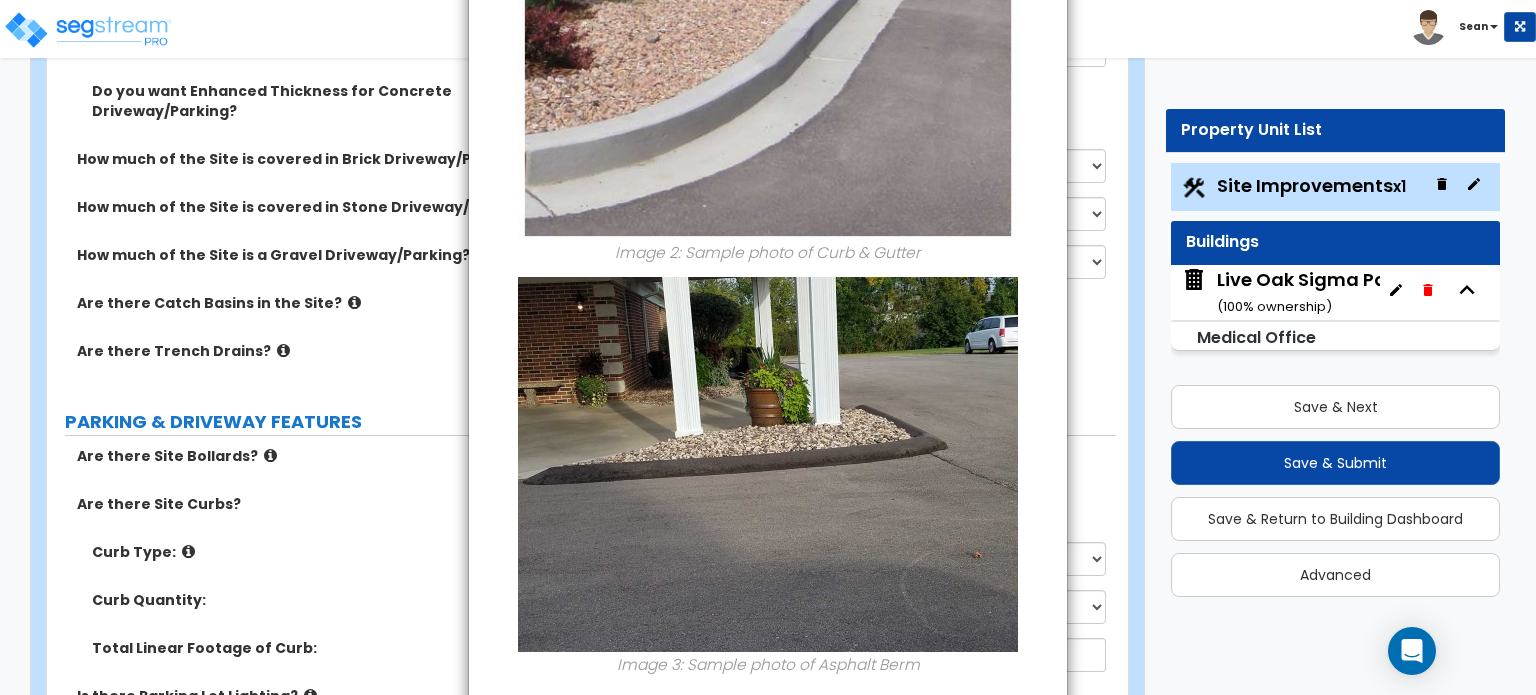 scroll, scrollTop: 992, scrollLeft: 0, axis: vertical 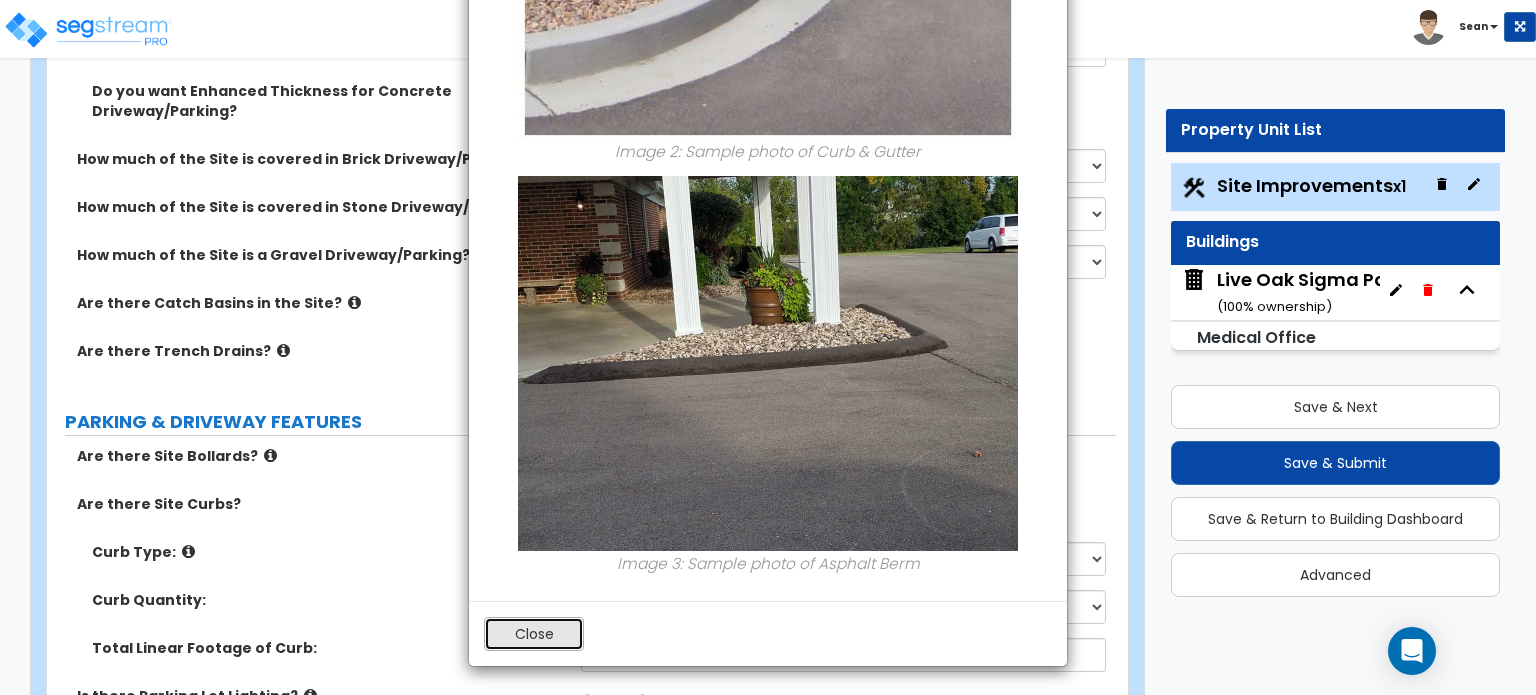 click on "Close" at bounding box center [534, 634] 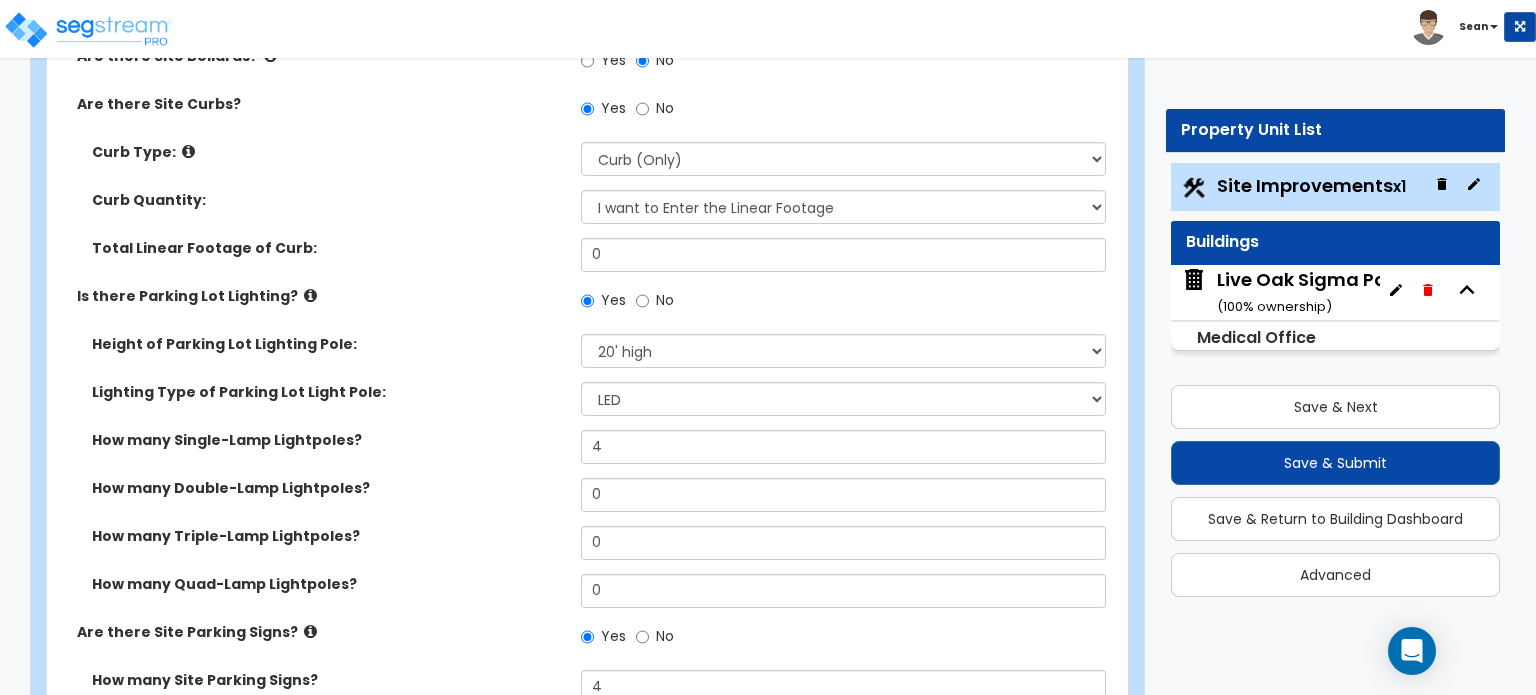scroll, scrollTop: 700, scrollLeft: 0, axis: vertical 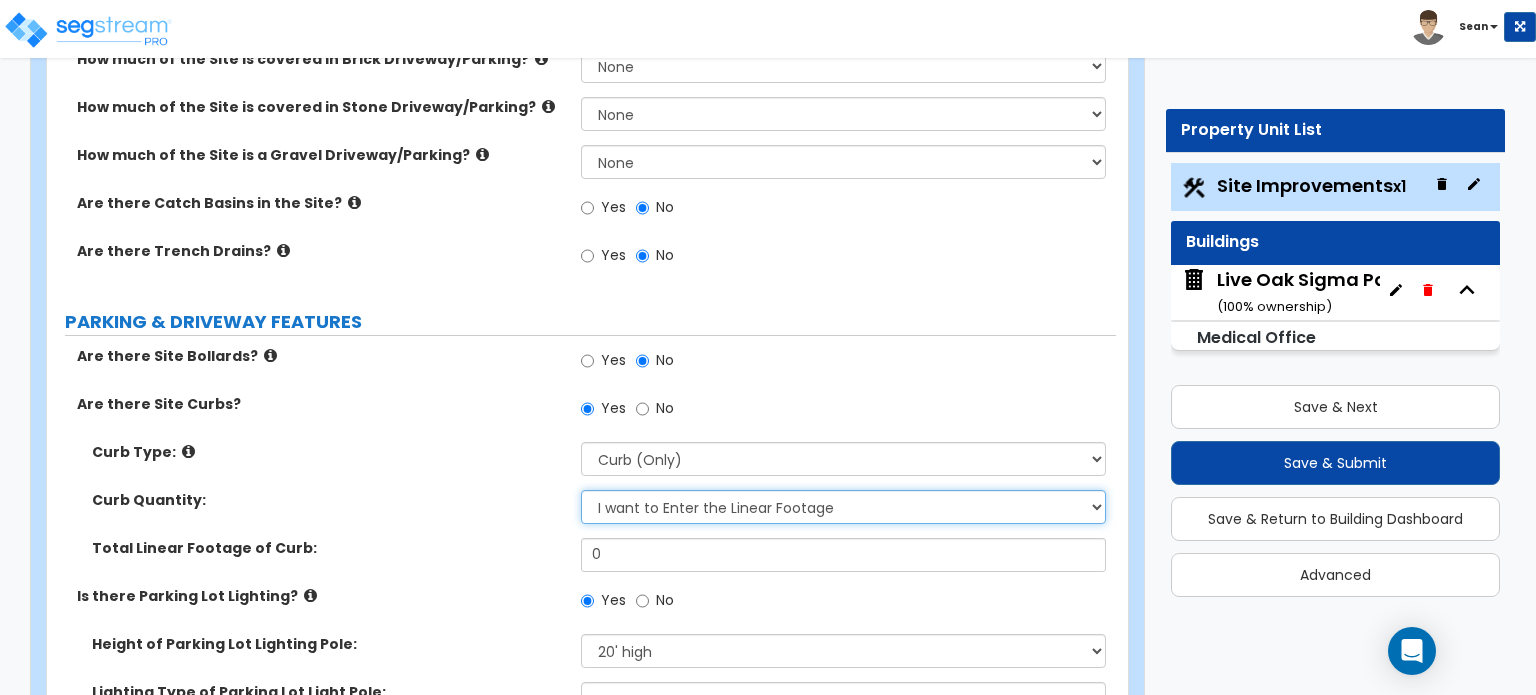 click on "I Don't Know - Please Estimate for me I want to Enter the Linear Footage" at bounding box center (843, 507) 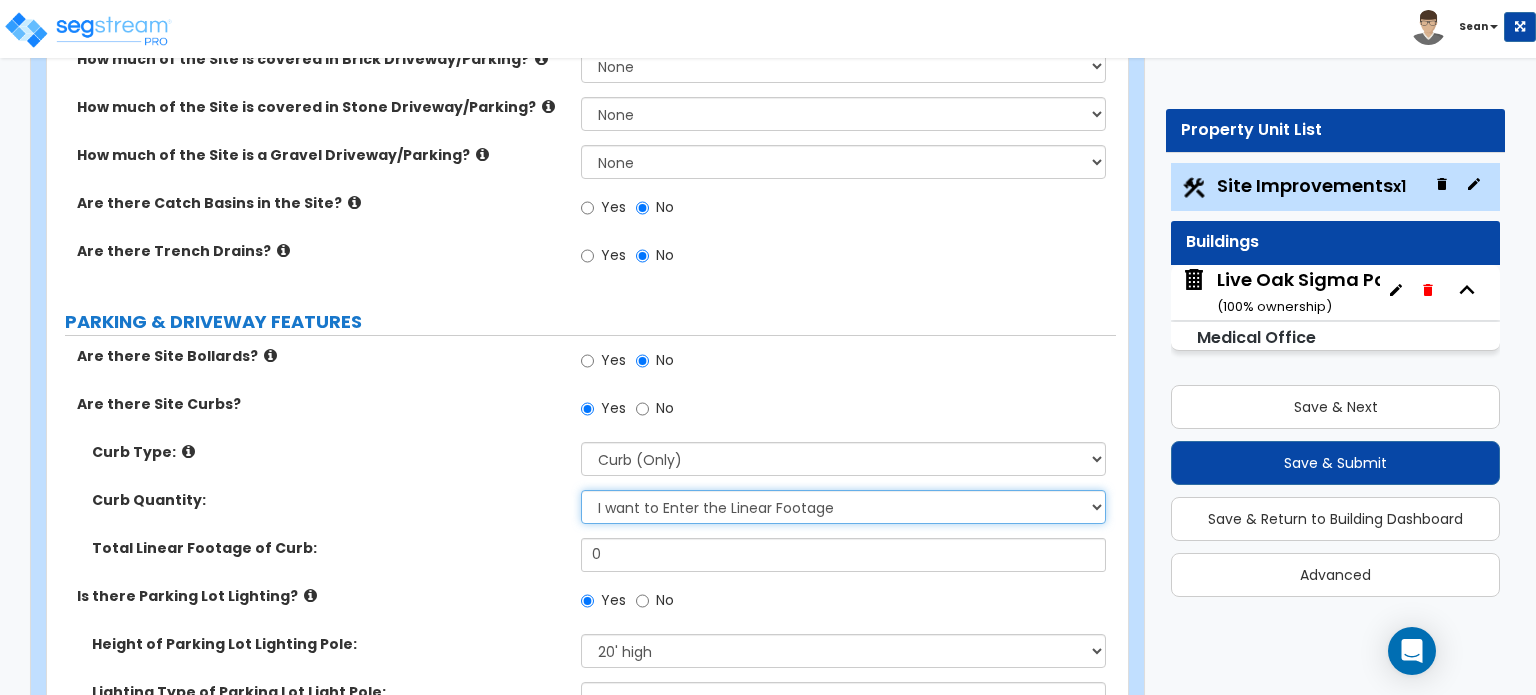 click on "I Don't Know - Please Estimate for me I want to Enter the Linear Footage" at bounding box center [843, 507] 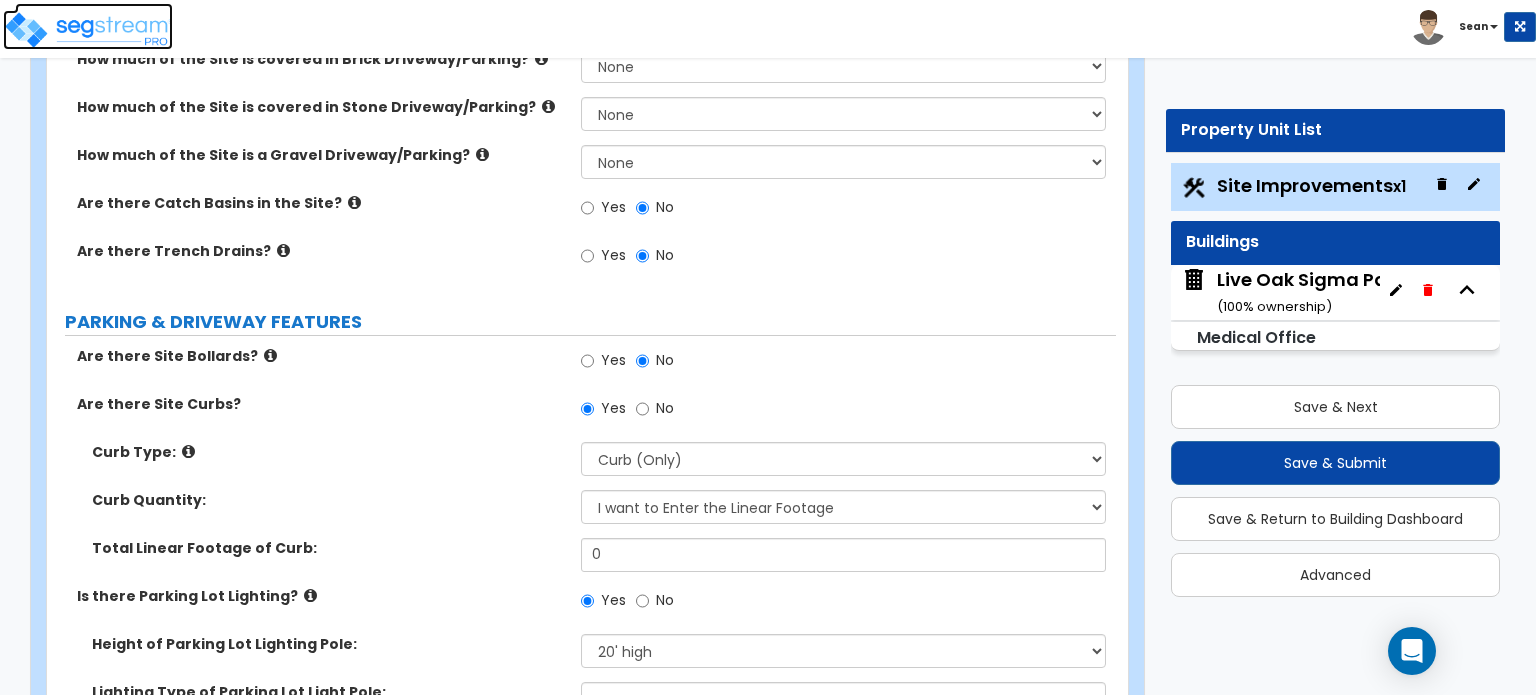 click at bounding box center [88, 30] 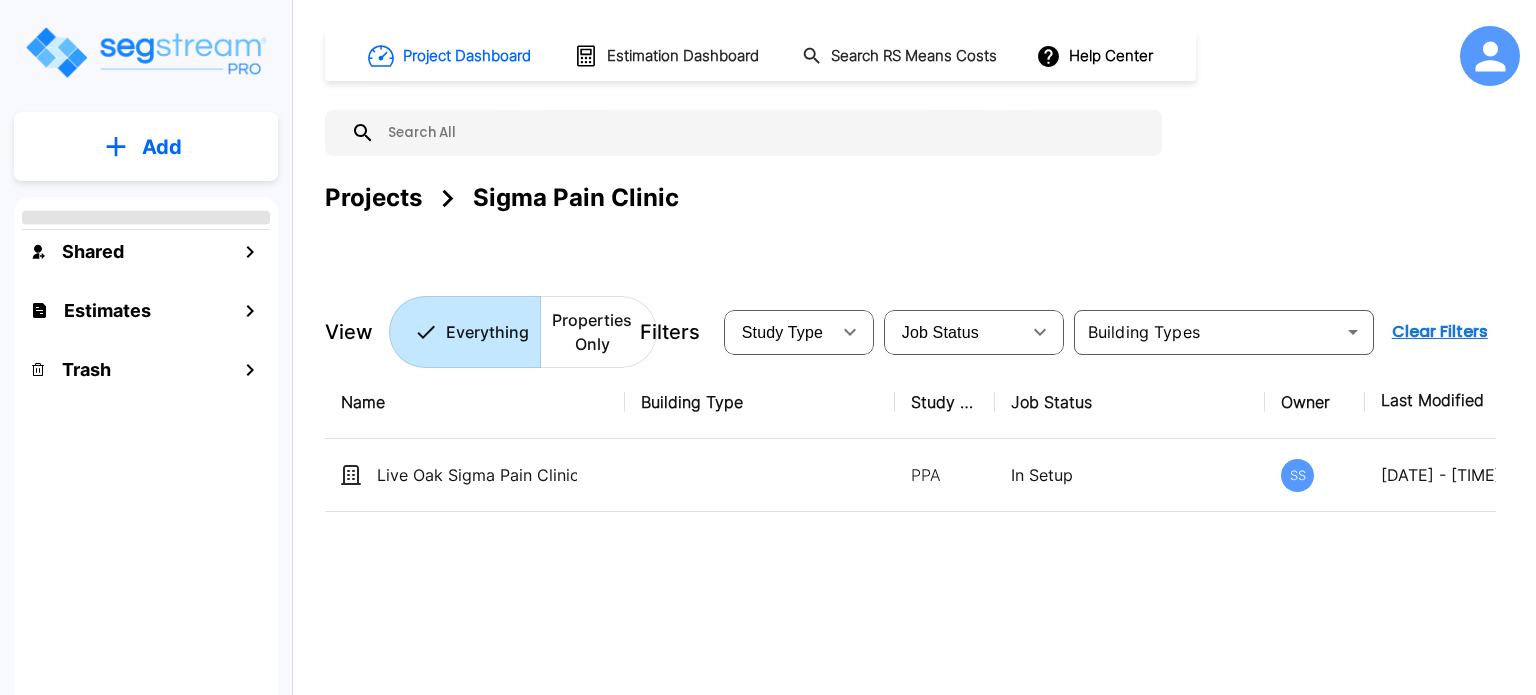 scroll, scrollTop: 0, scrollLeft: 0, axis: both 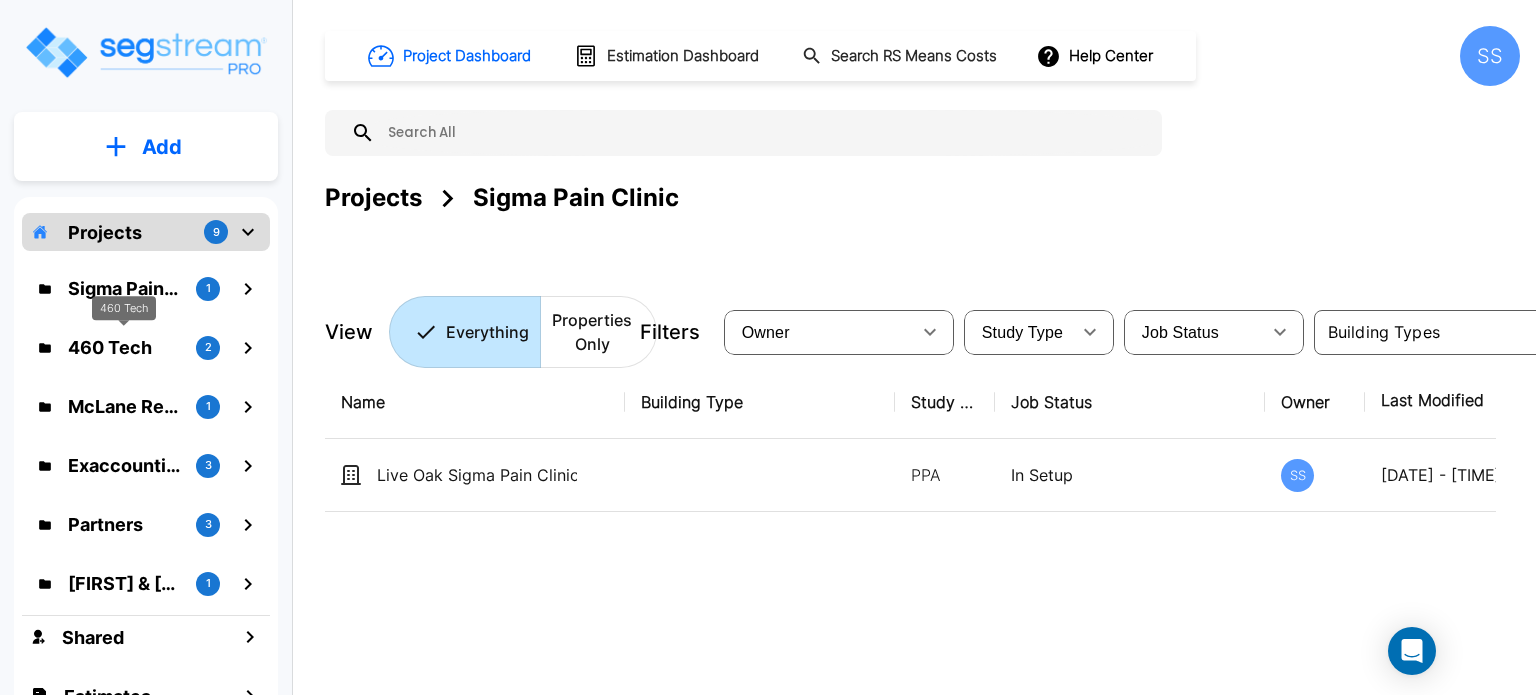 click on "460 Tech" at bounding box center (124, 347) 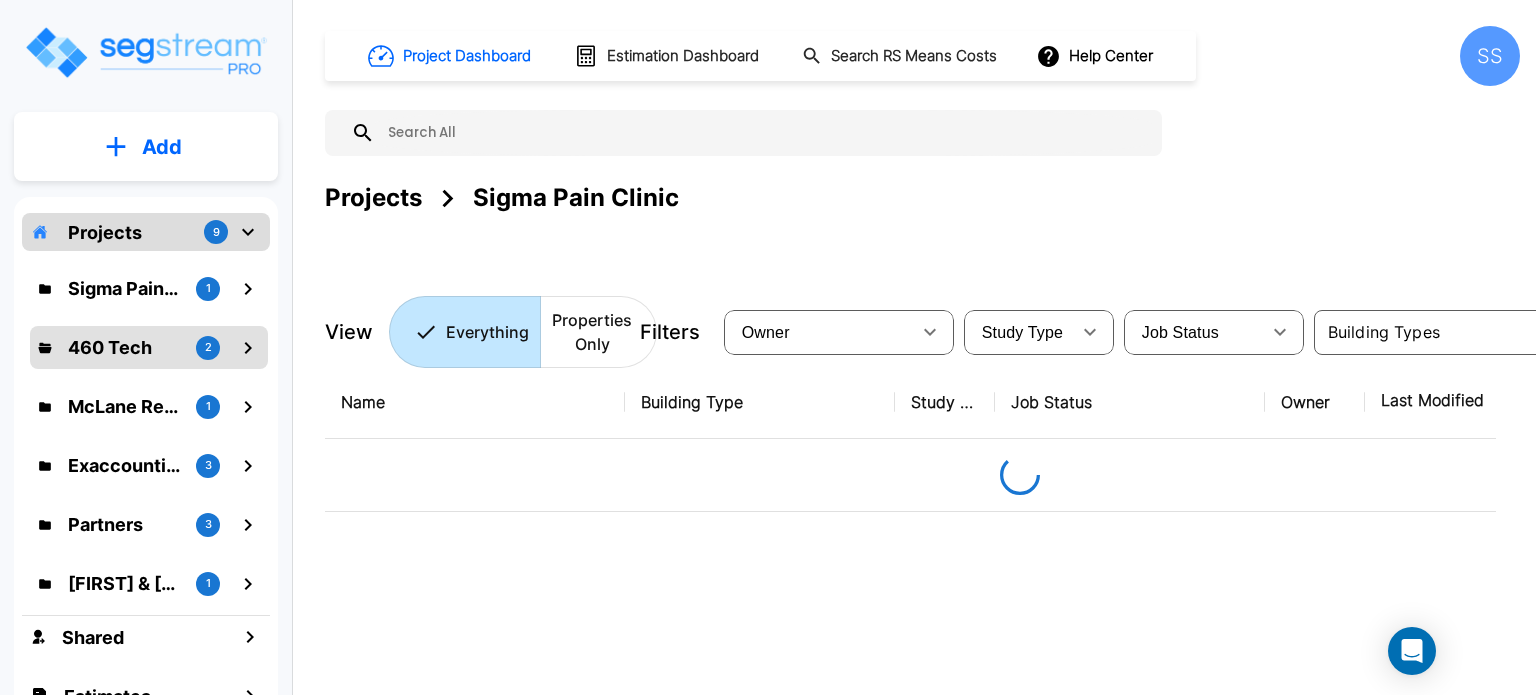 click on "460 Tech" at bounding box center (124, 347) 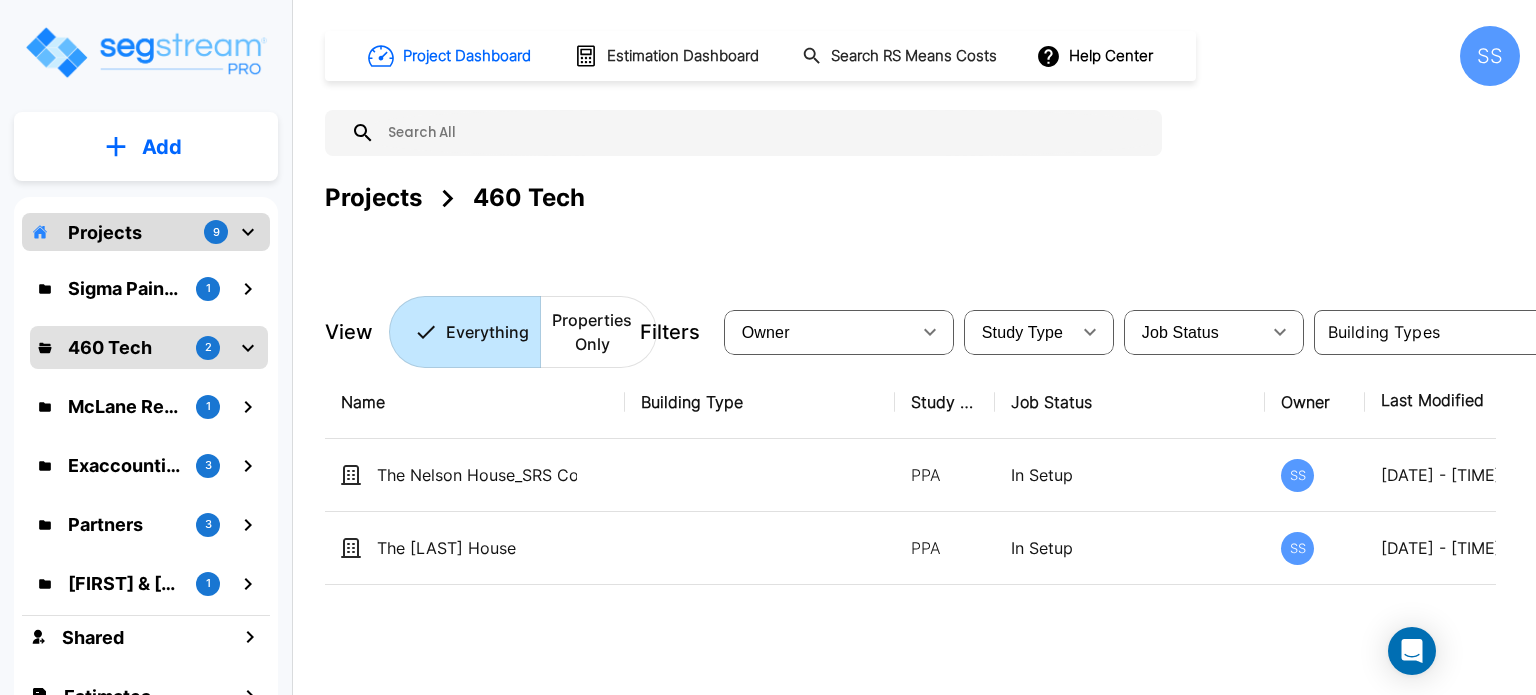 click 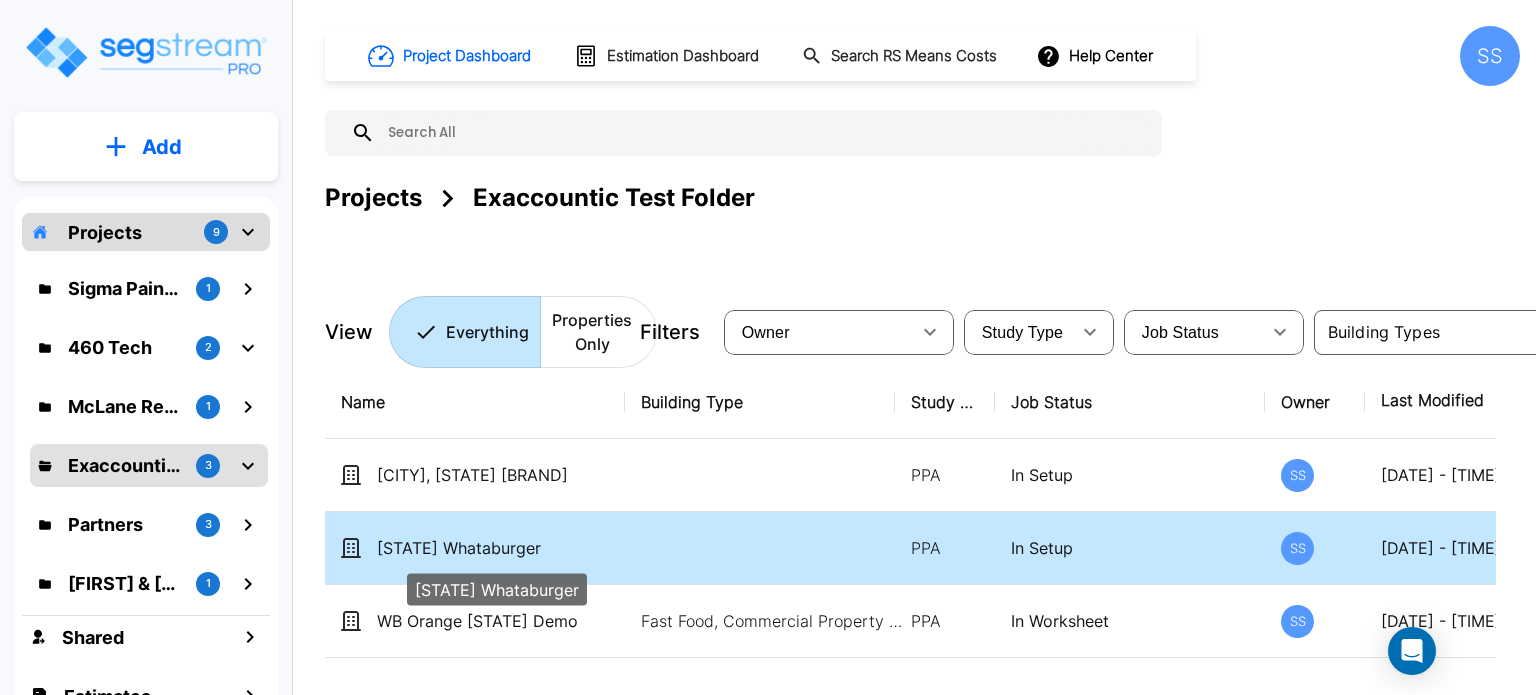 click on "TX Whataburger" at bounding box center (477, 548) 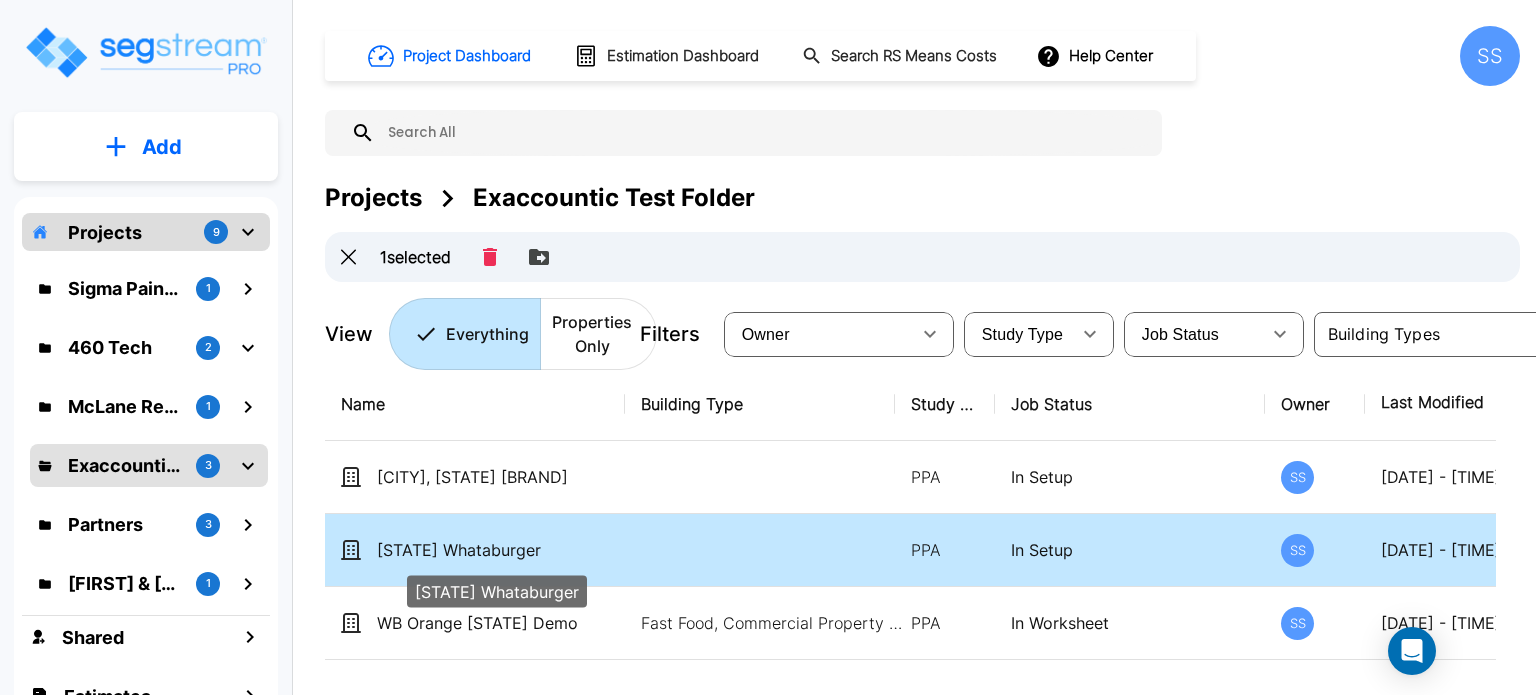 click on "TX Whataburger" at bounding box center (477, 550) 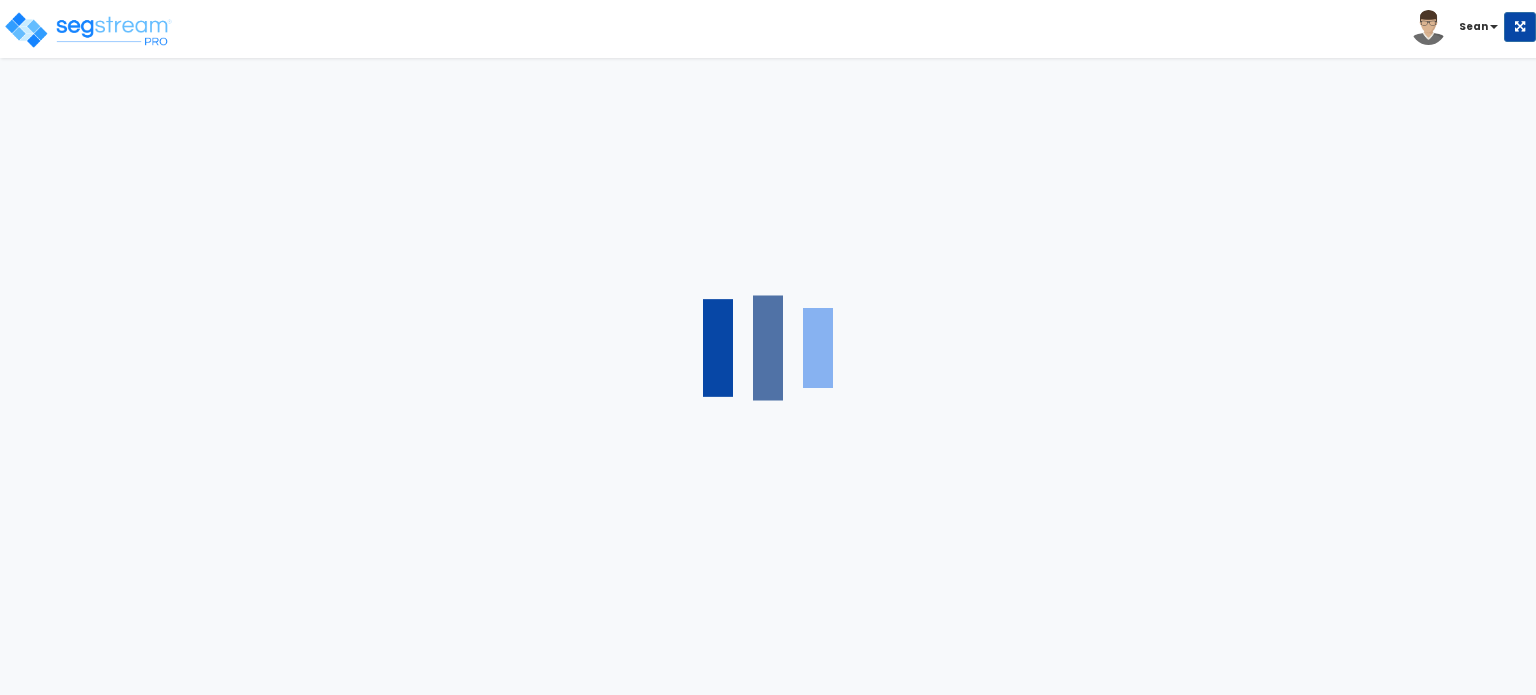 scroll, scrollTop: 0, scrollLeft: 0, axis: both 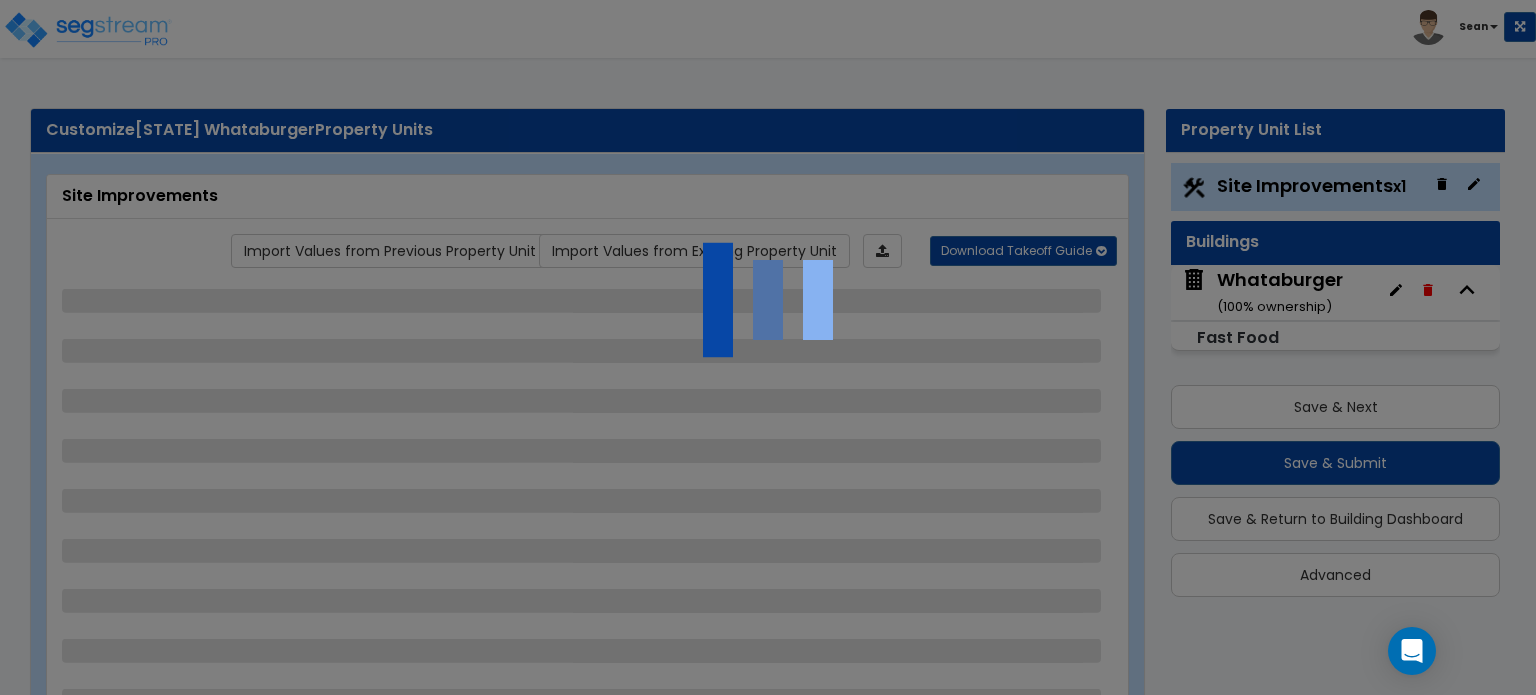 select on "2" 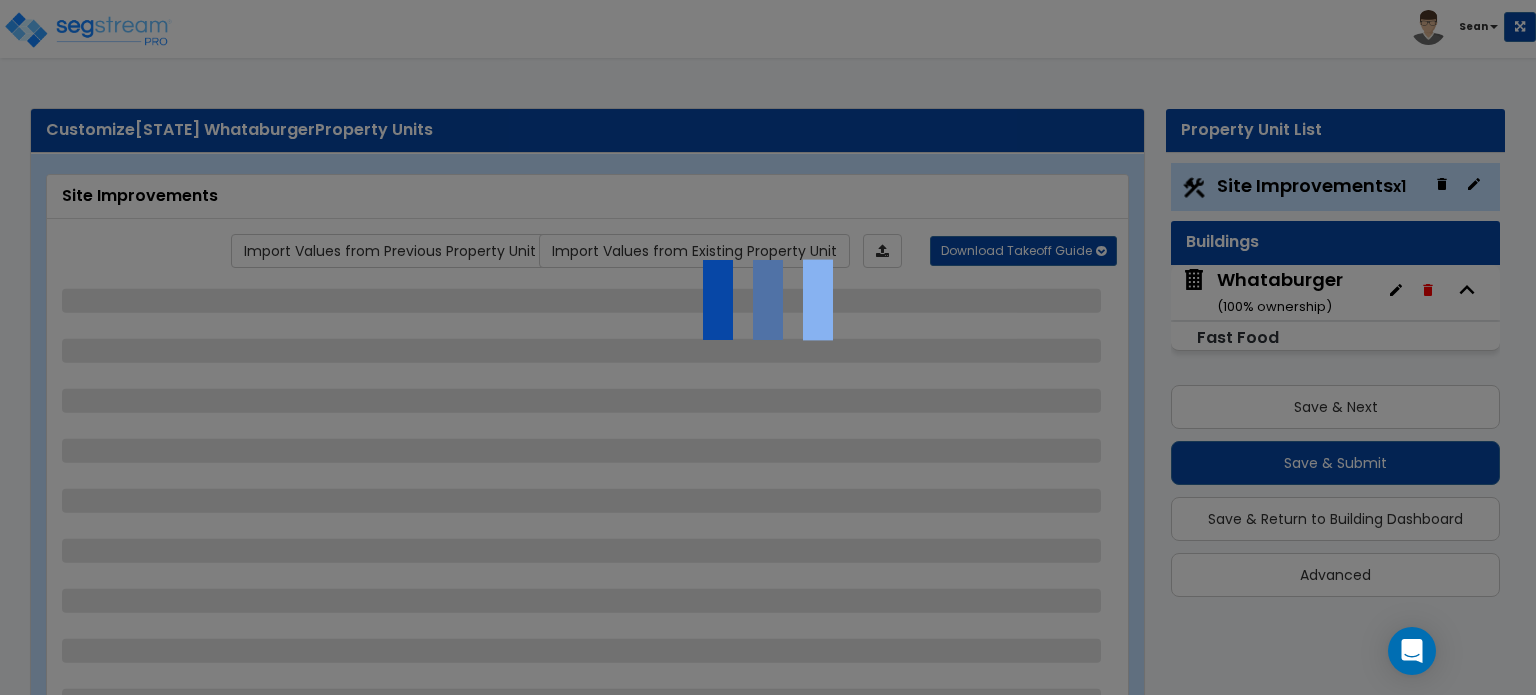 select on "2" 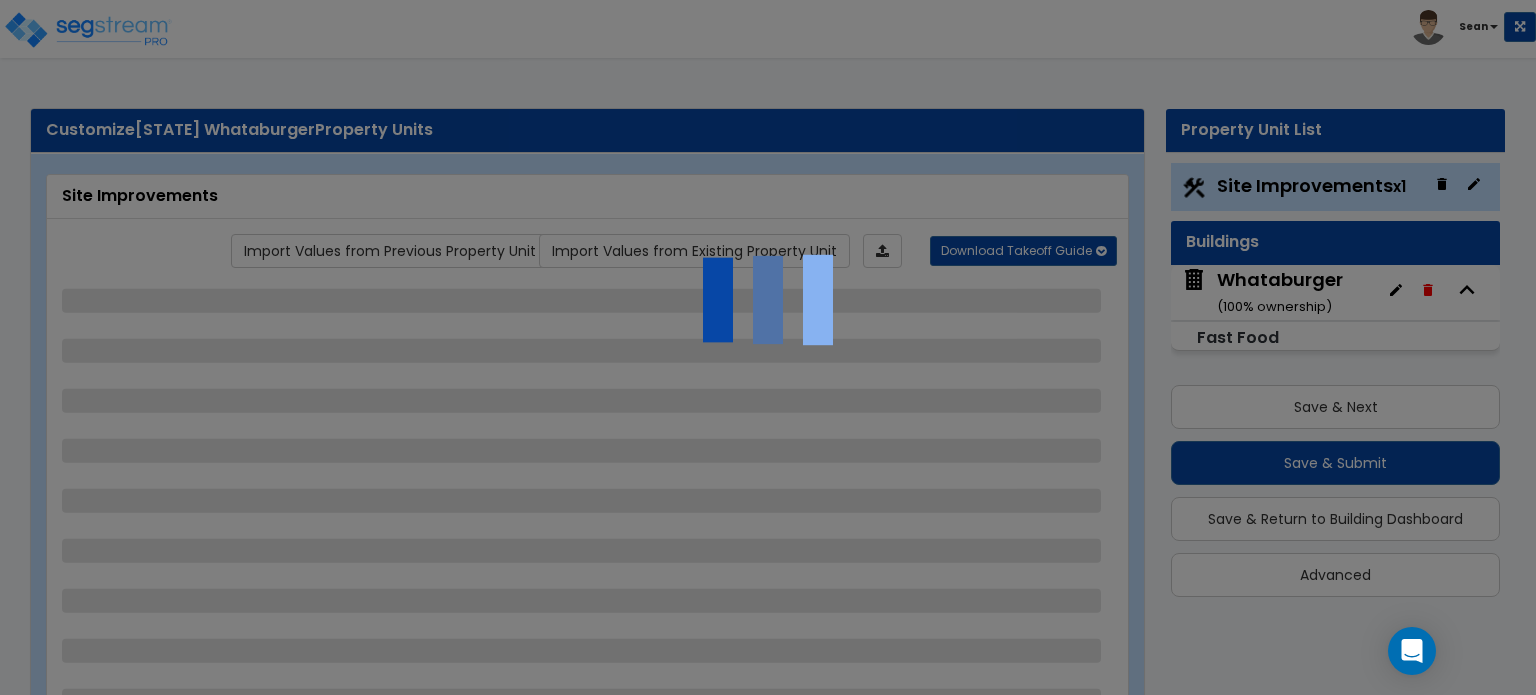 select on "1" 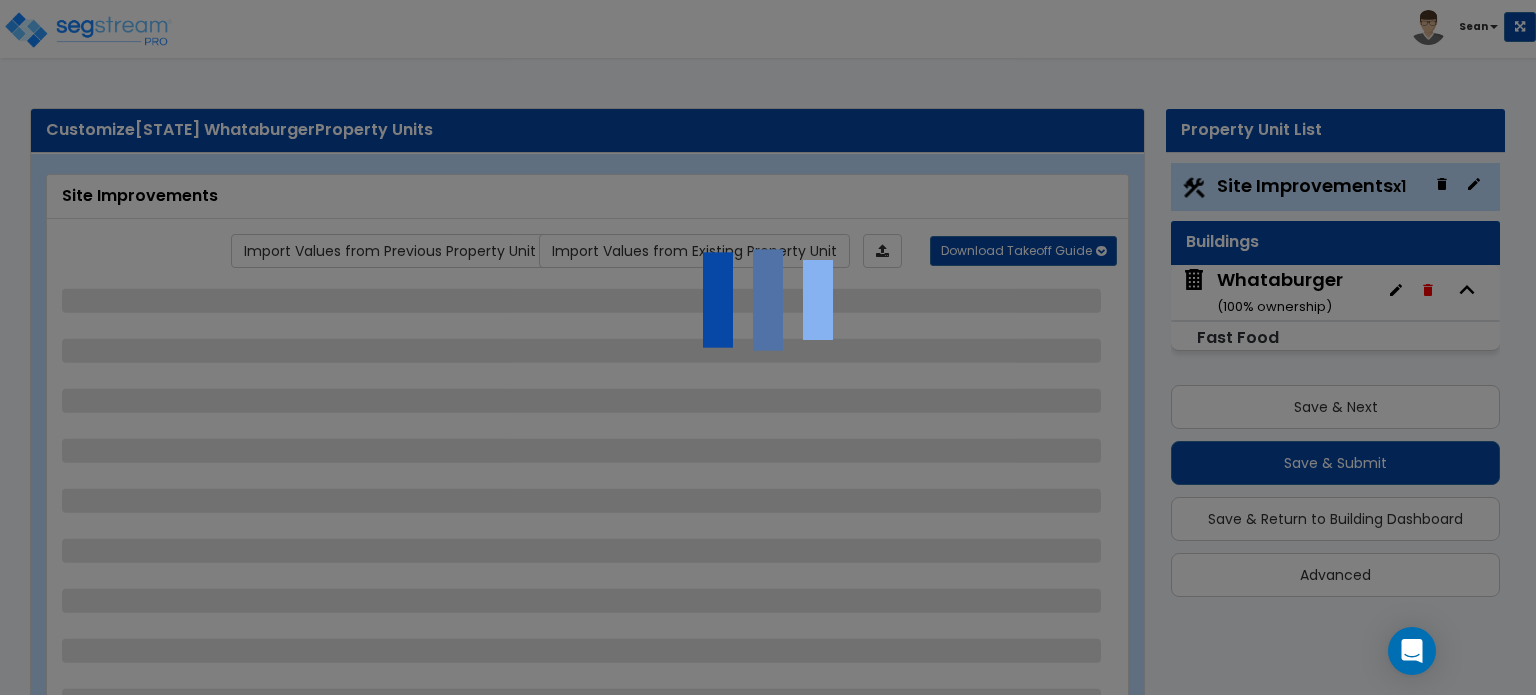 select on "1" 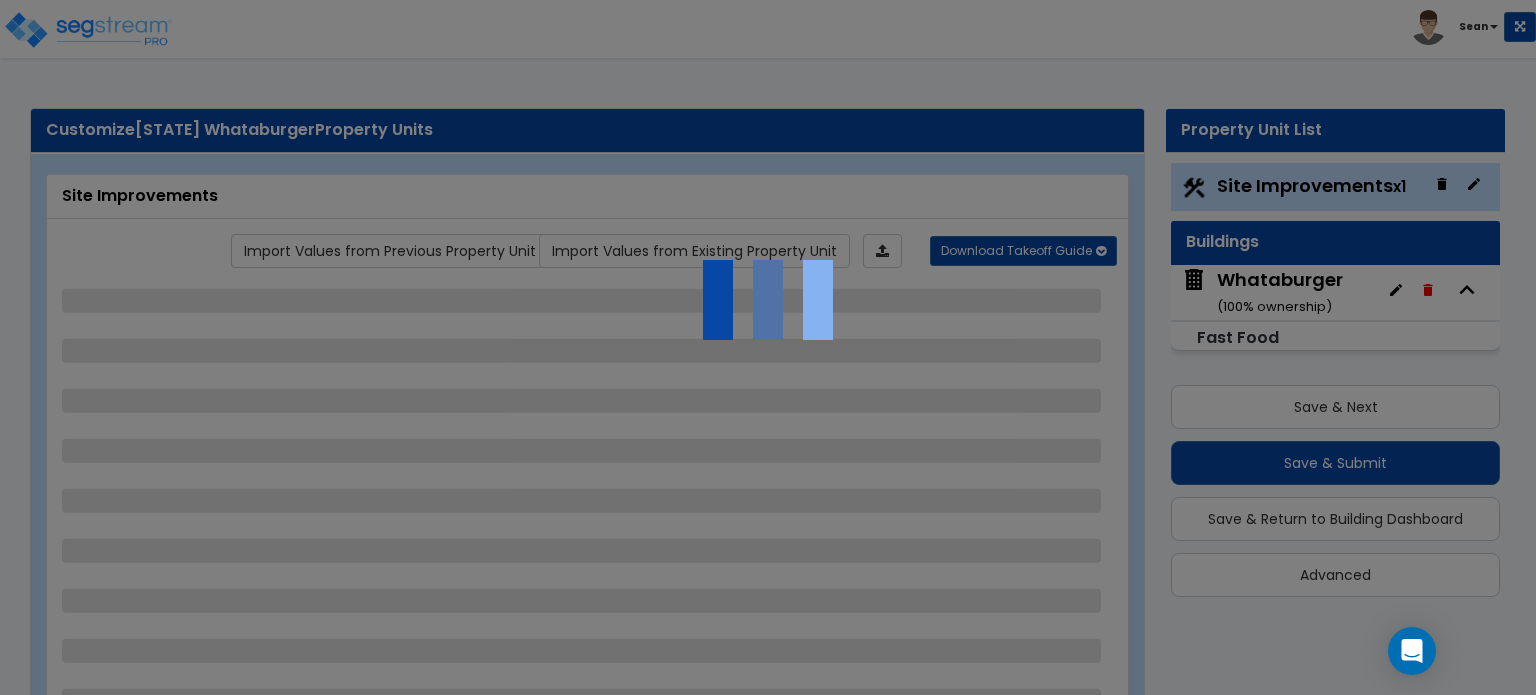 select on "1" 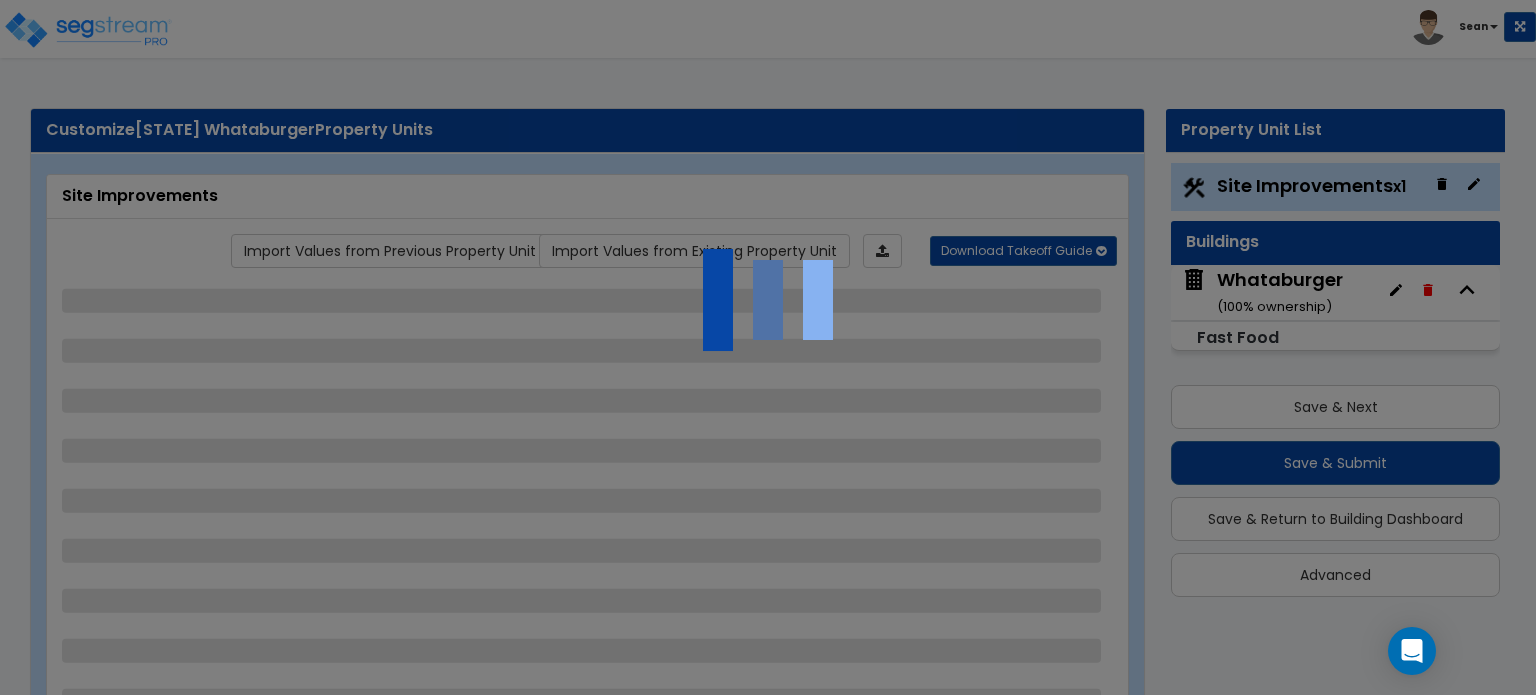 select on "1" 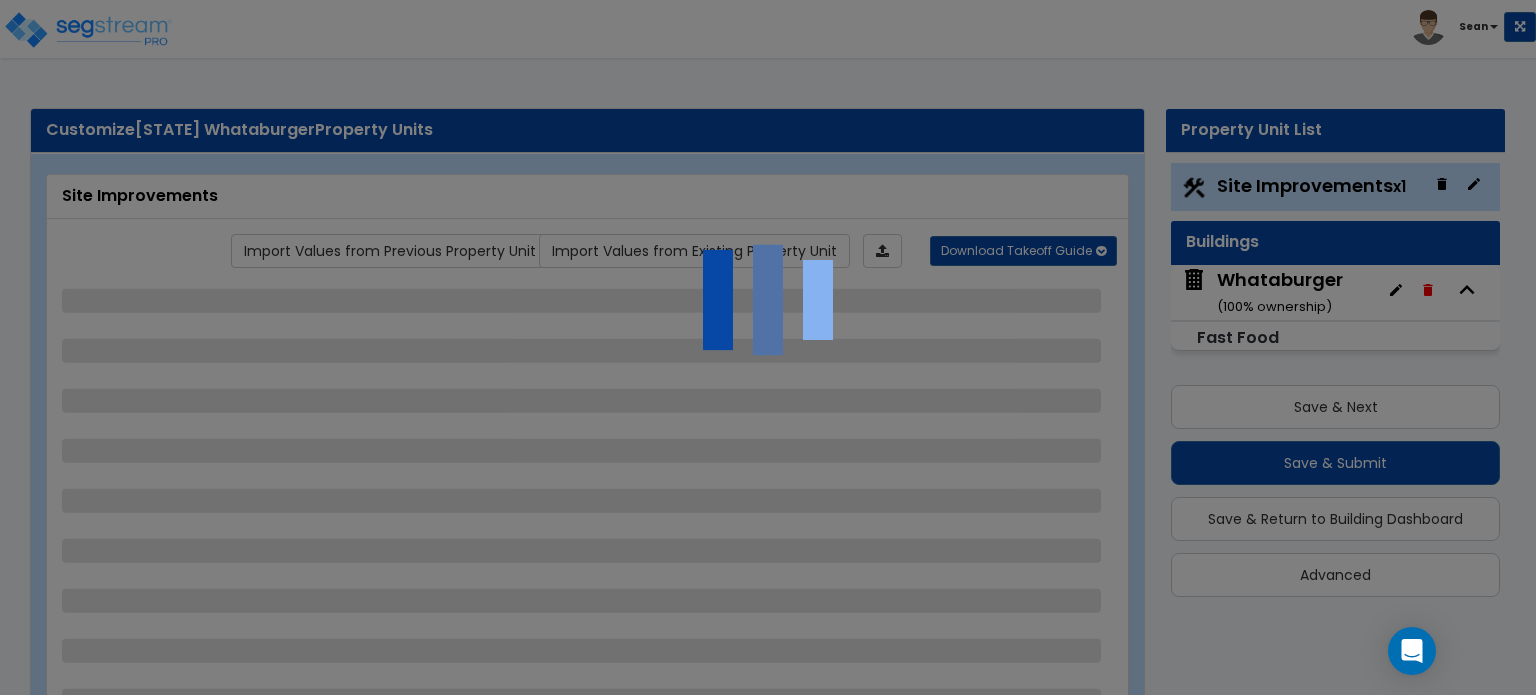 select on "1" 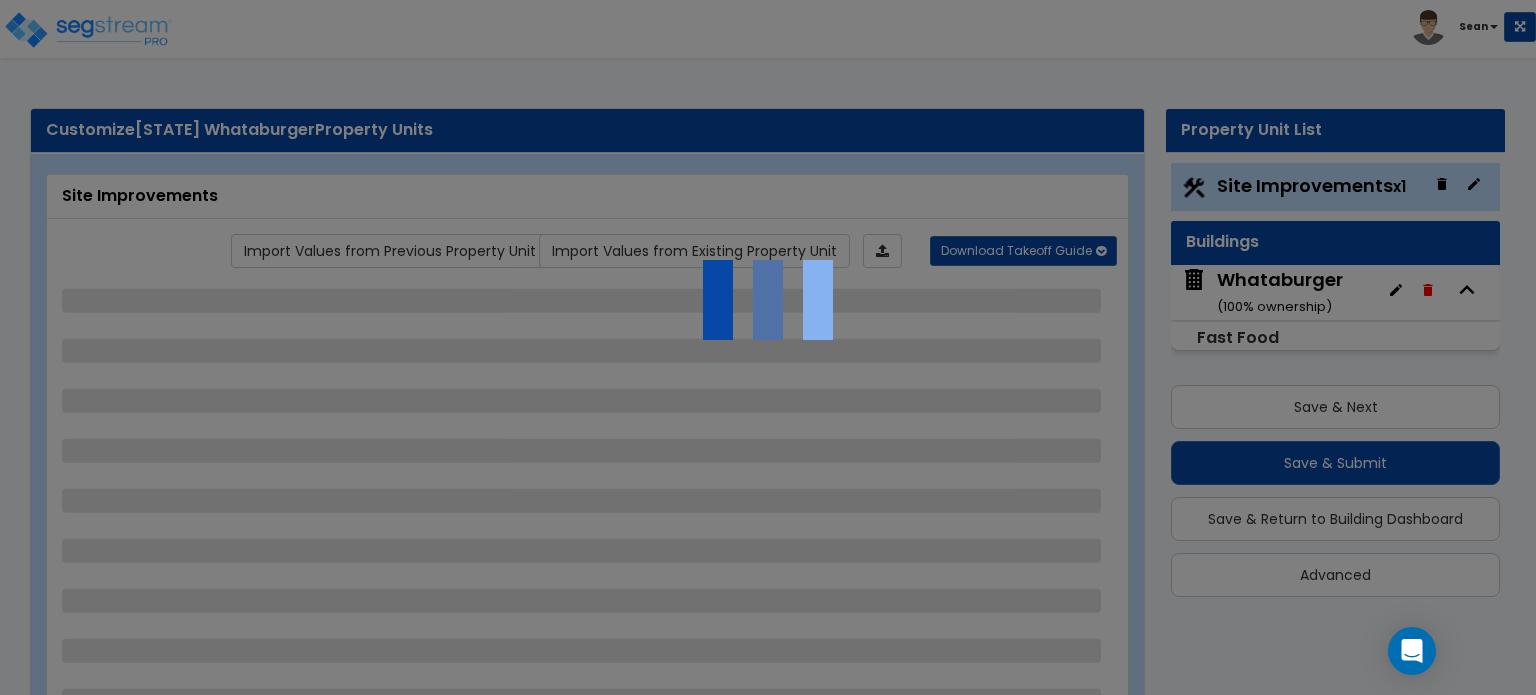 select on "1" 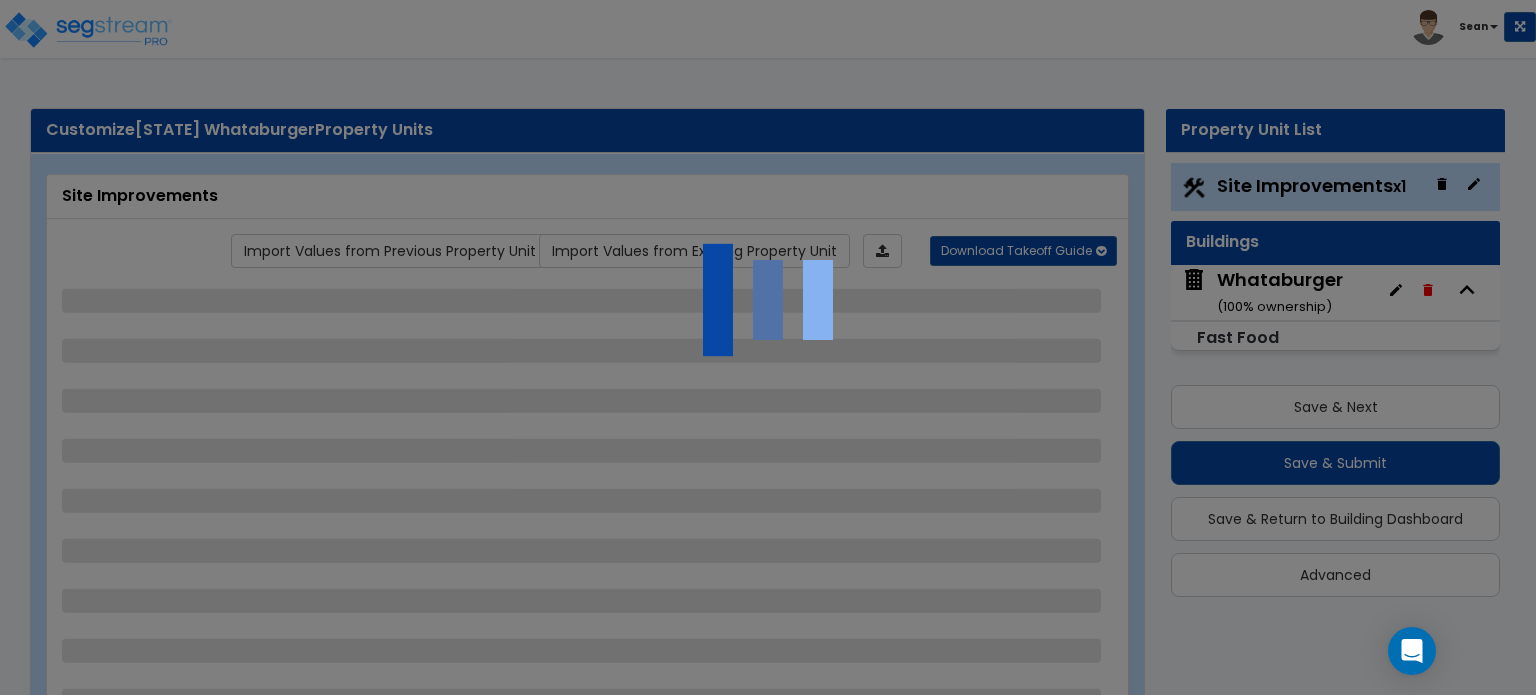 select on "2" 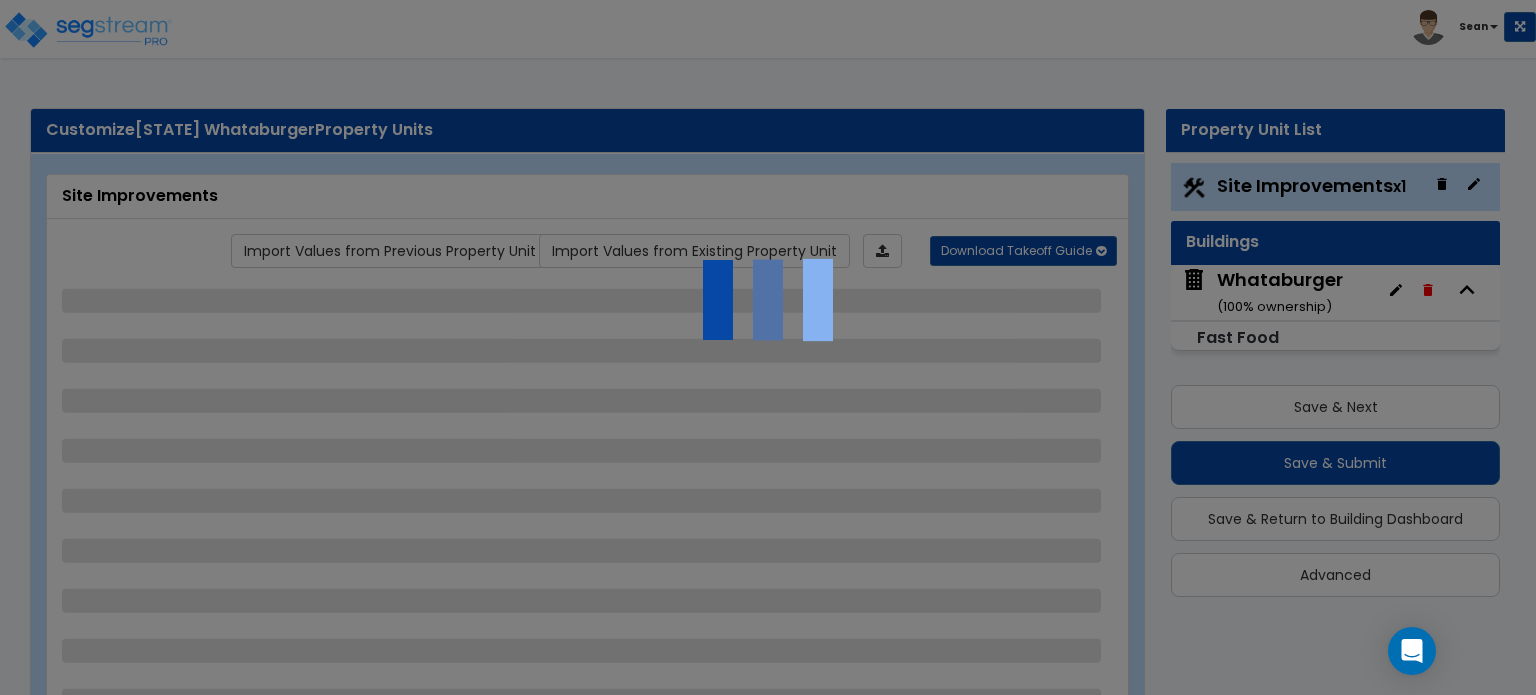 select on "4" 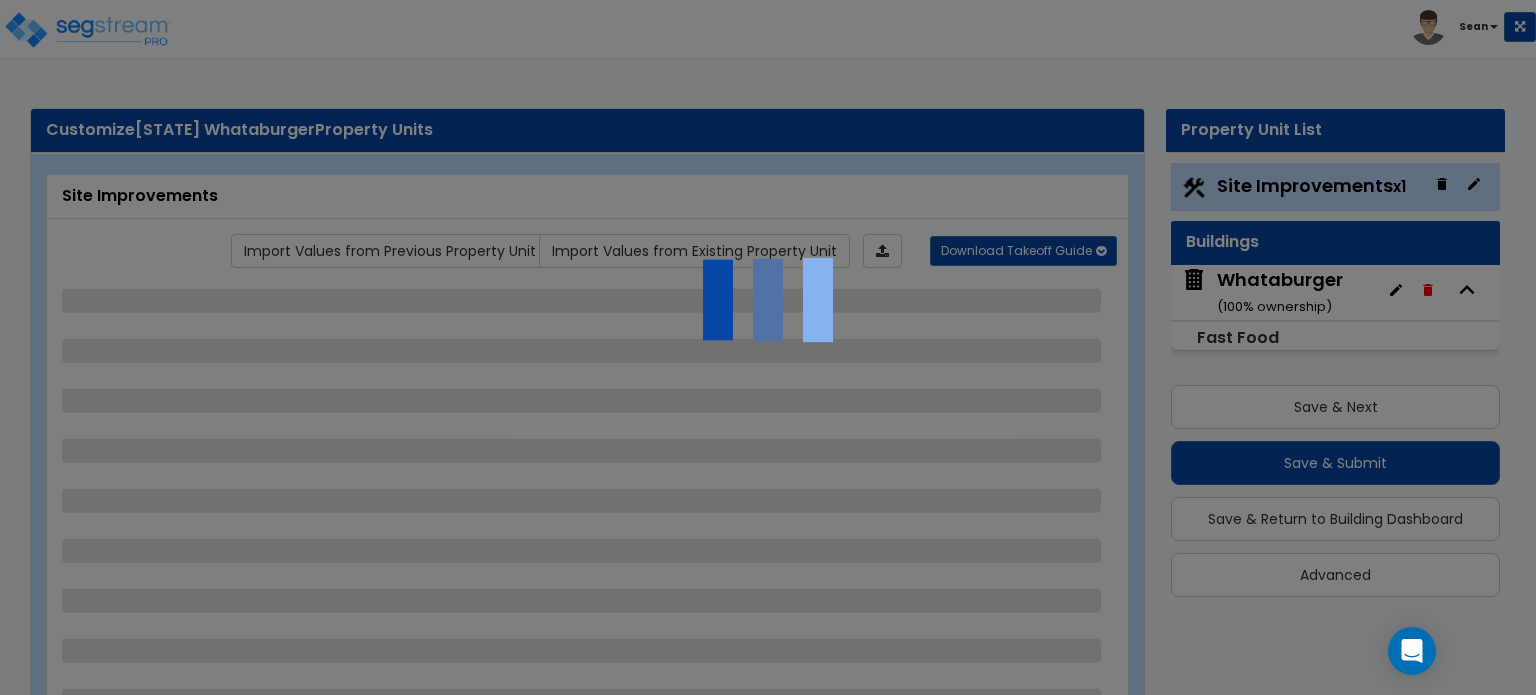 select on "1" 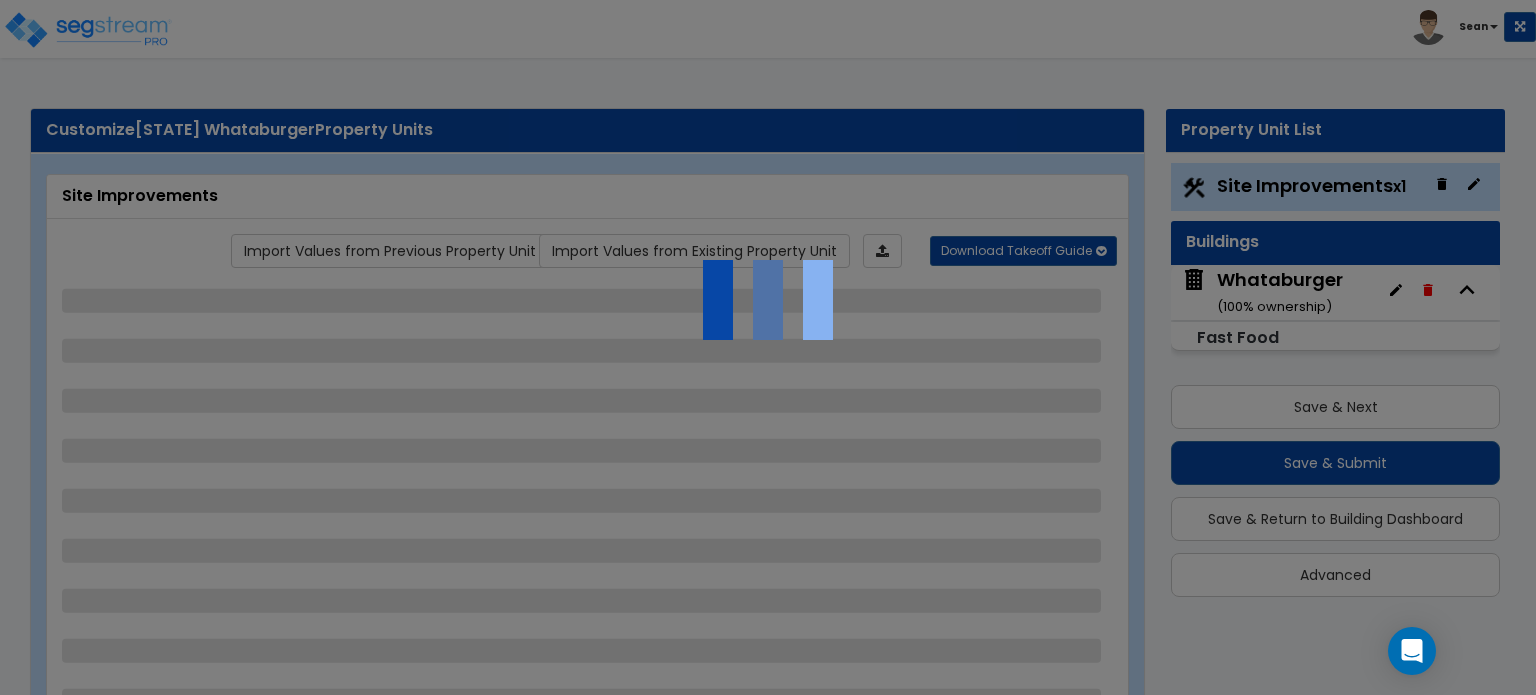 select on "1" 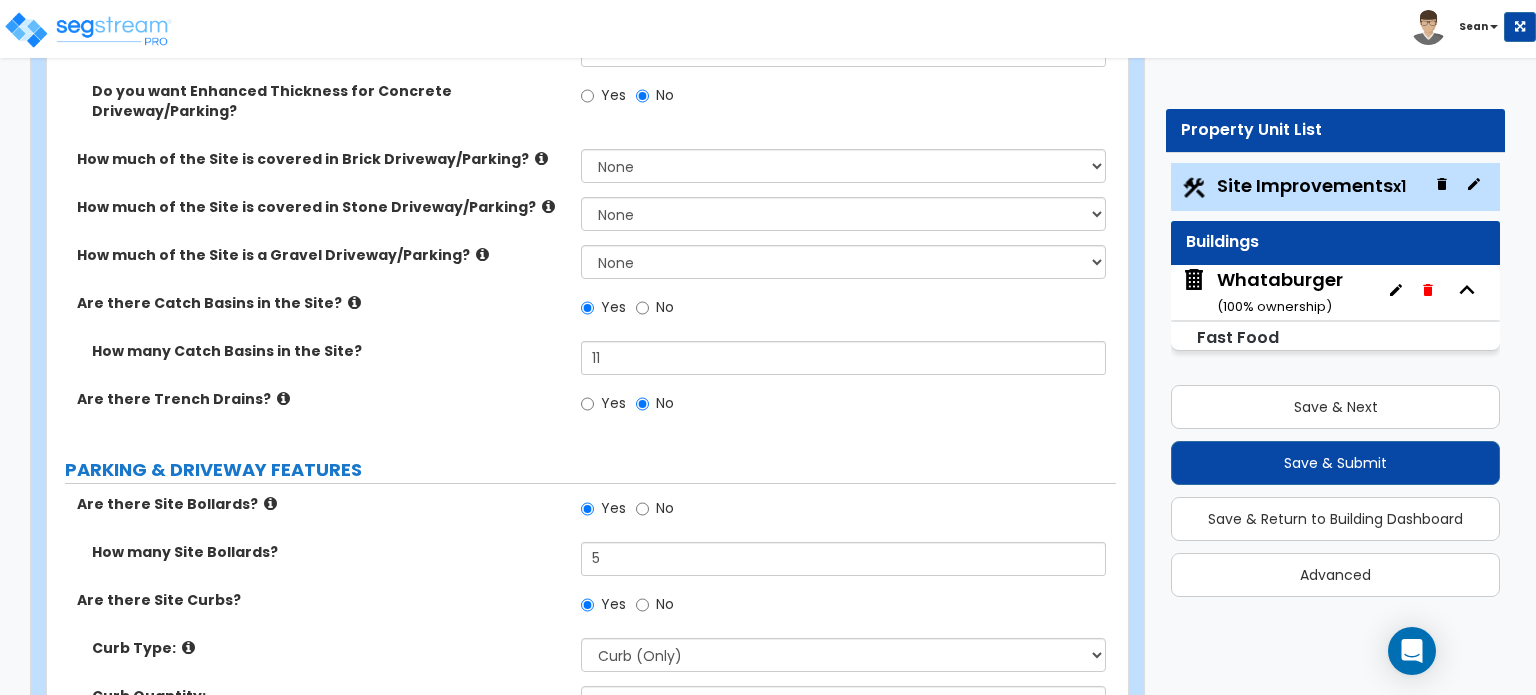 scroll, scrollTop: 800, scrollLeft: 0, axis: vertical 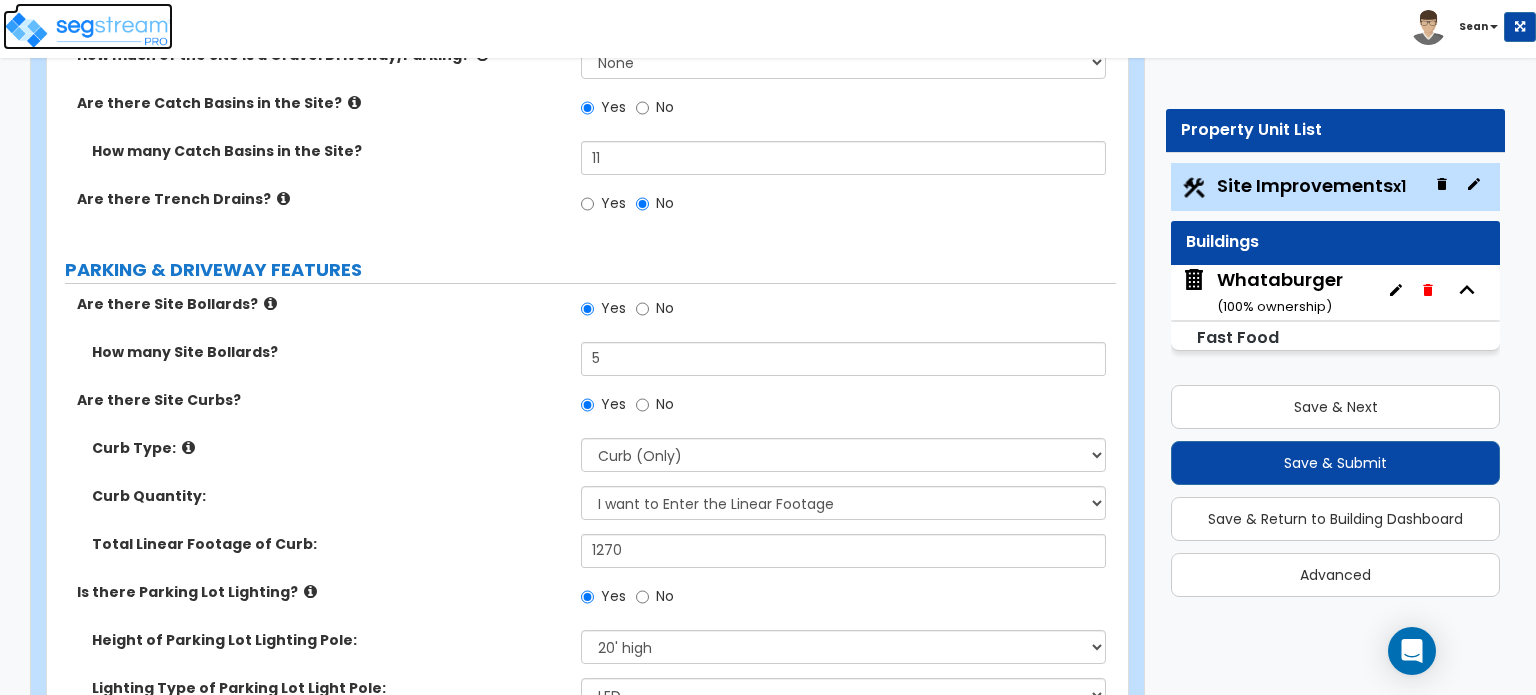 click at bounding box center [88, 30] 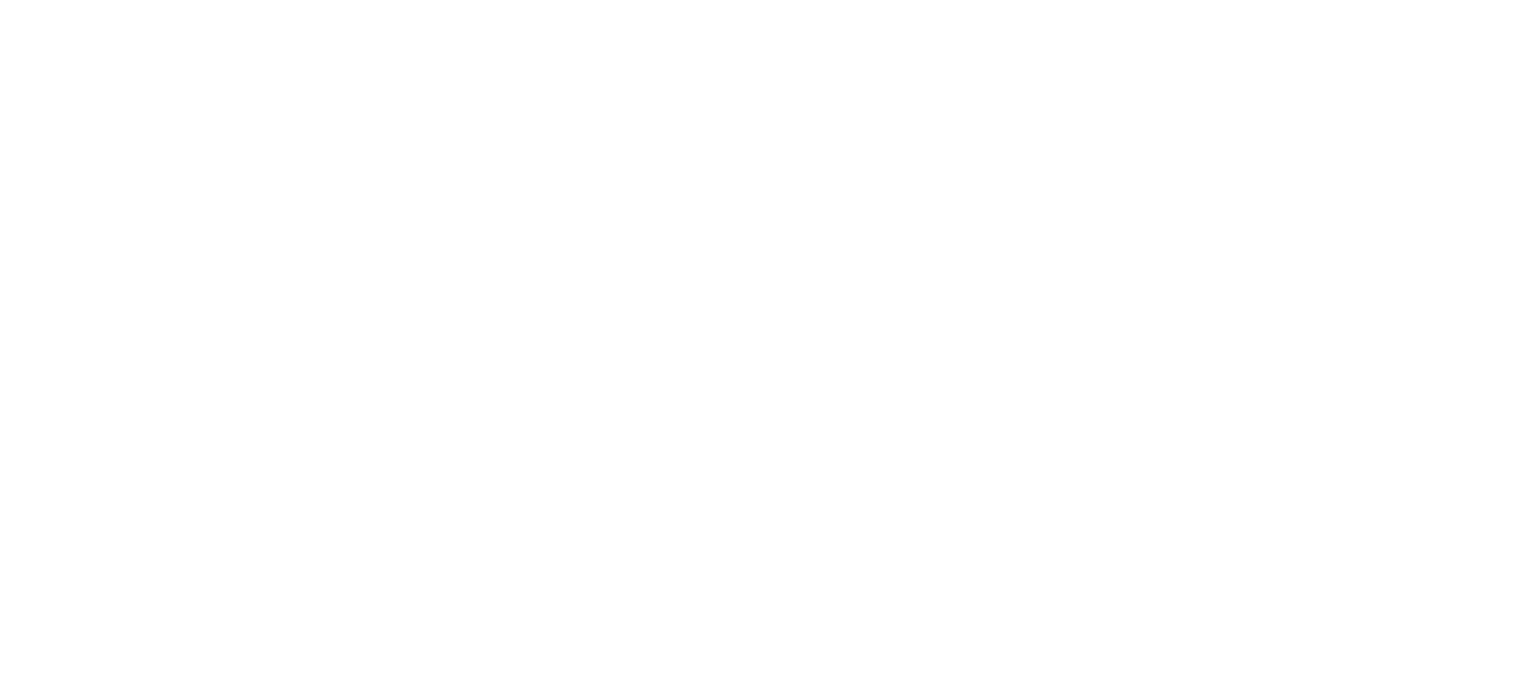 scroll, scrollTop: 0, scrollLeft: 0, axis: both 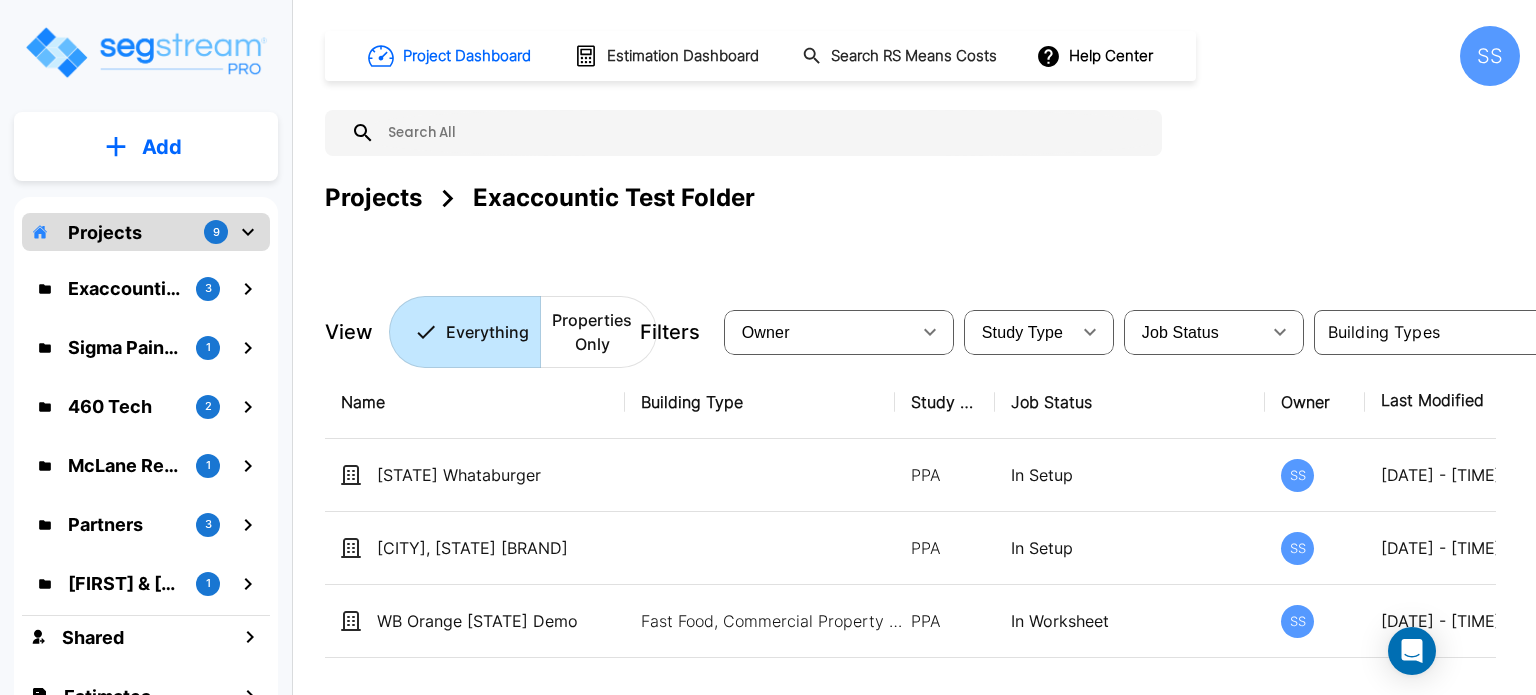 click 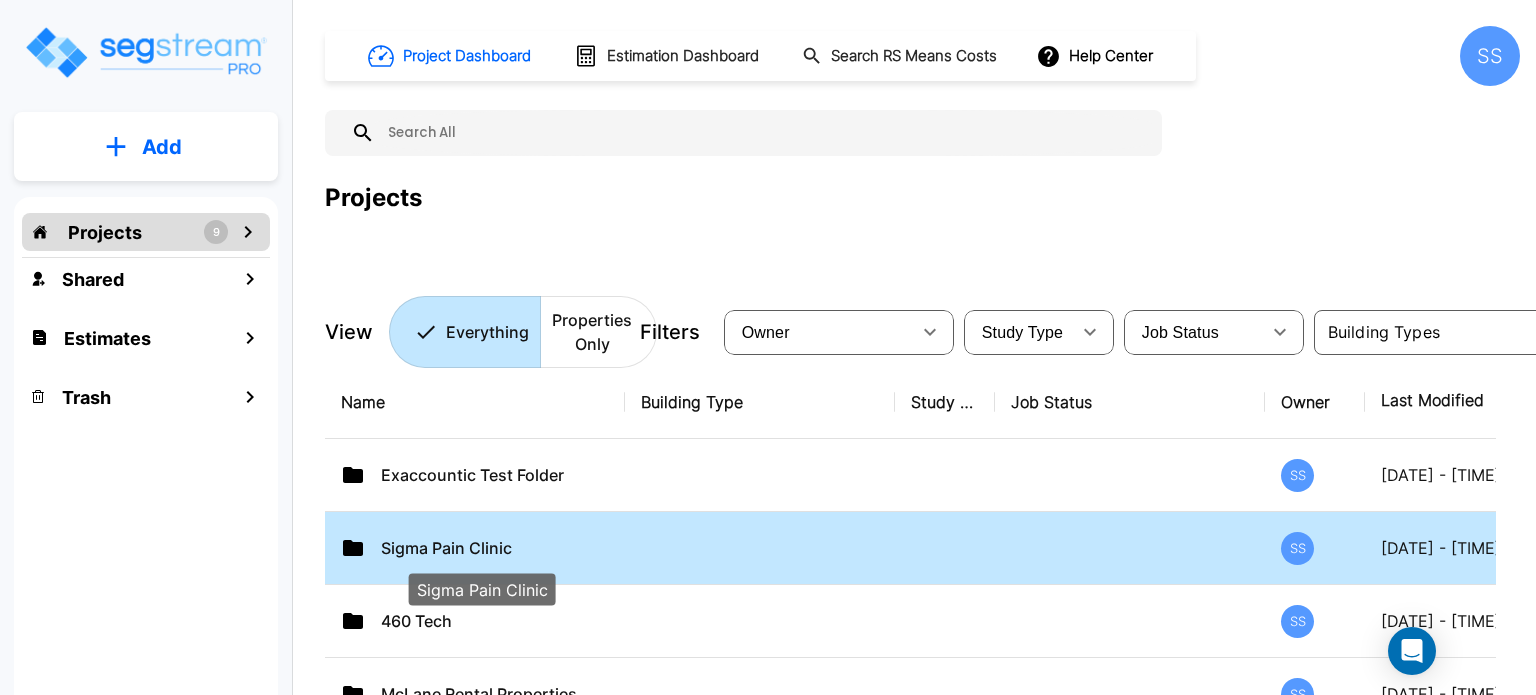 click on "Sigma Pain Clinic" at bounding box center [481, 548] 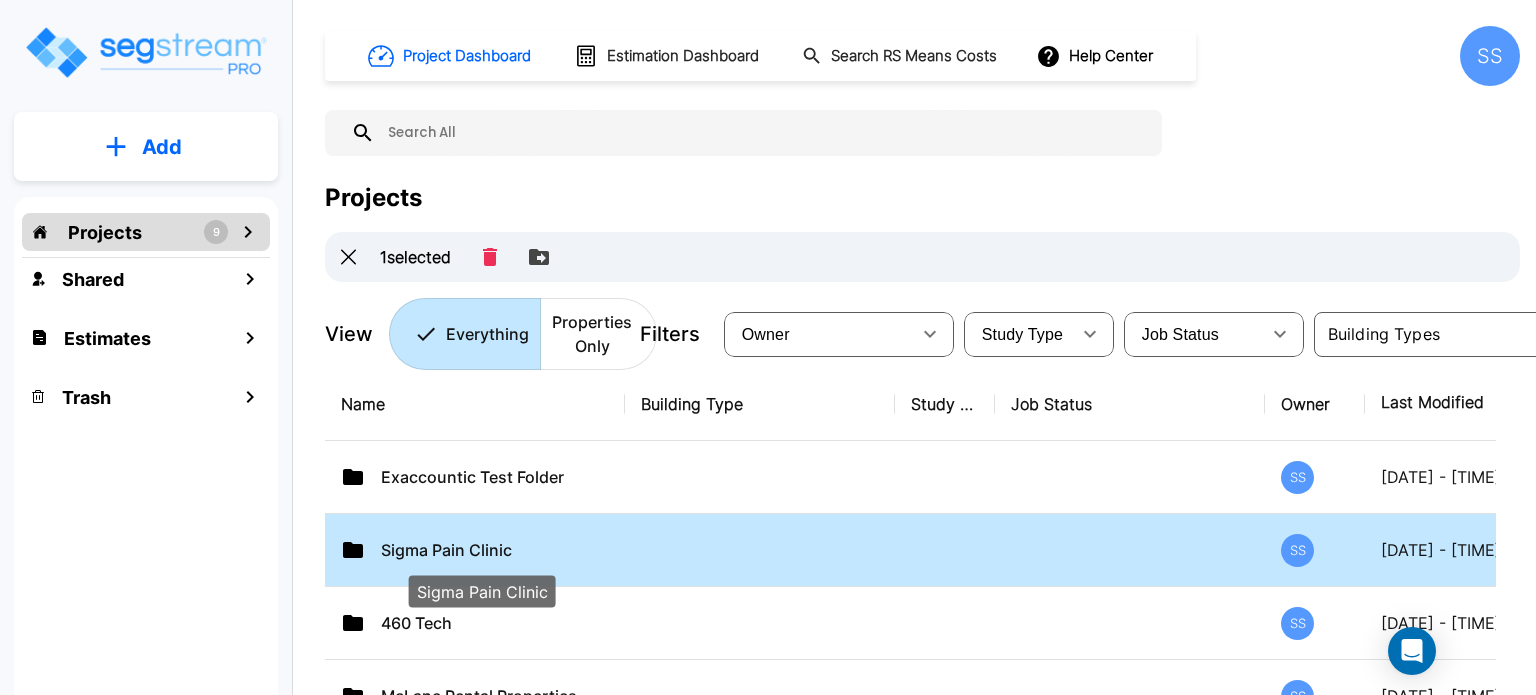 click on "Sigma Pain Clinic" at bounding box center [481, 550] 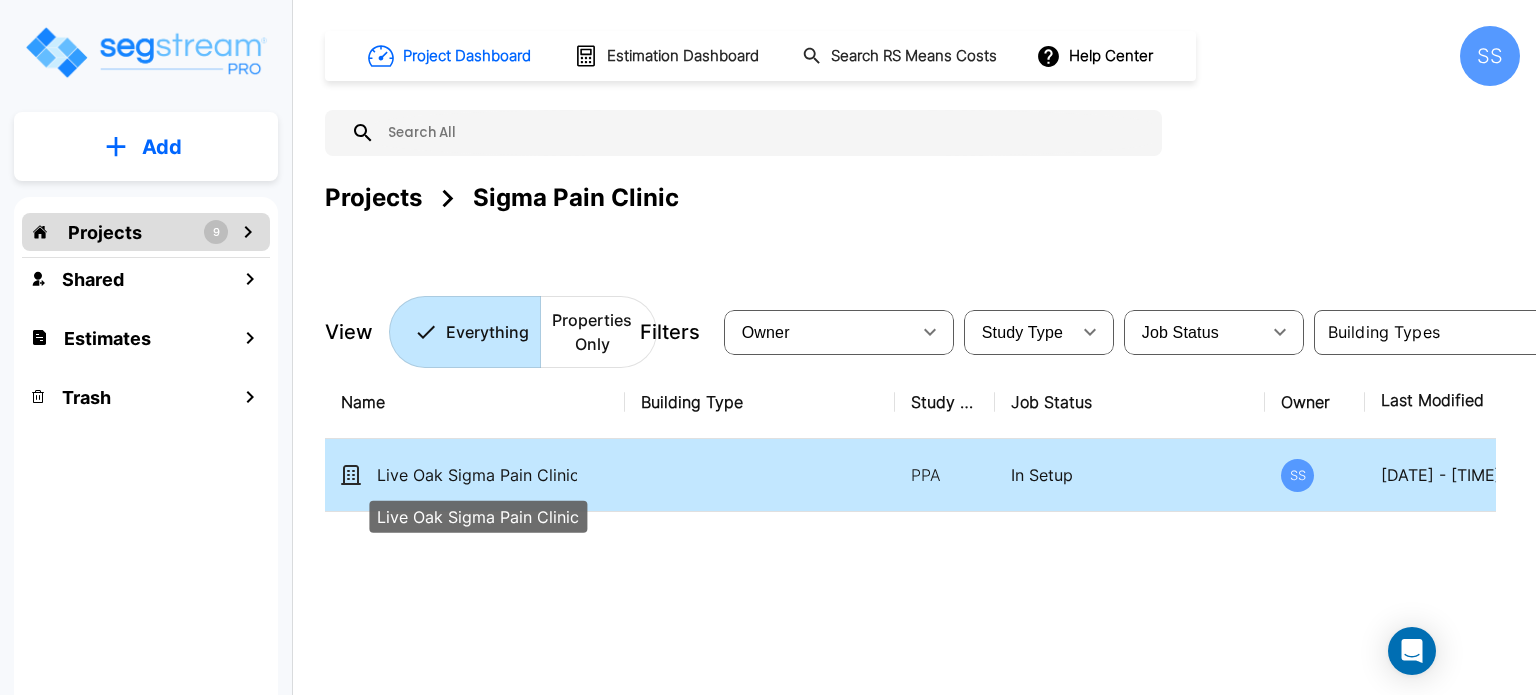 click on "Live Oak Sigma Pain Clinic" at bounding box center (477, 475) 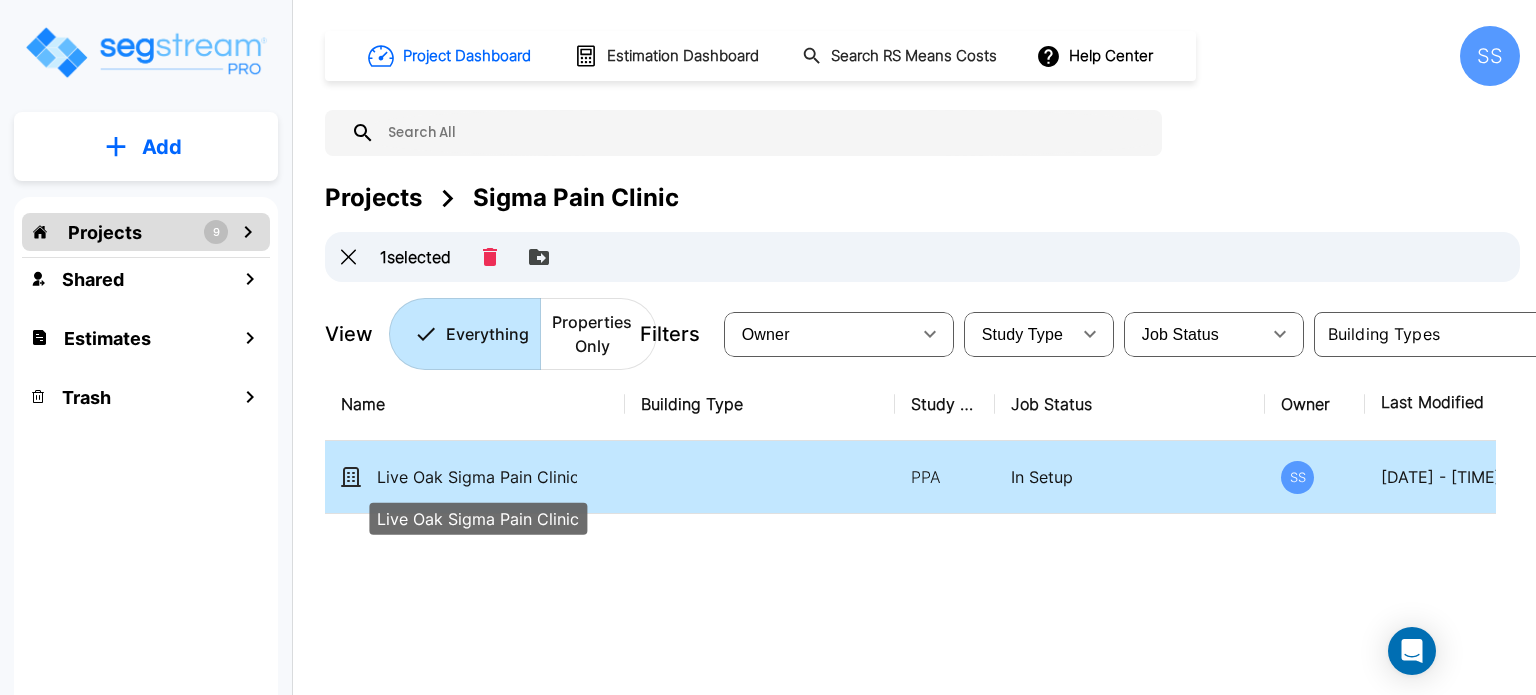 click on "Live Oak Sigma Pain Clinic" at bounding box center [477, 477] 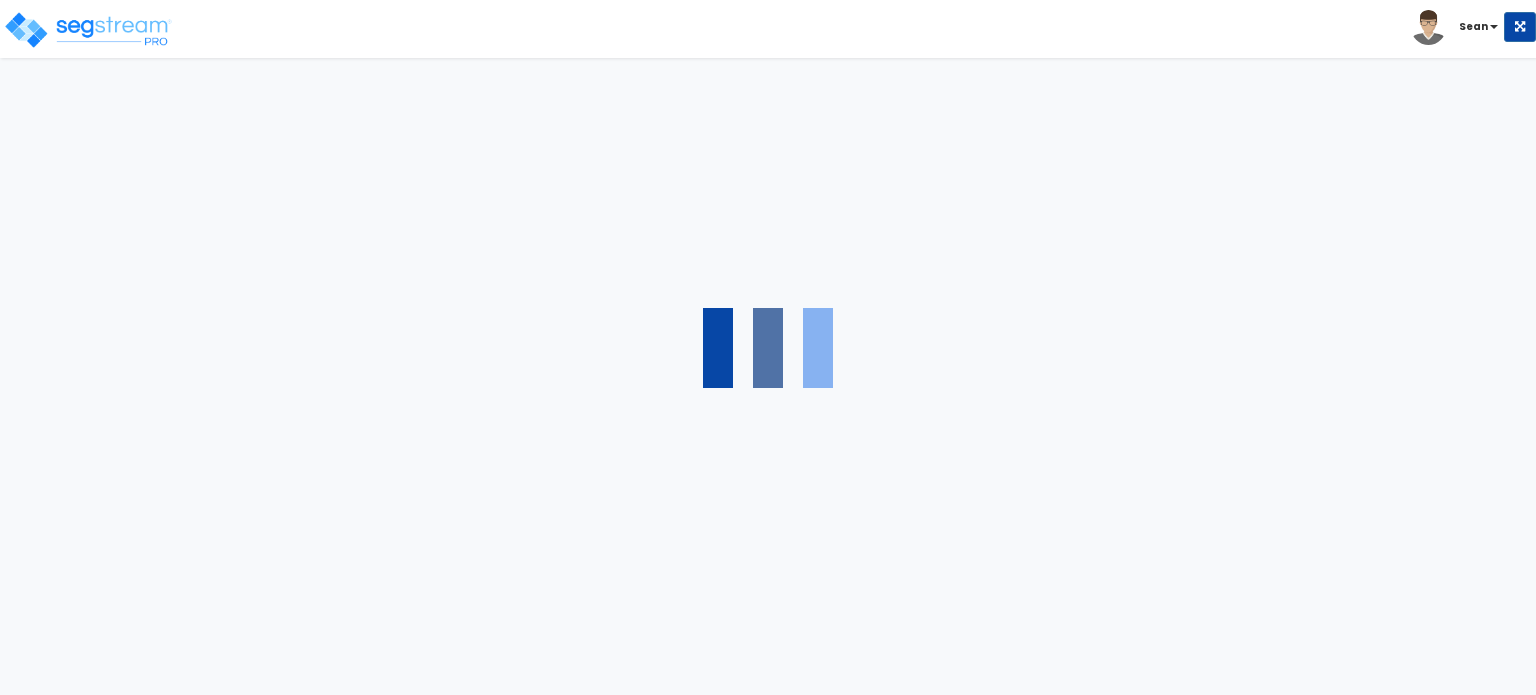 scroll, scrollTop: 0, scrollLeft: 0, axis: both 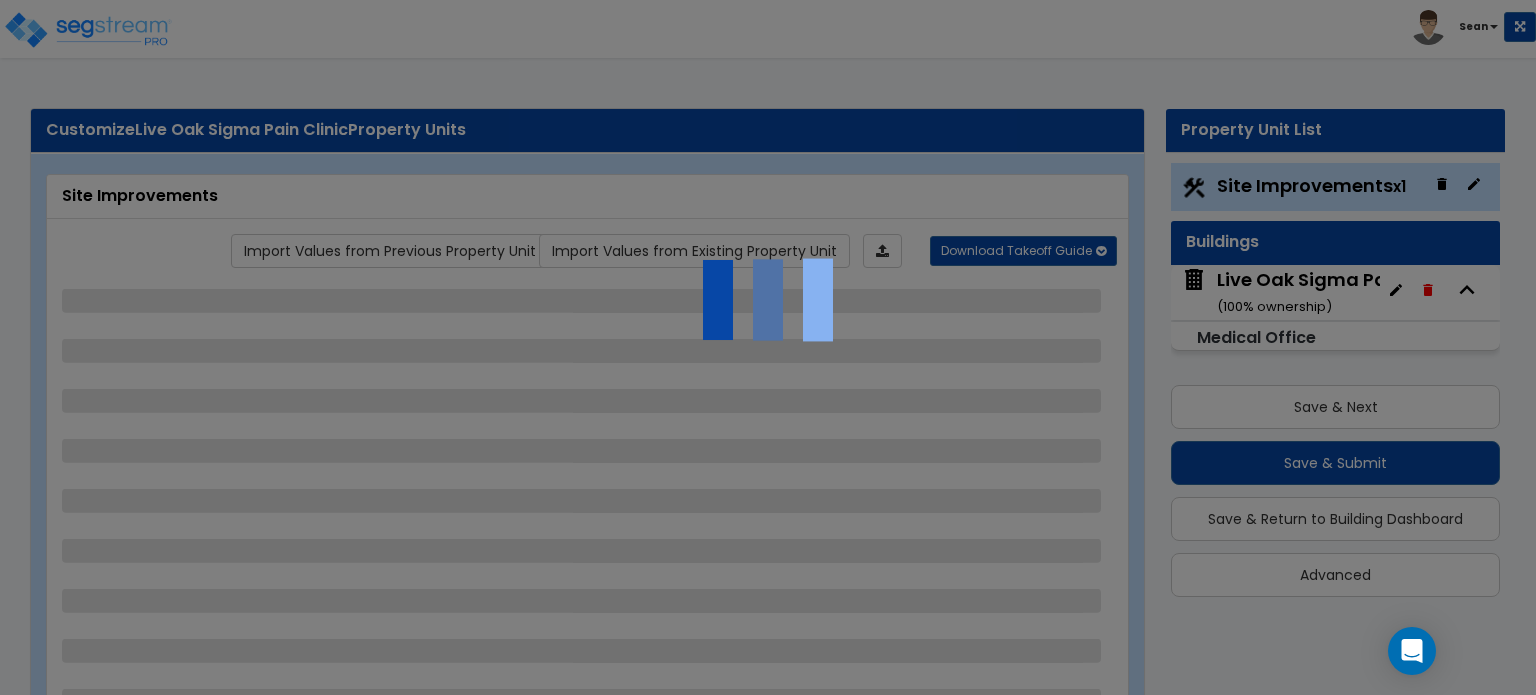 select on "2" 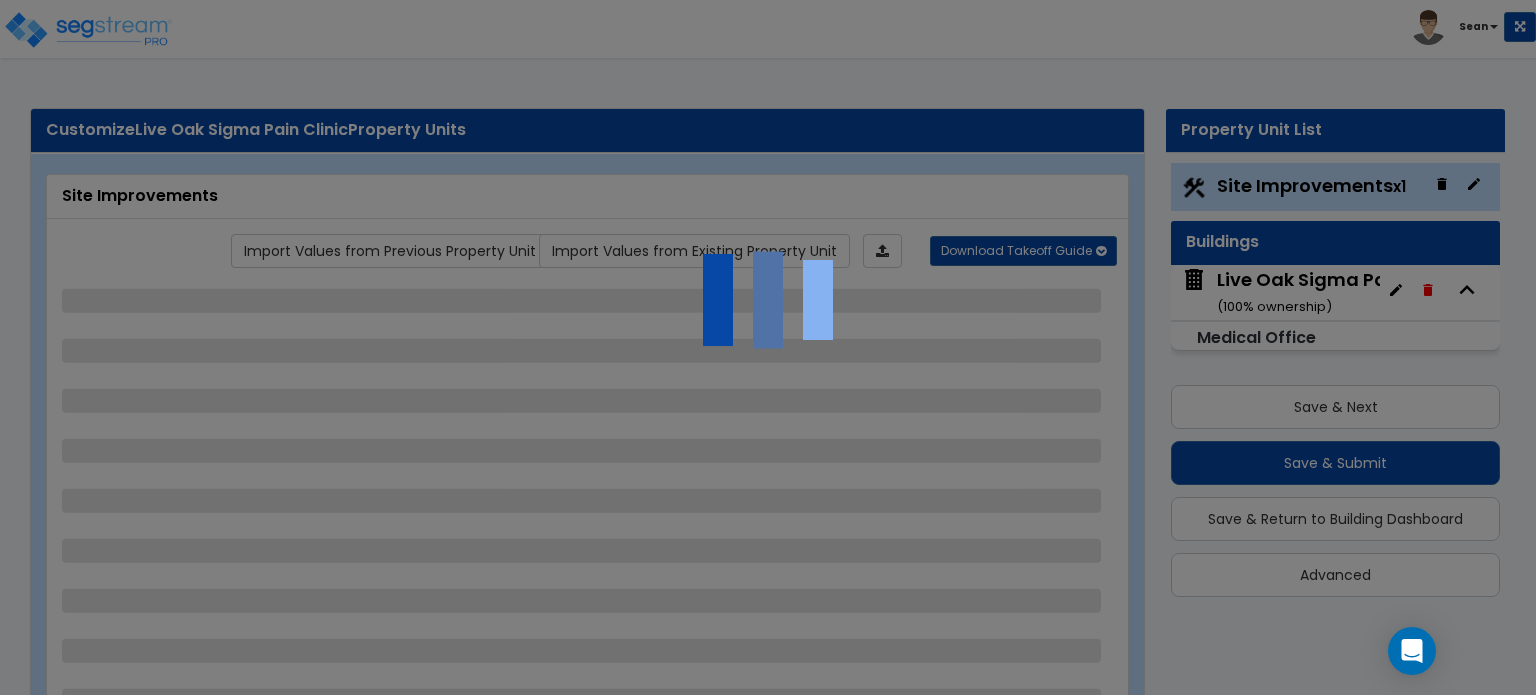 select on "2" 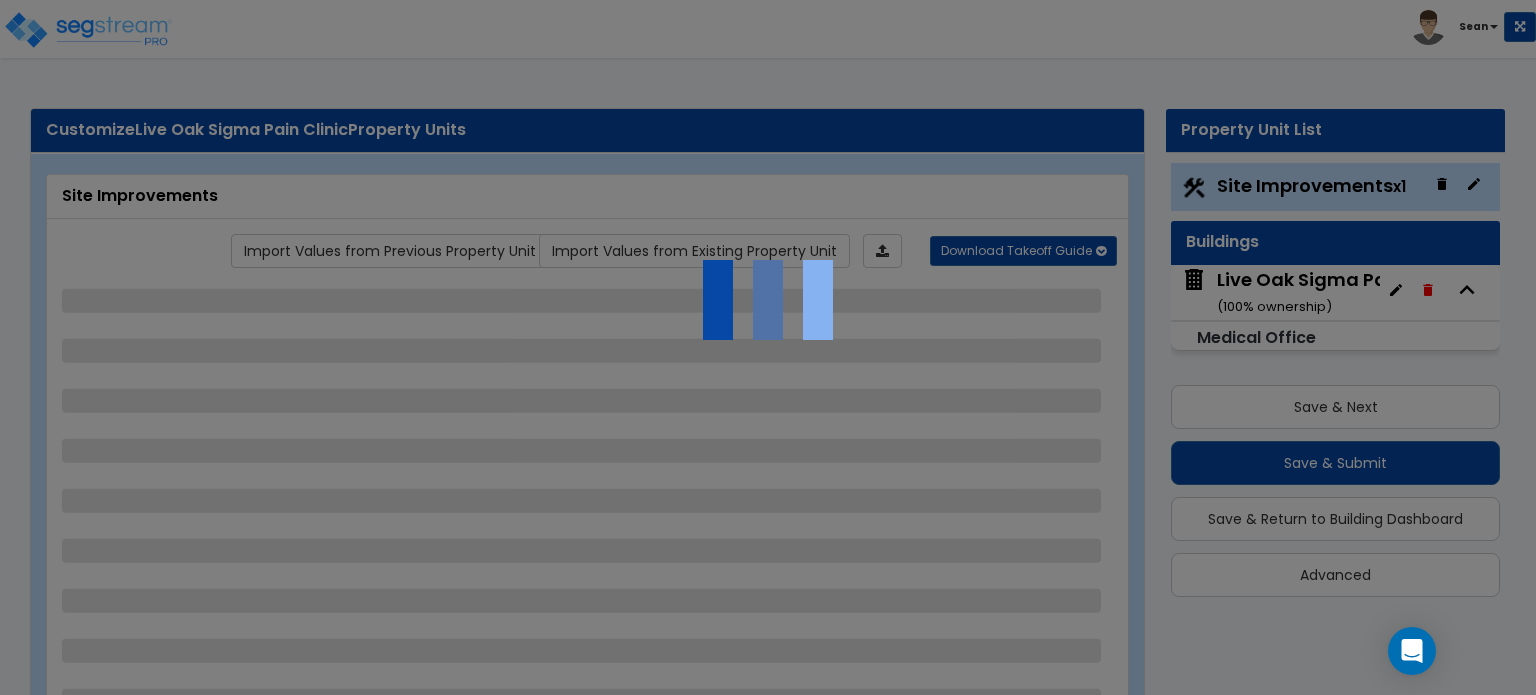 select on "1" 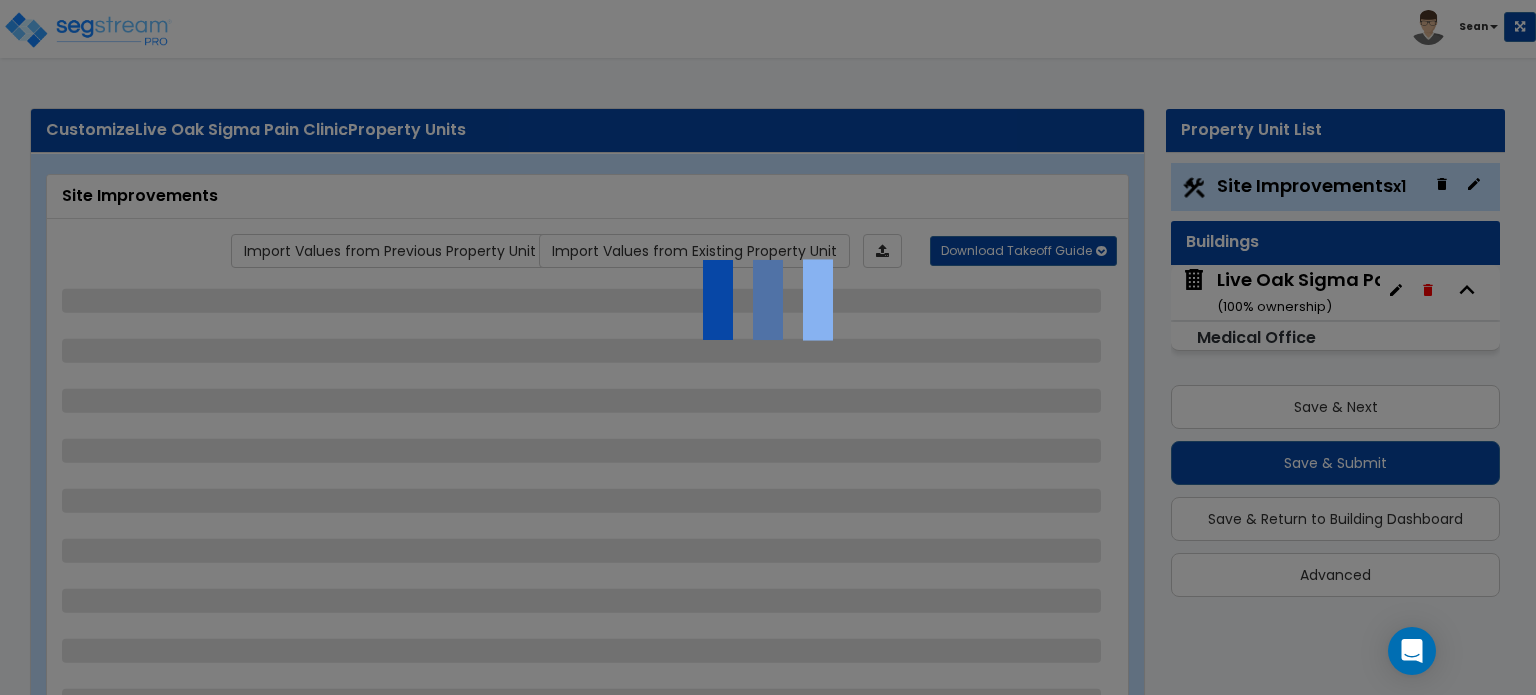 select on "1" 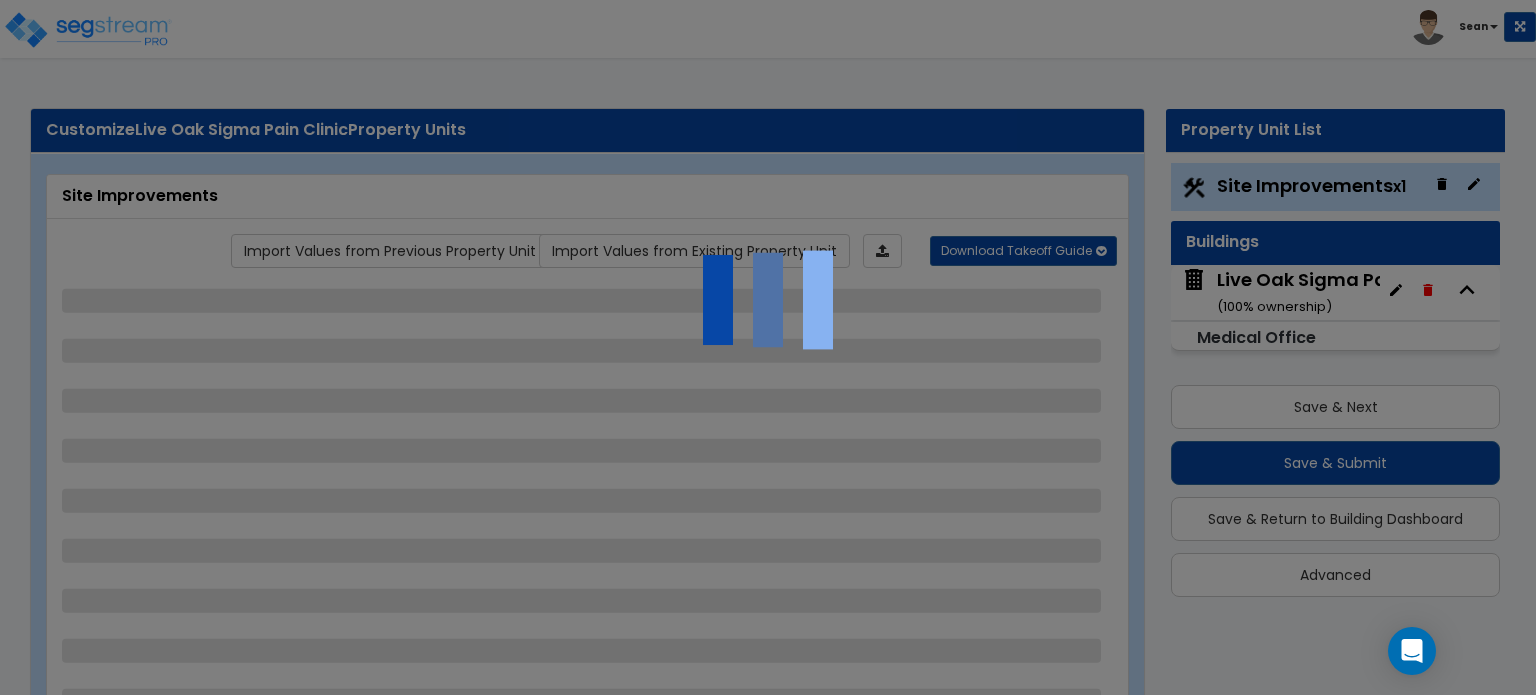 select on "1" 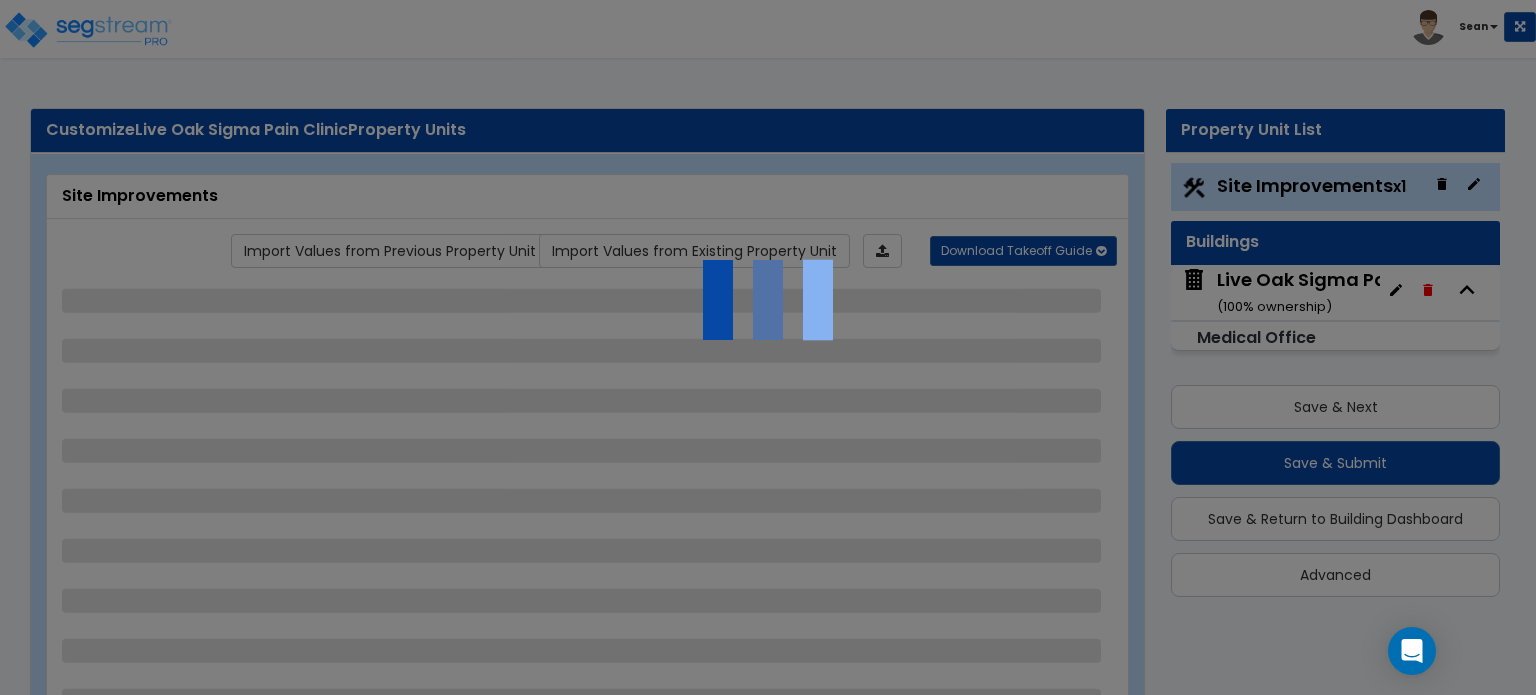 select on "1" 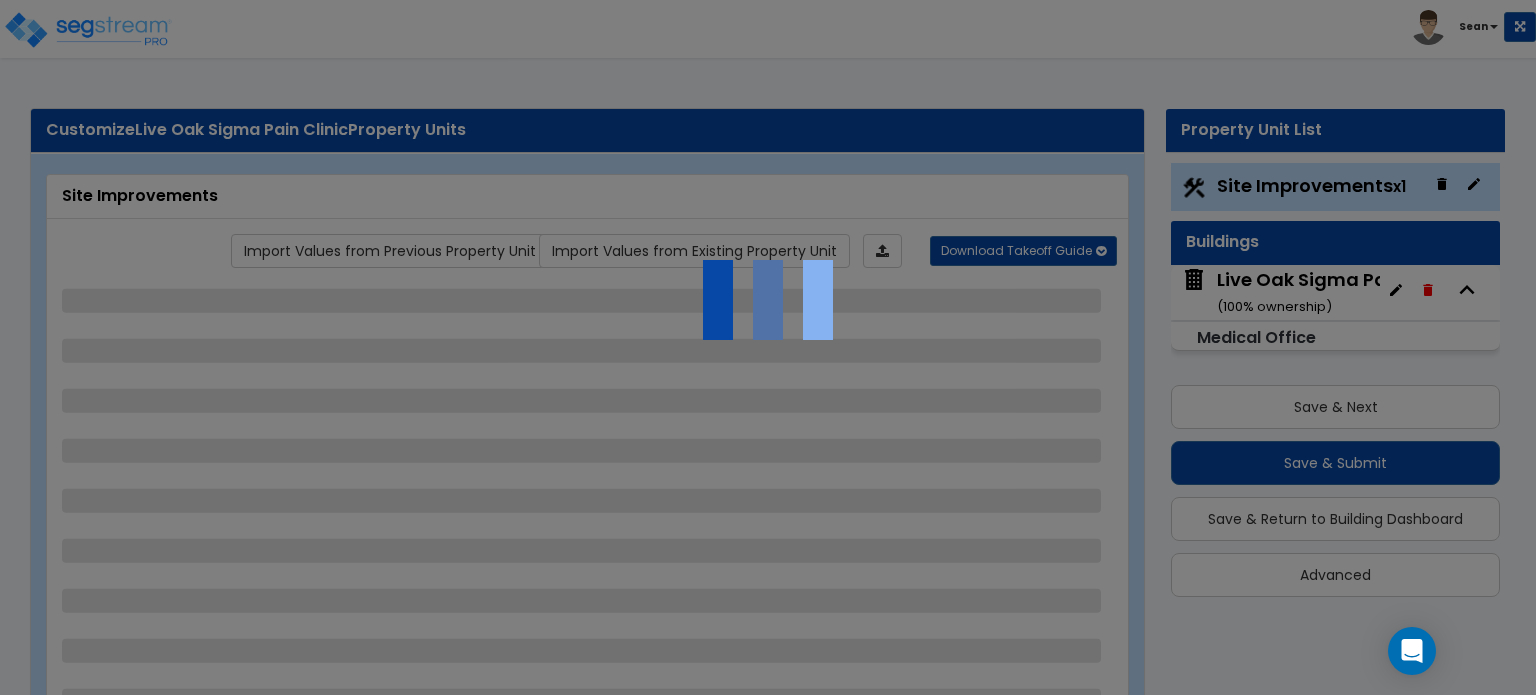 select on "1" 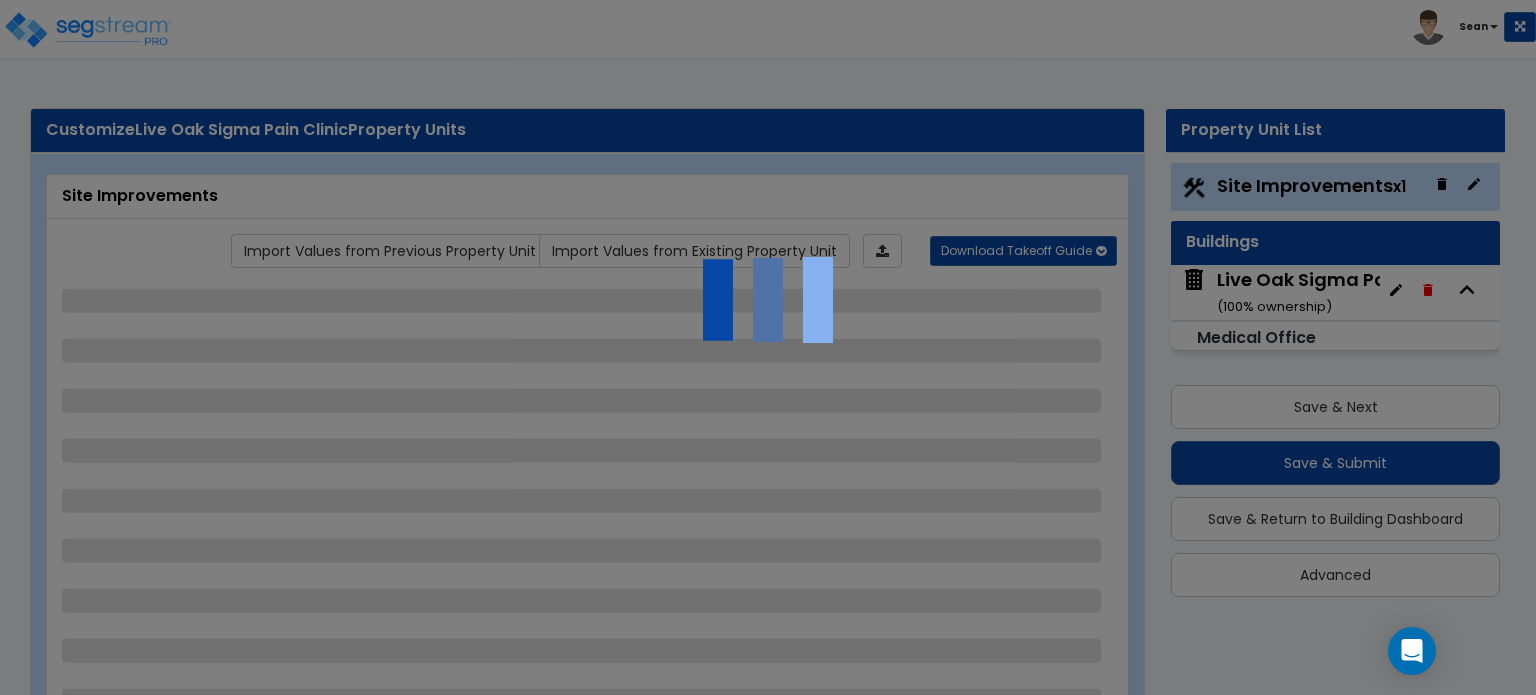 select on "1" 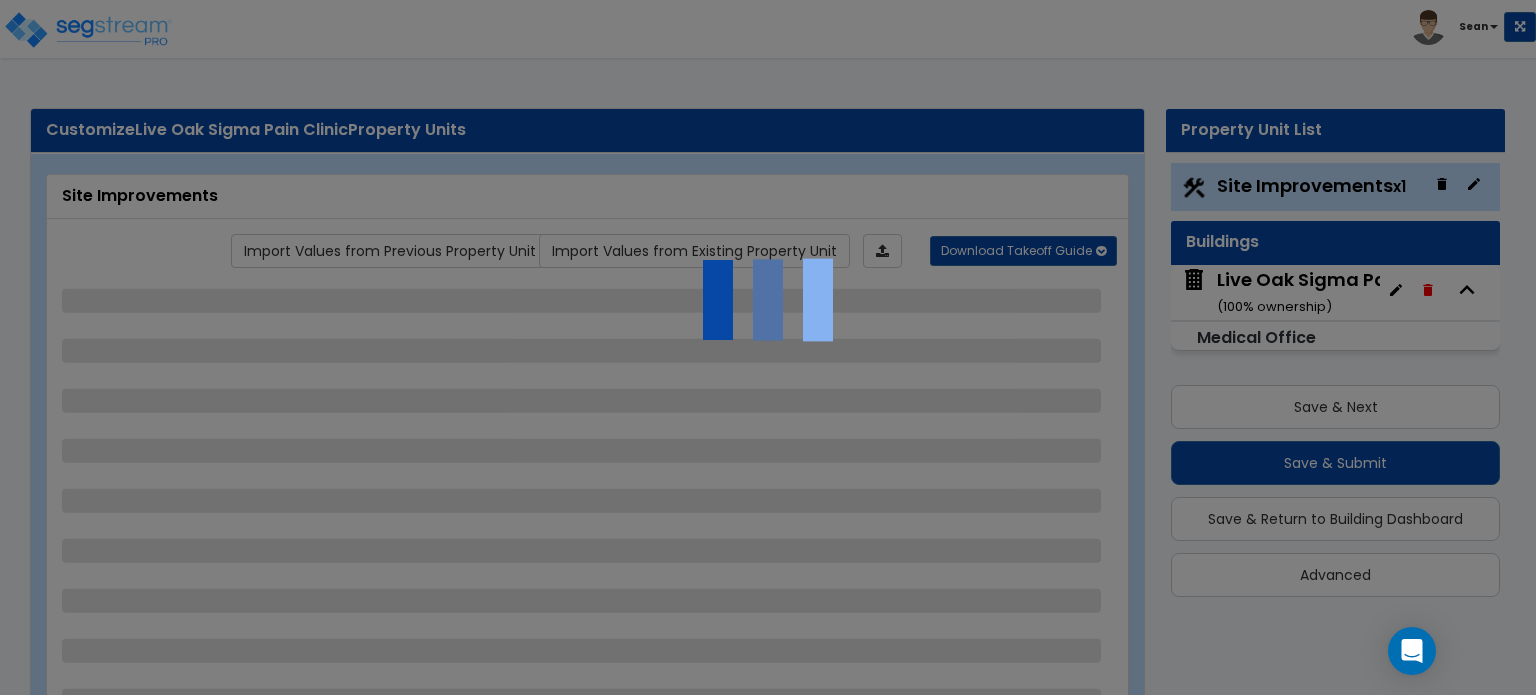 select on "1" 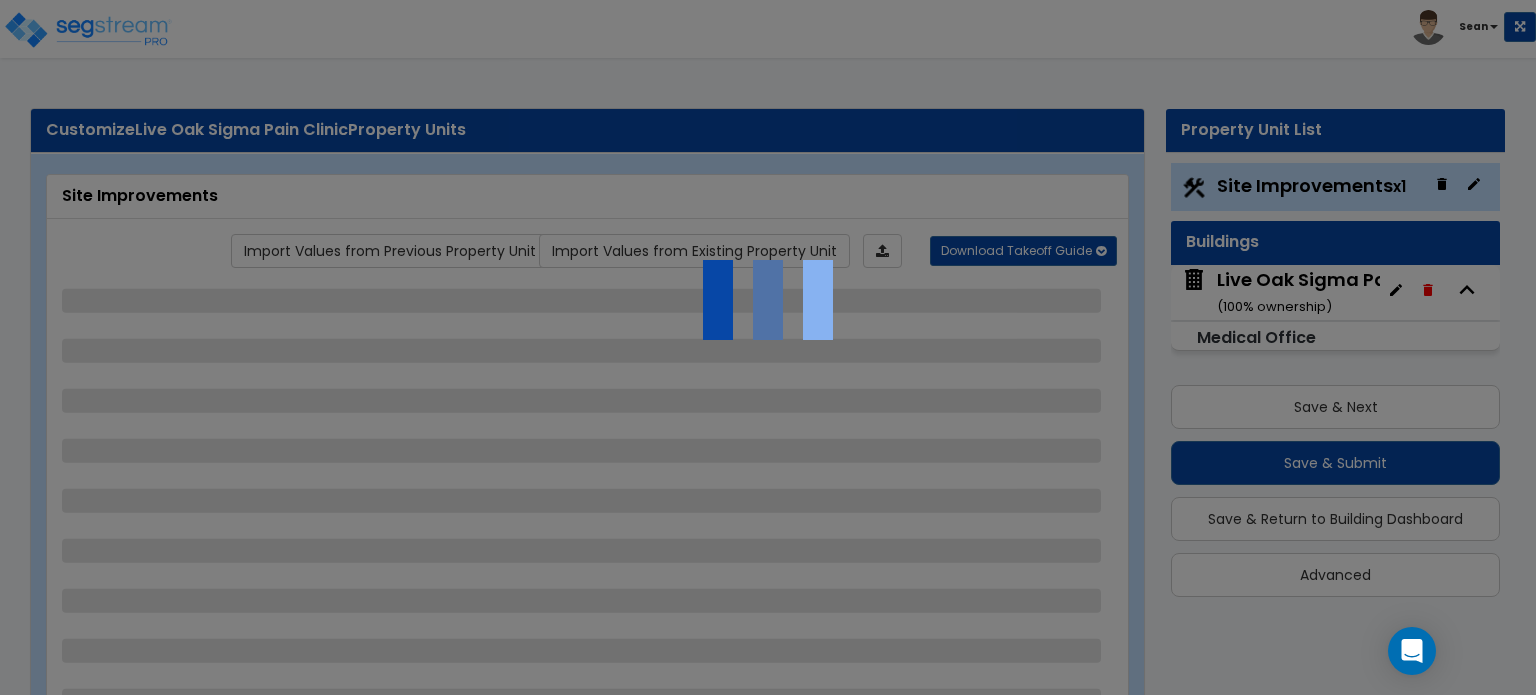 select on "2" 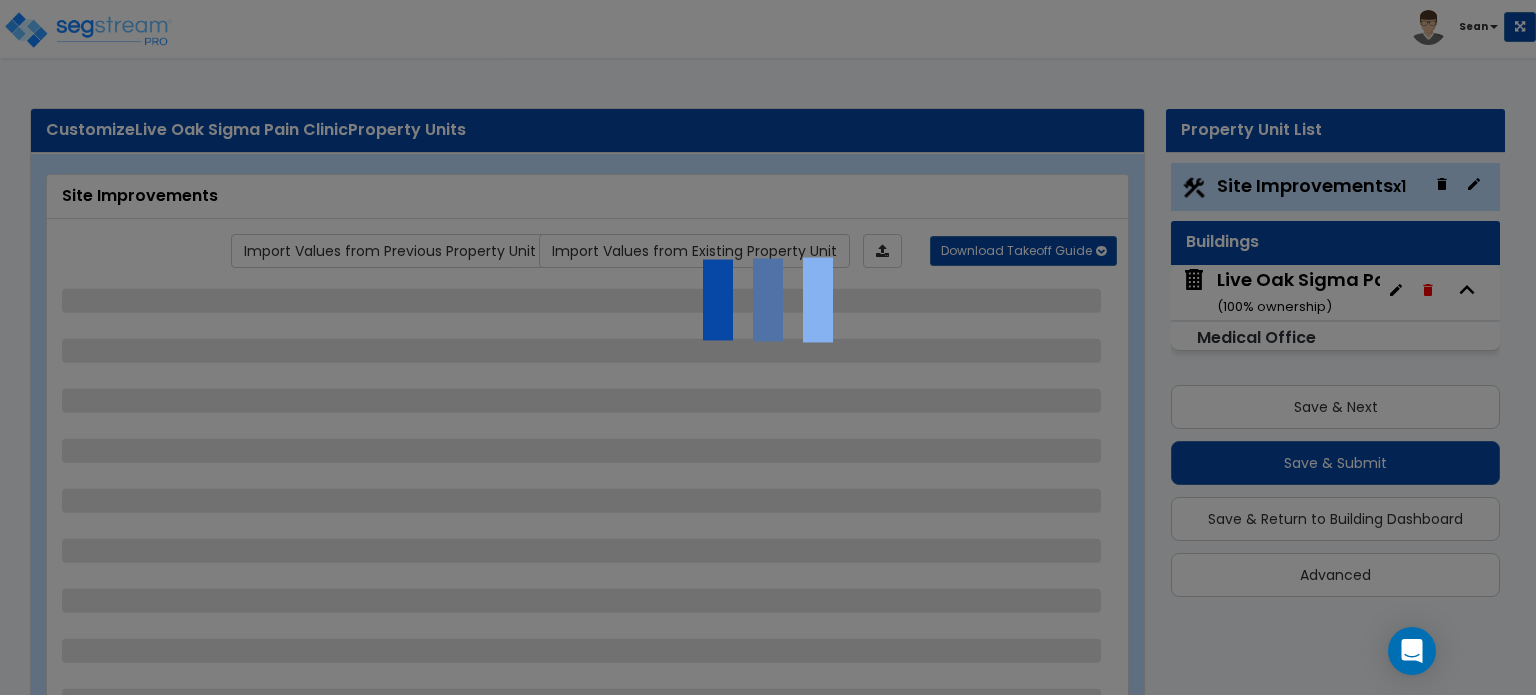 select on "1" 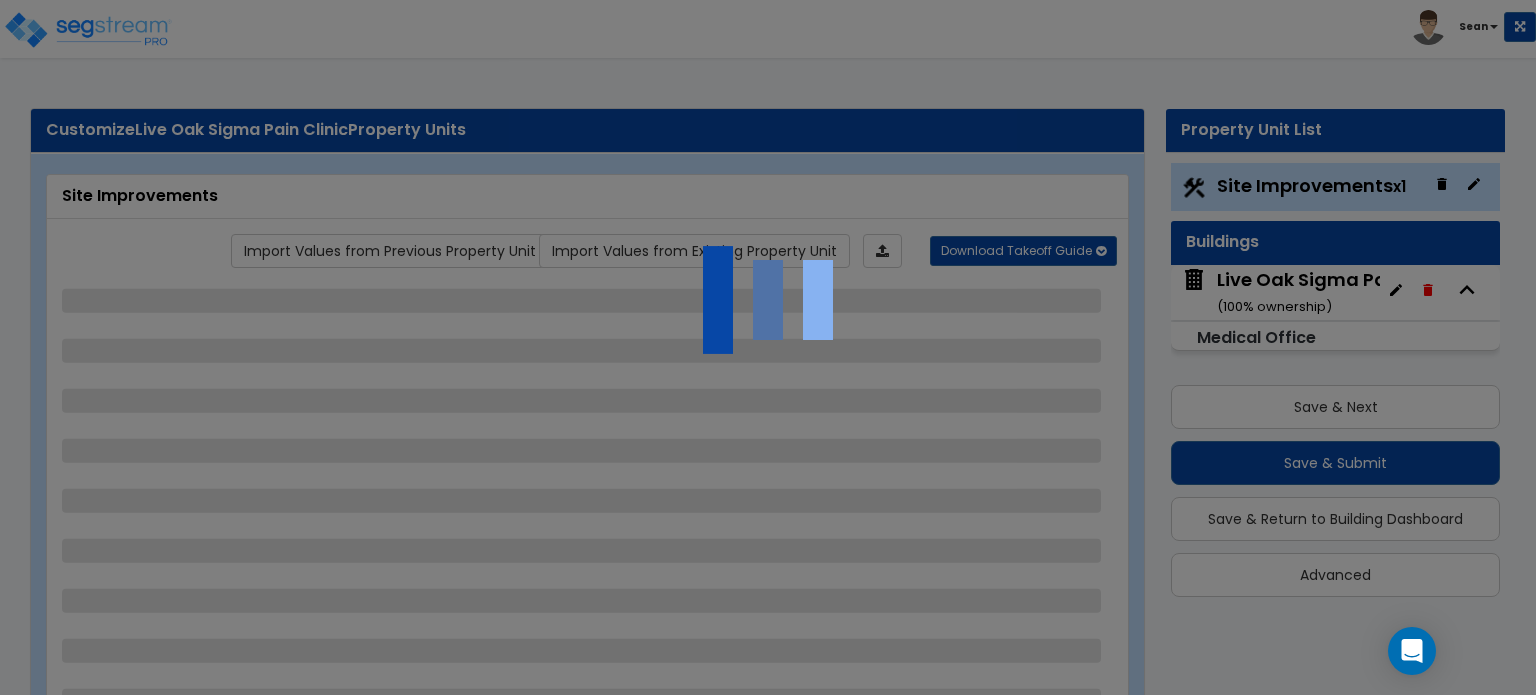 select on "1" 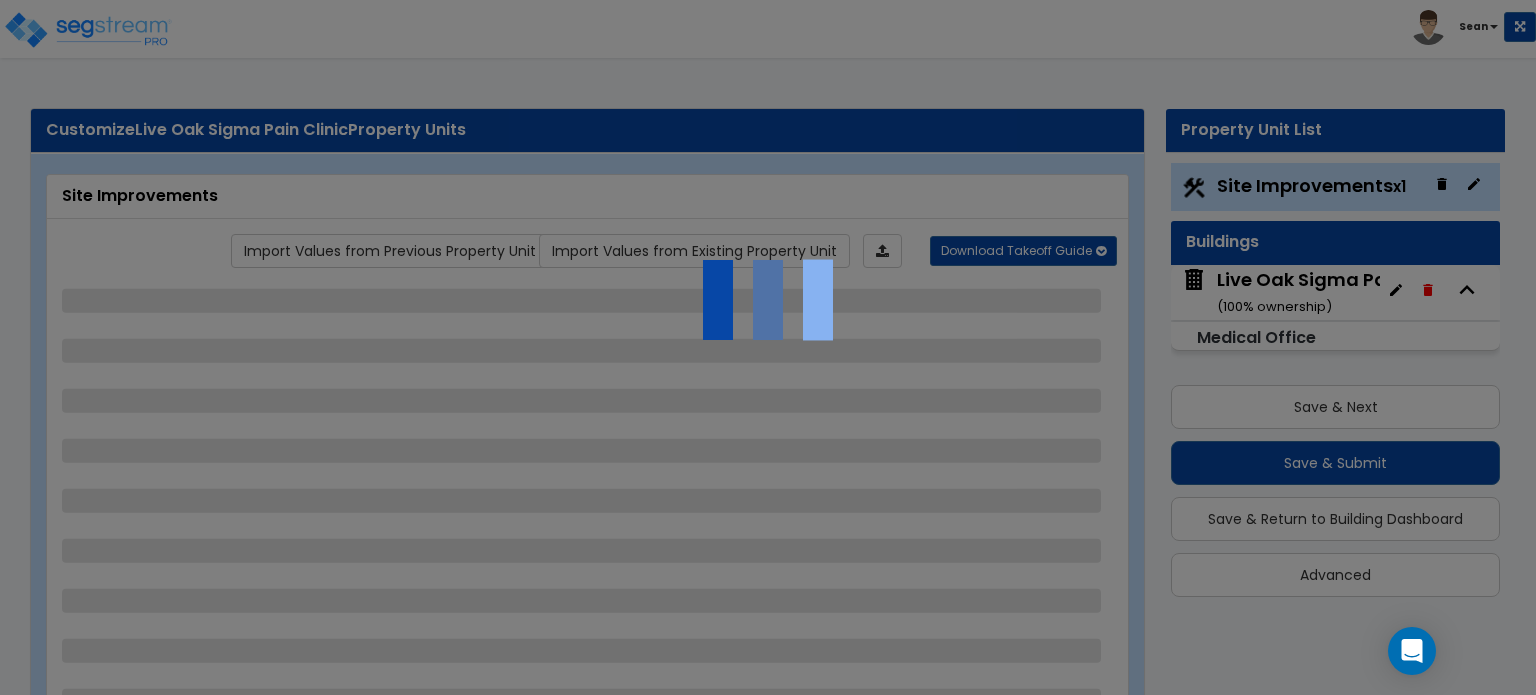 select on "1" 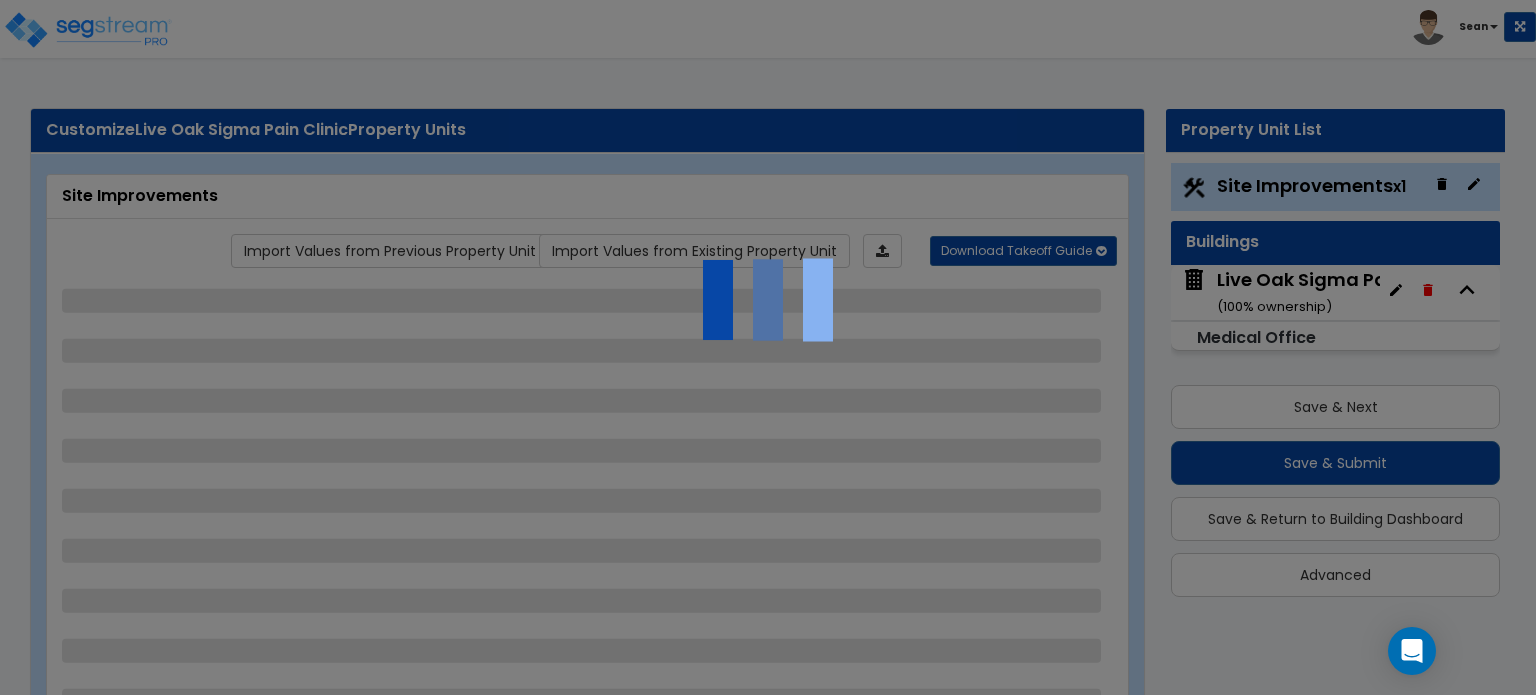 select on "1" 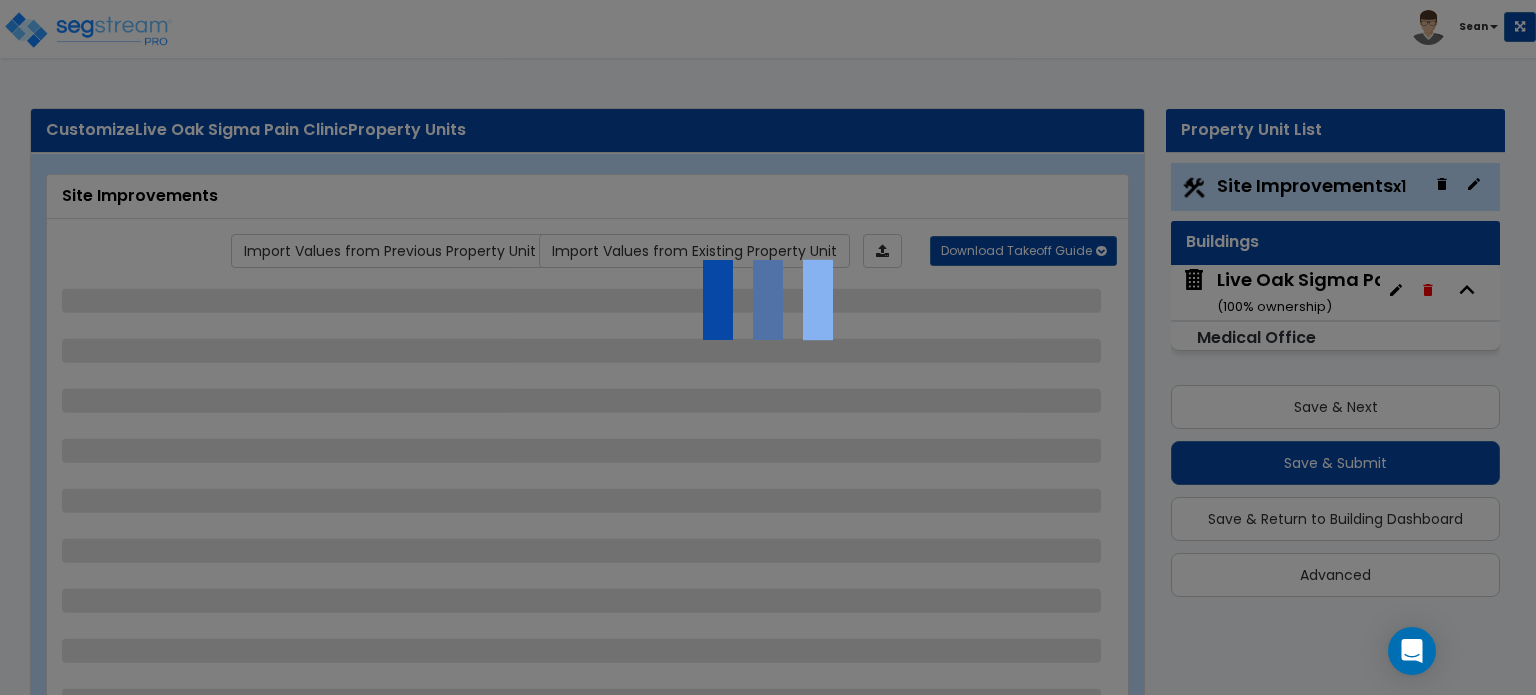 select on "3" 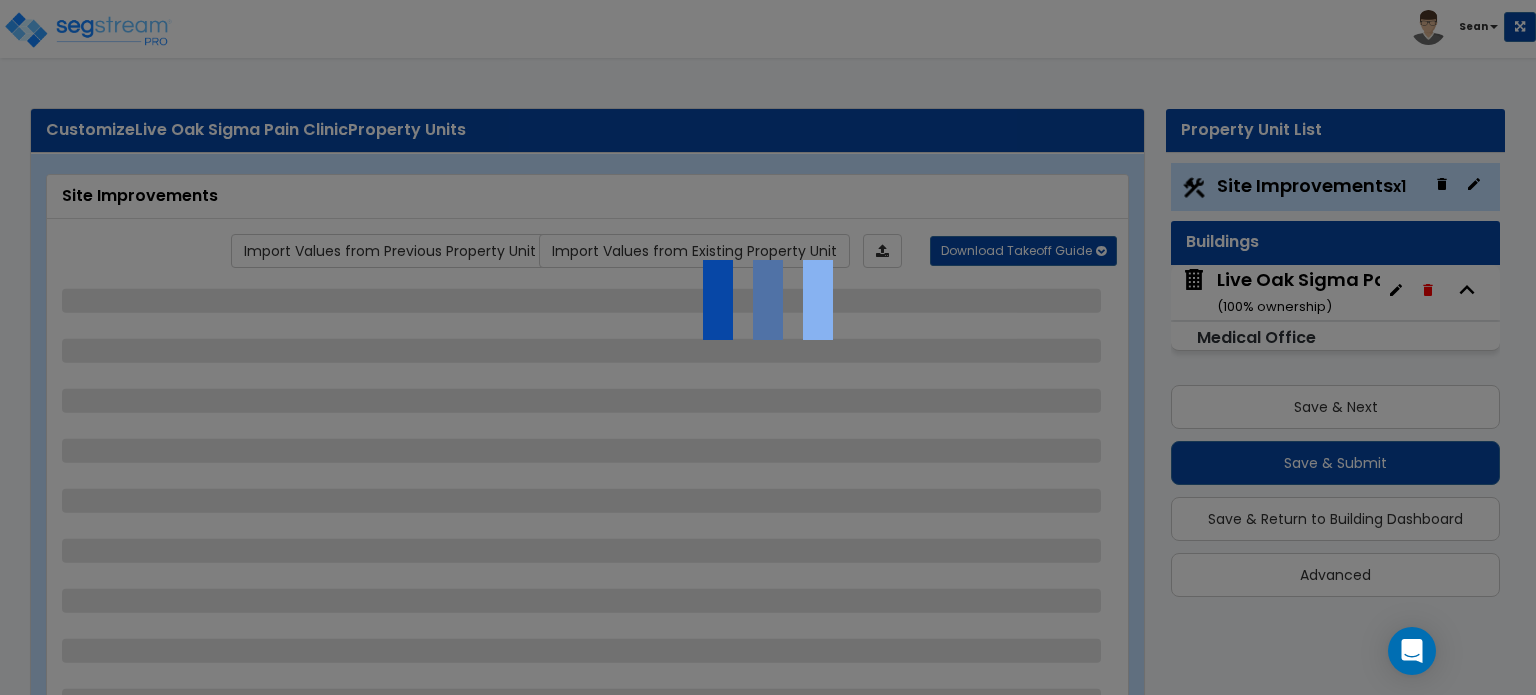 select on "2" 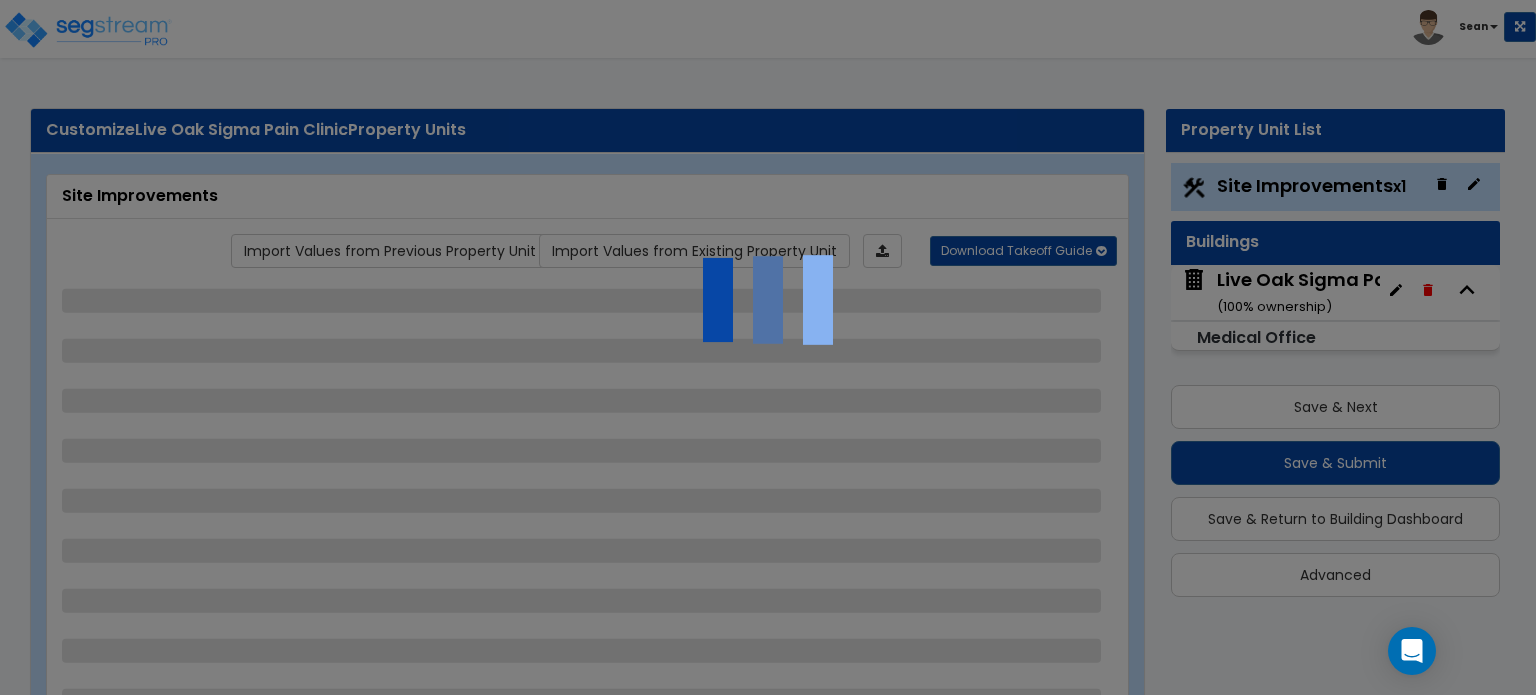 select on "2" 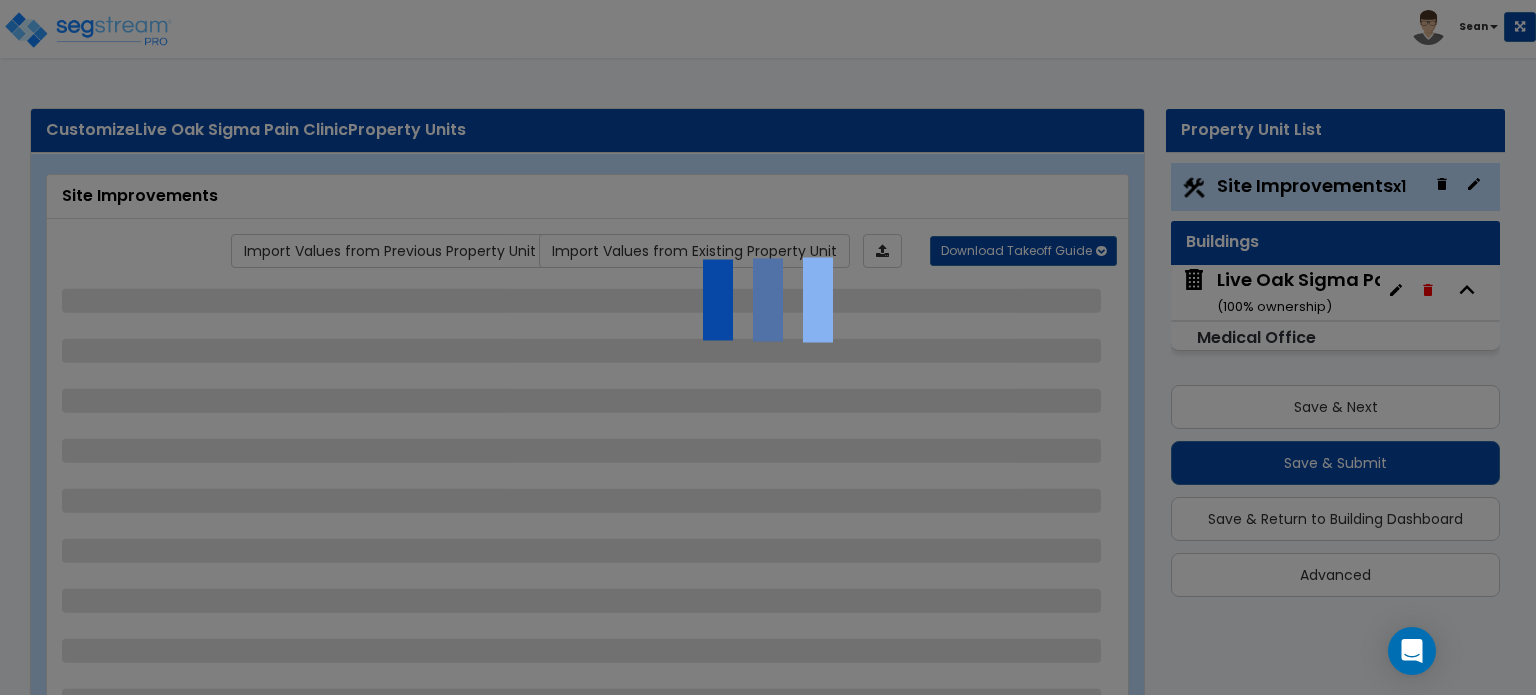select on "2" 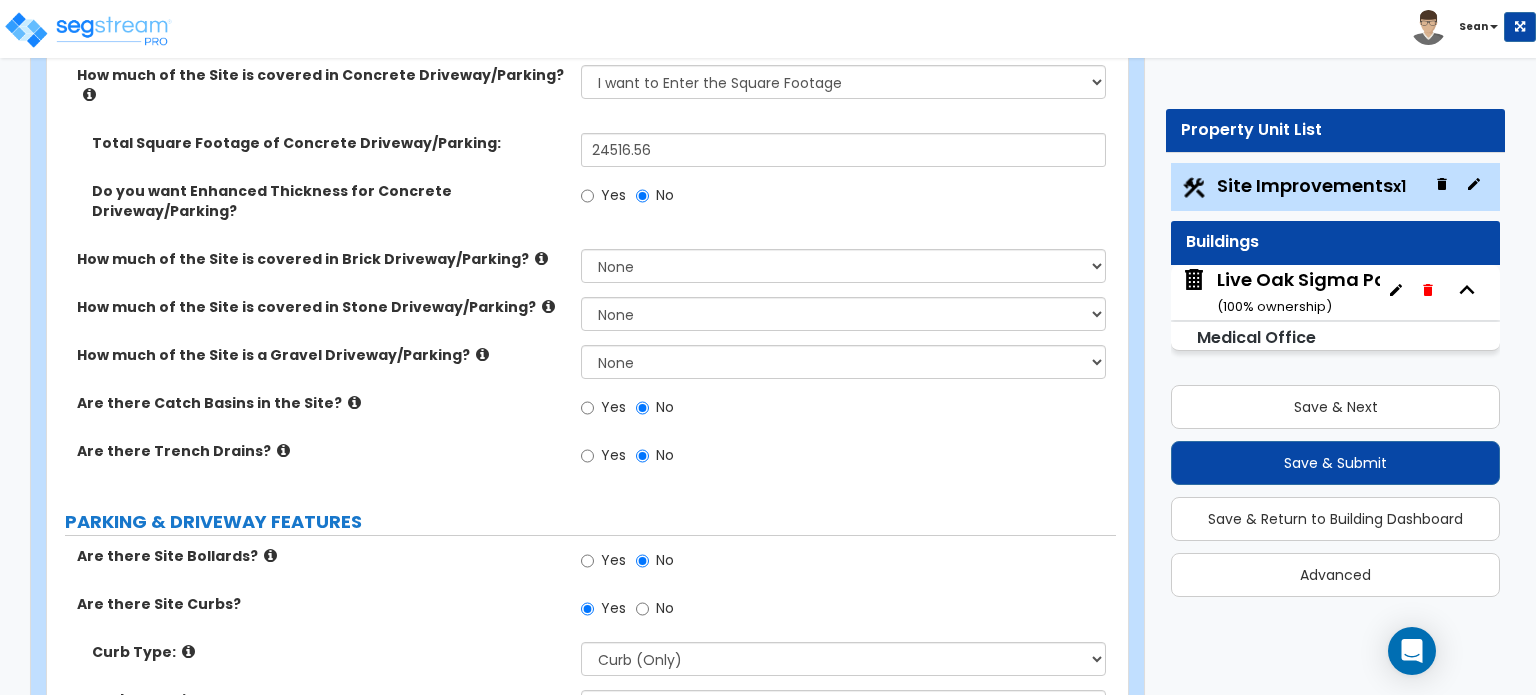 scroll, scrollTop: 600, scrollLeft: 0, axis: vertical 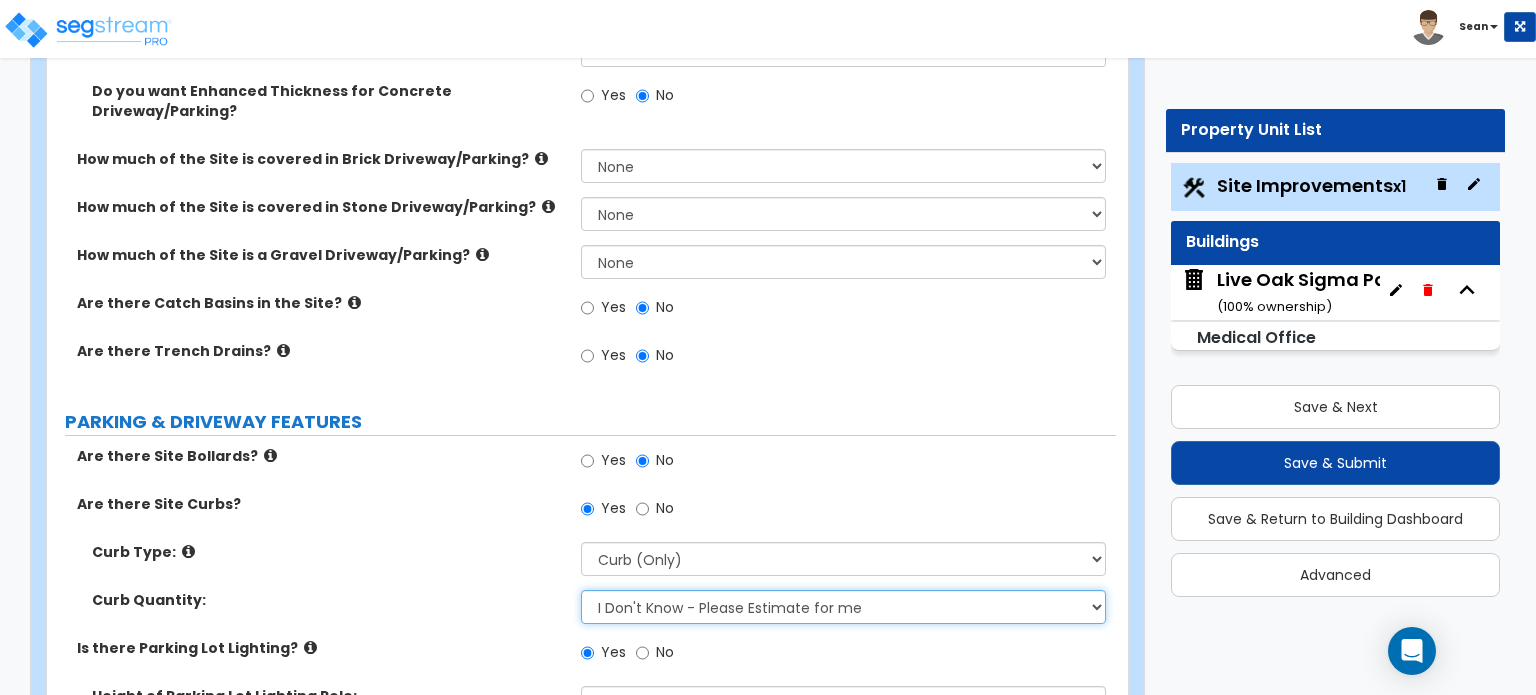 click on "I Don't Know - Please Estimate for me I want to Enter the Linear Footage" at bounding box center [843, 607] 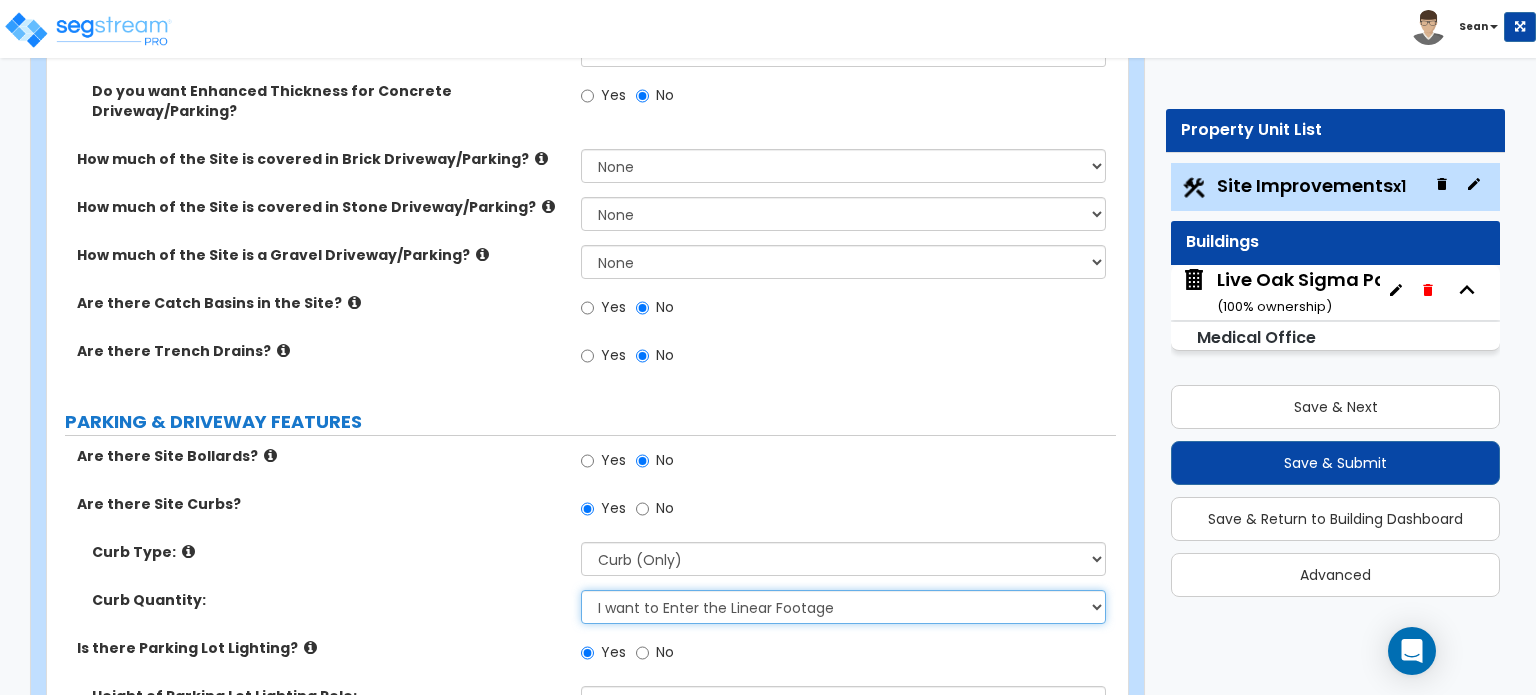 click on "I Don't Know - Please Estimate for me I want to Enter the Linear Footage" at bounding box center (843, 607) 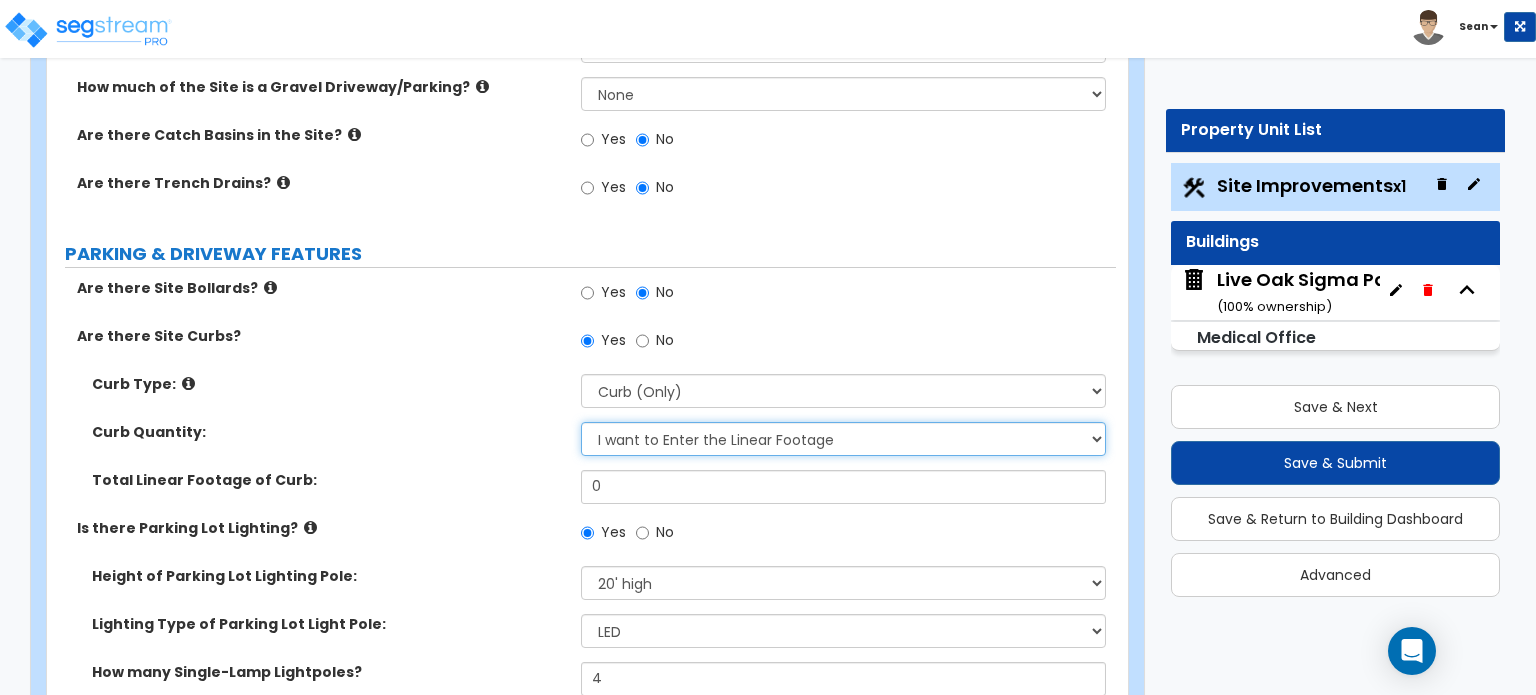 scroll, scrollTop: 800, scrollLeft: 0, axis: vertical 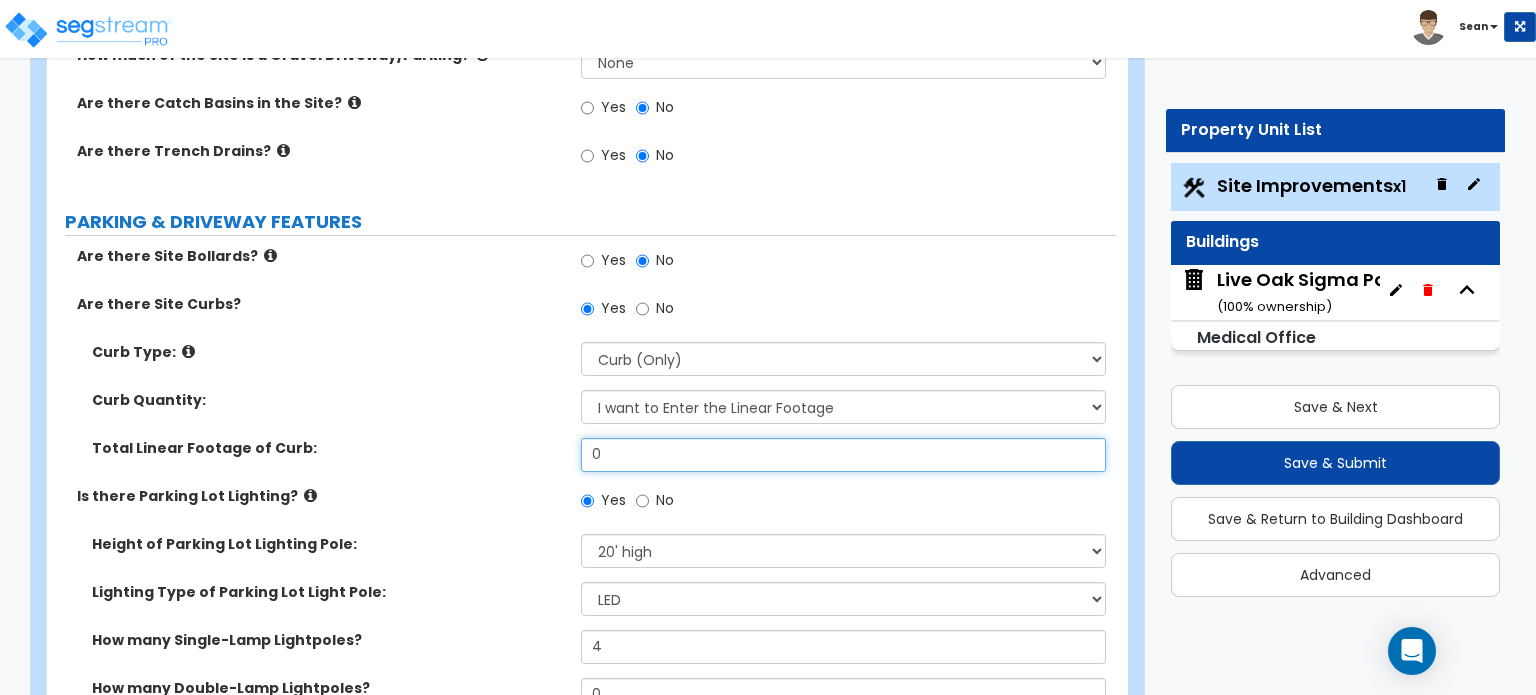 click on "0" at bounding box center [843, 455] 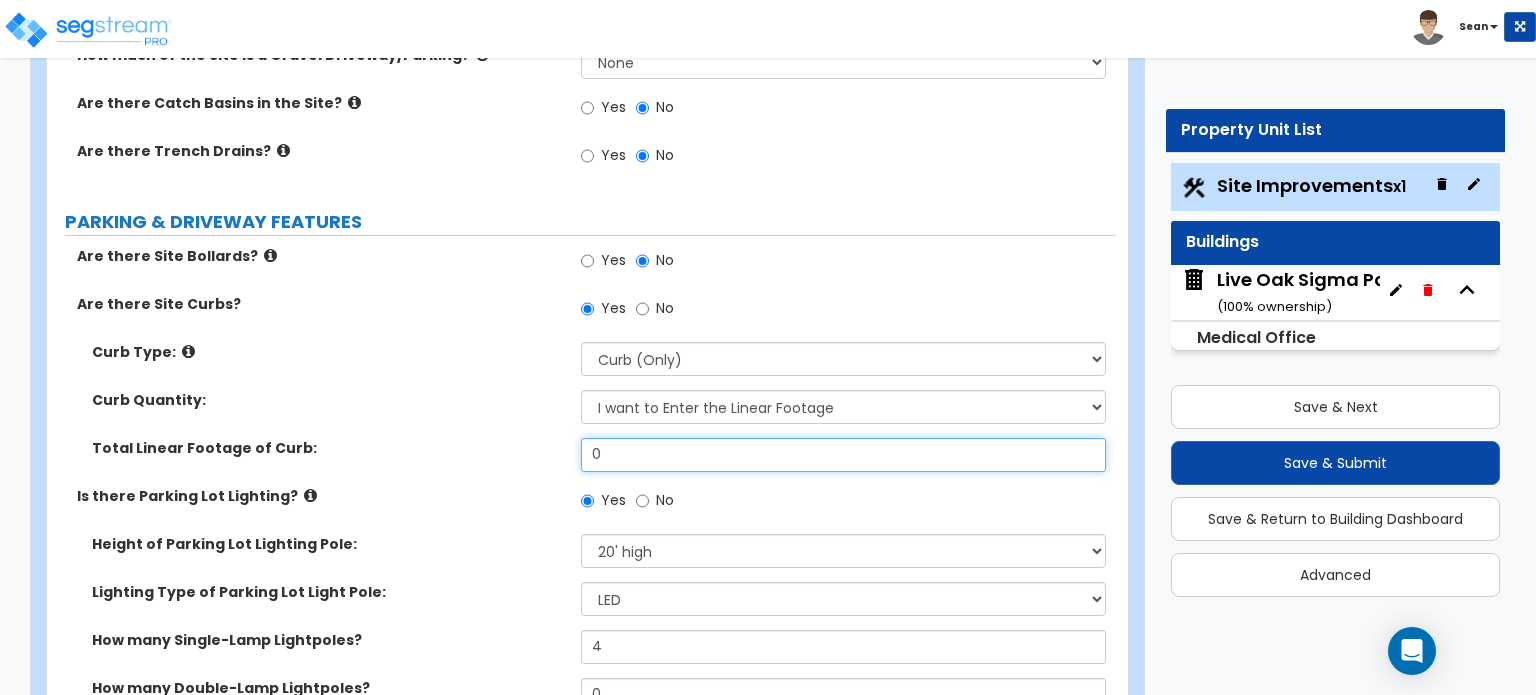 drag, startPoint x: 651, startPoint y: 377, endPoint x: 560, endPoint y: 383, distance: 91.197586 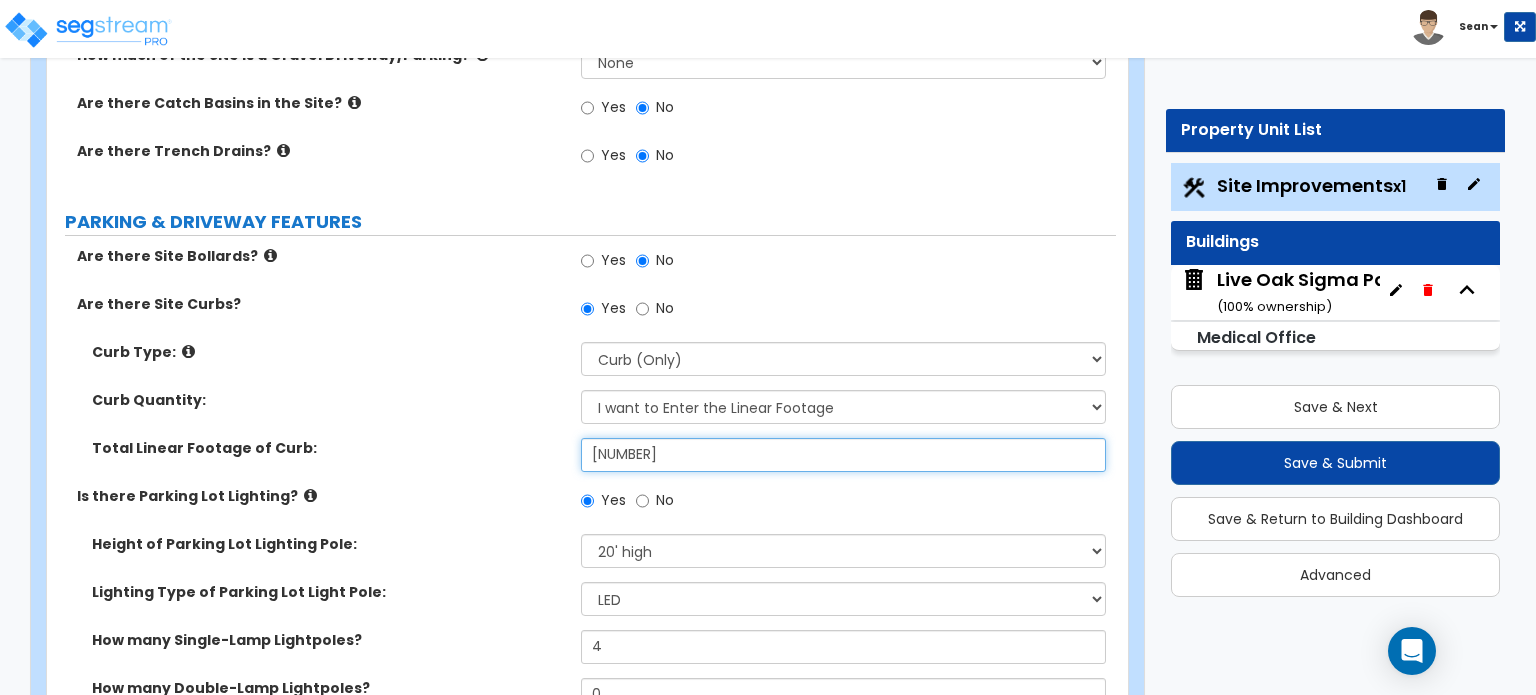 type on "[NUMBER]" 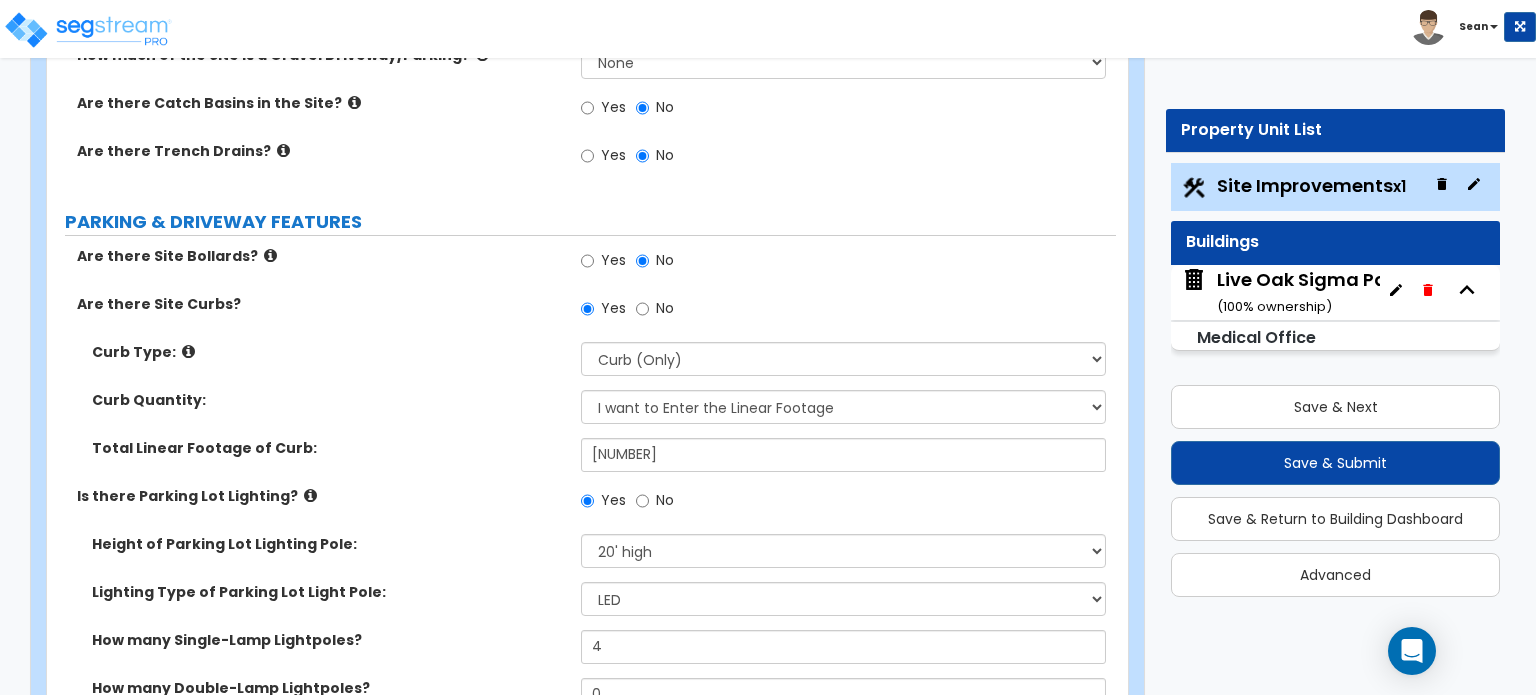 click on "Total Linear Footage of Curb: [NUMBER]" at bounding box center (581, 462) 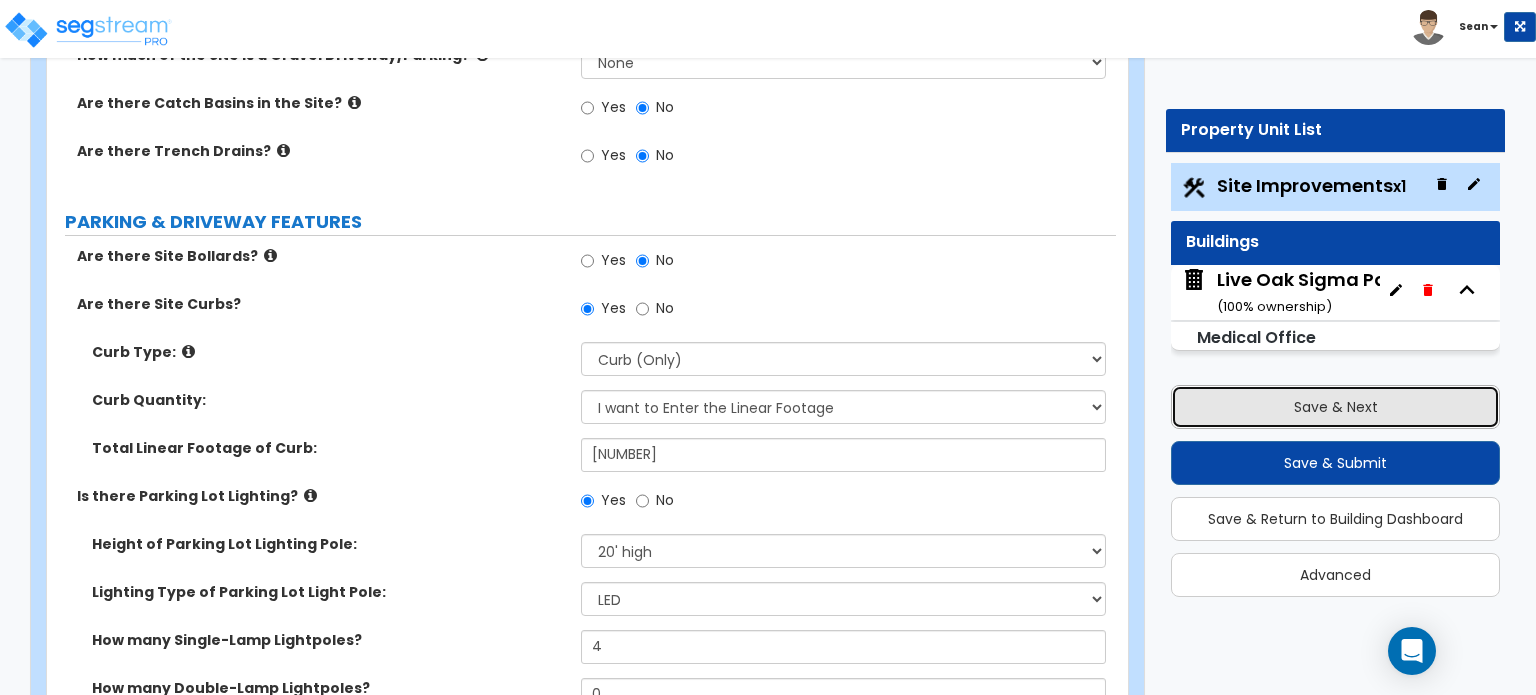 click on "Save & Next" at bounding box center [1335, 407] 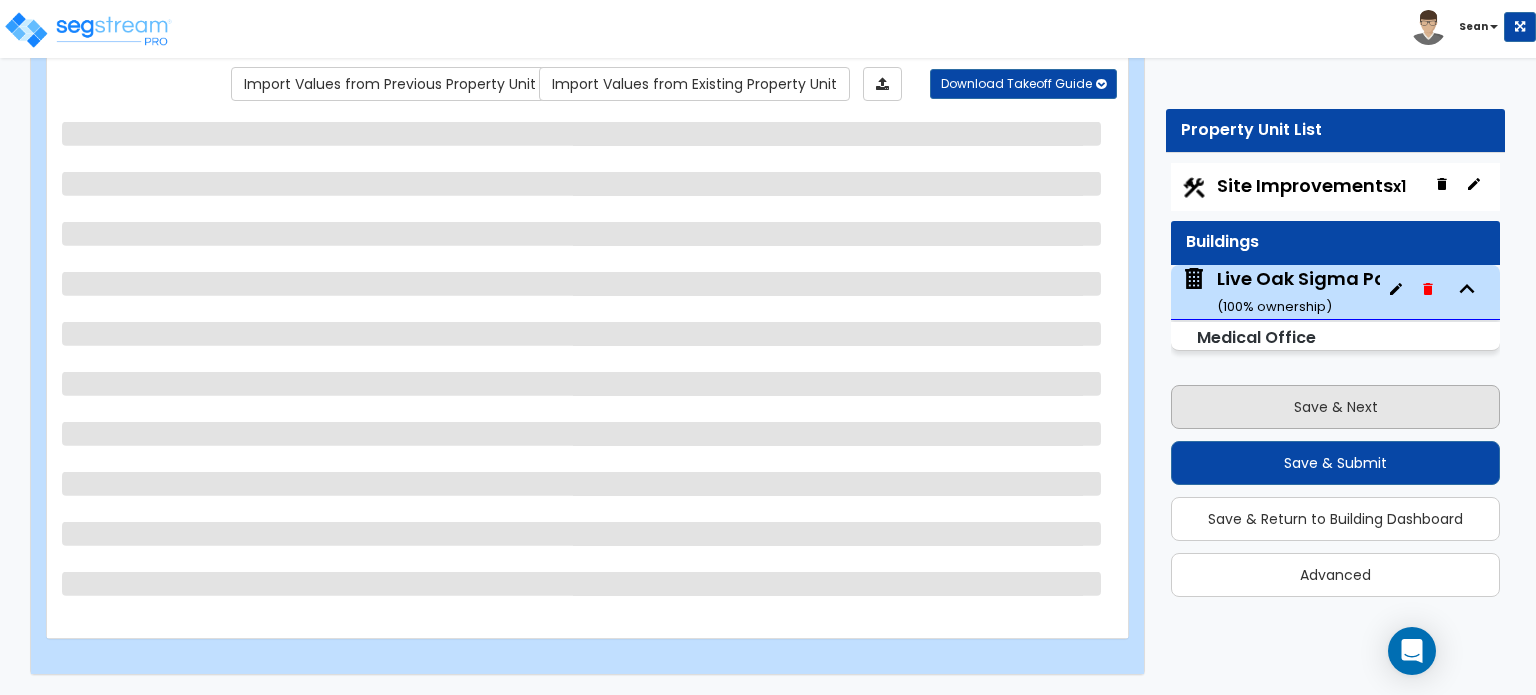 scroll, scrollTop: 164, scrollLeft: 0, axis: vertical 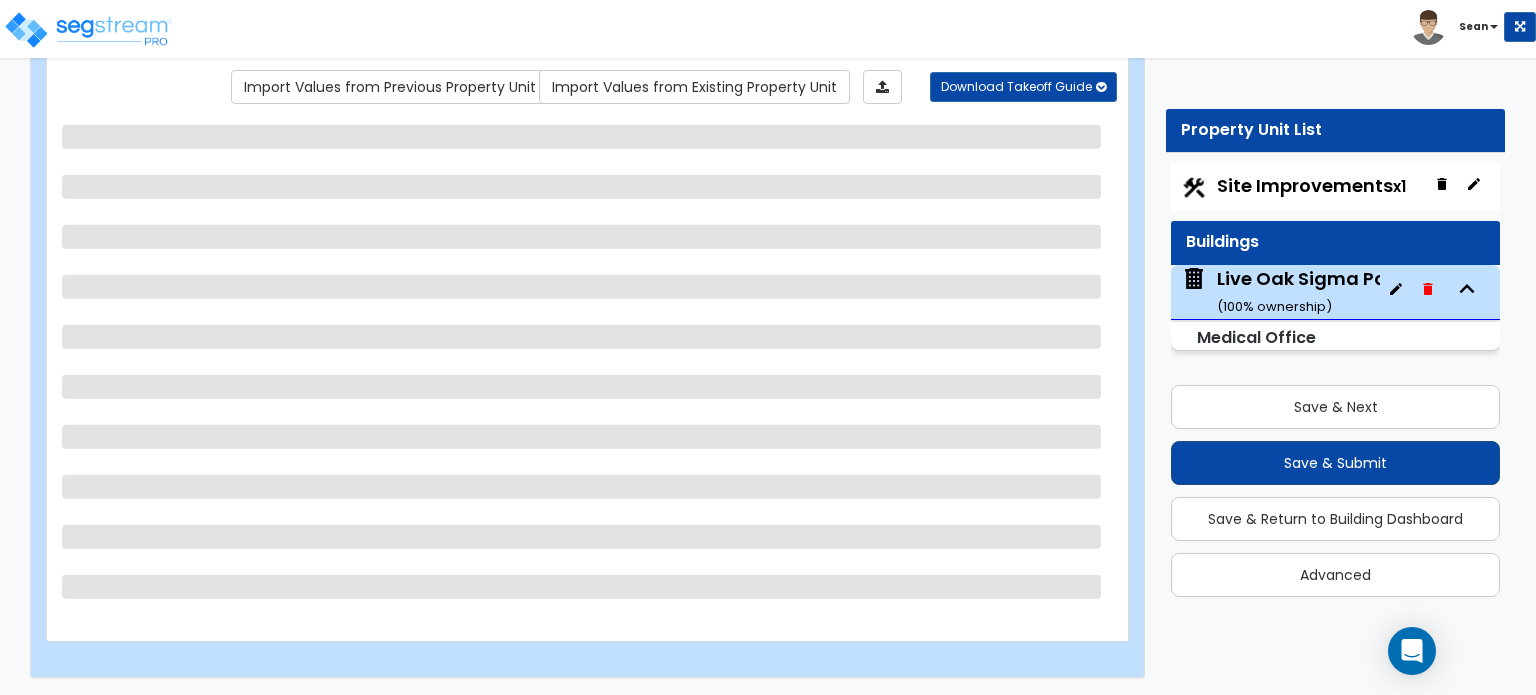 select on "7" 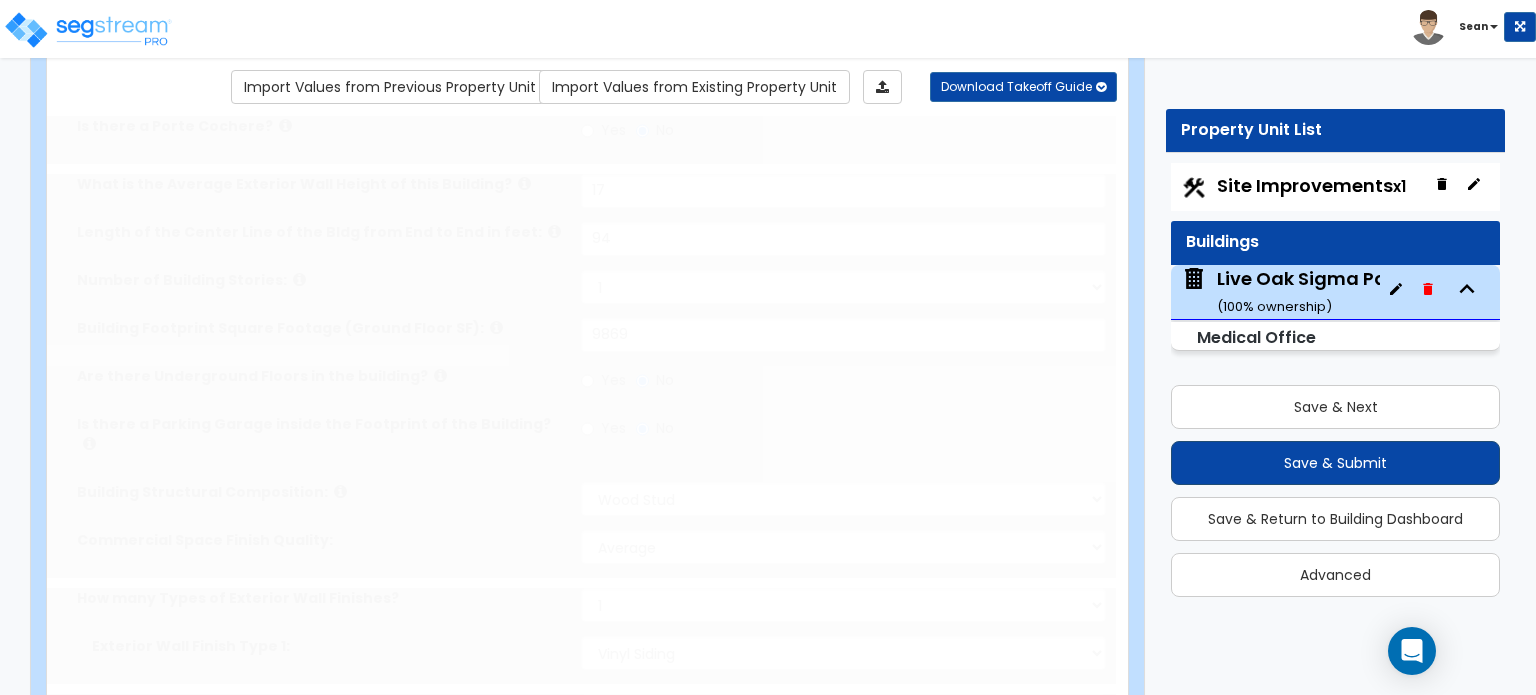 radio on "true" 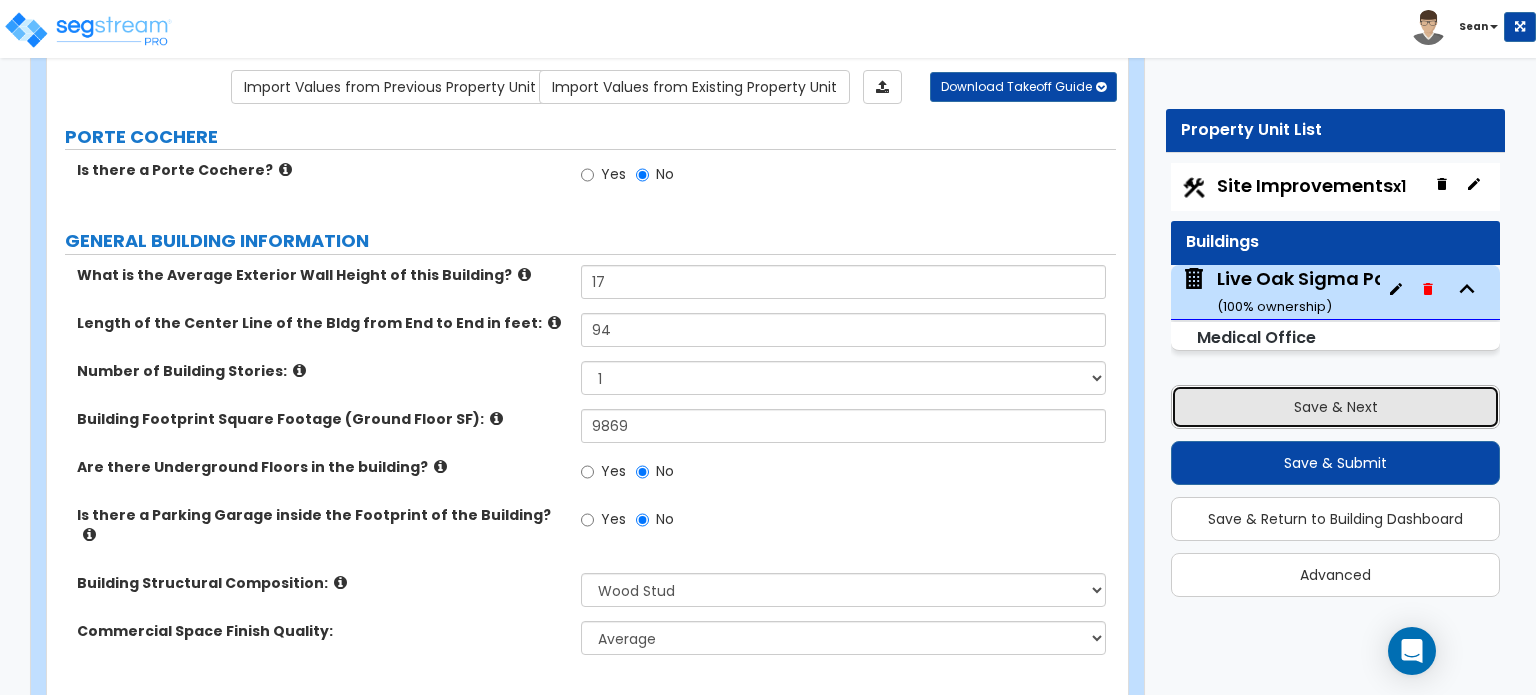 click on "Save & Next" at bounding box center (1335, 407) 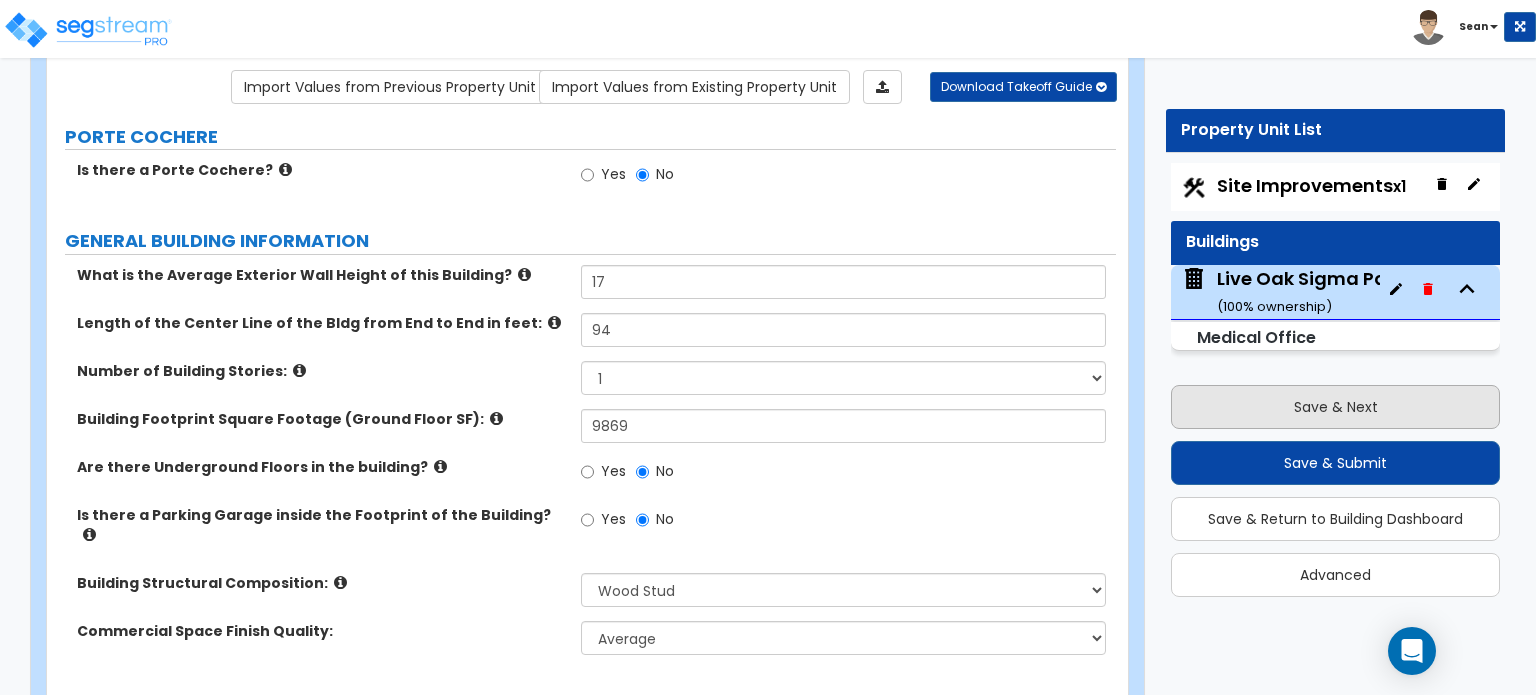 select on "2" 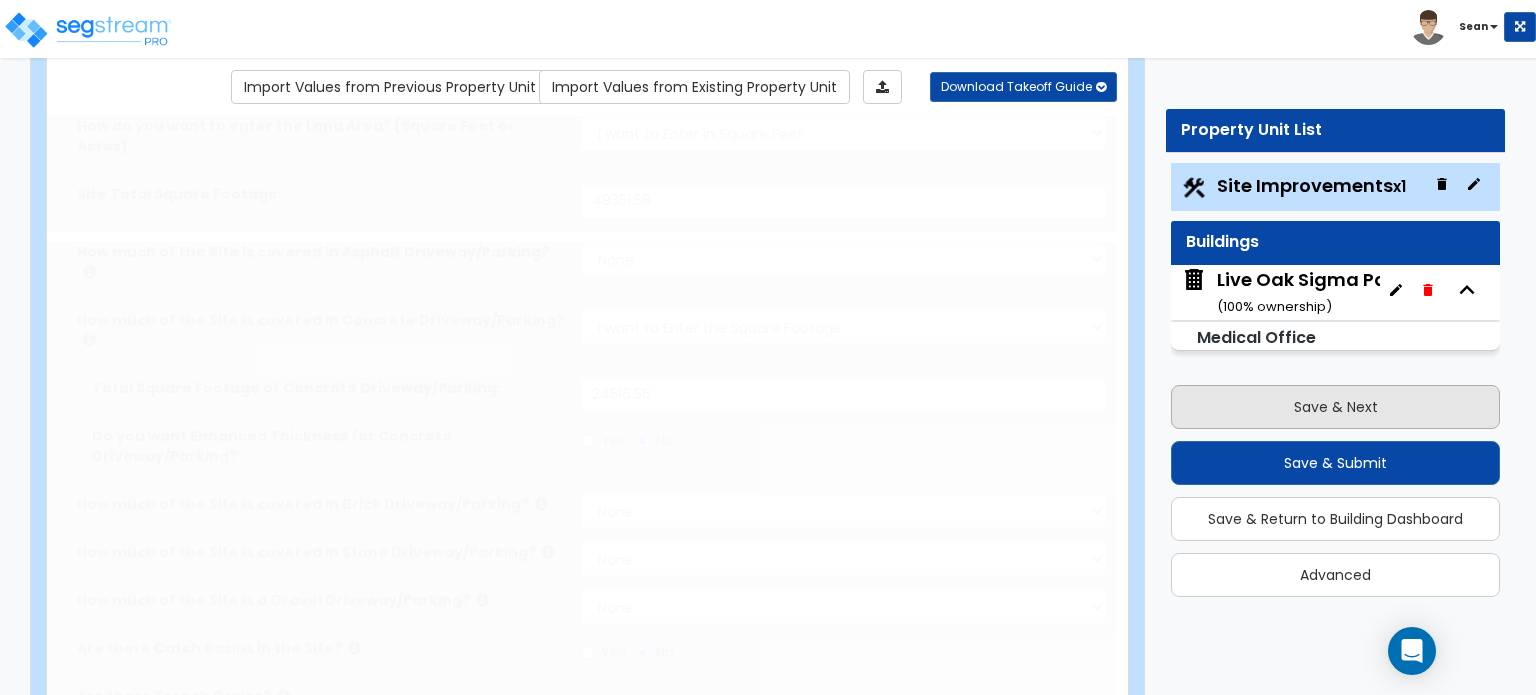 radio on "true" 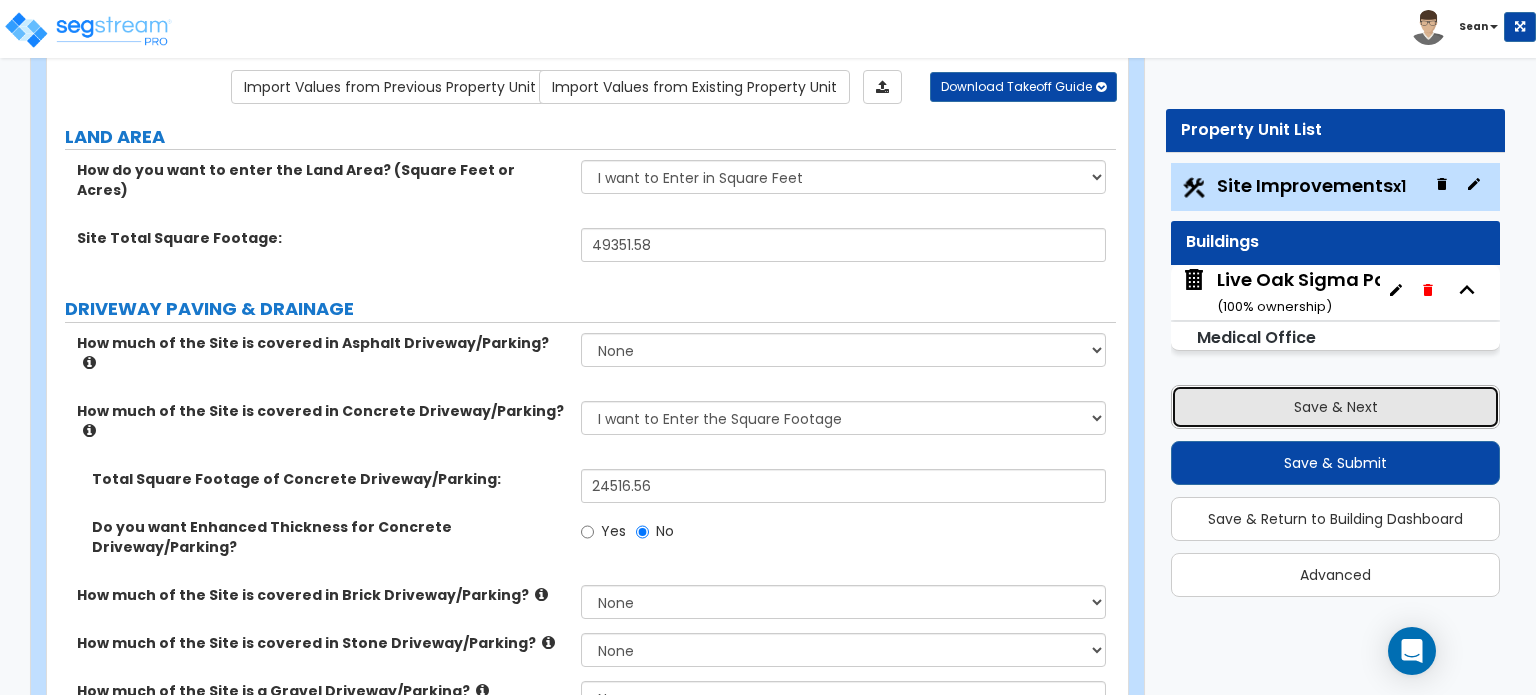 click on "Save & Next" at bounding box center (1335, 407) 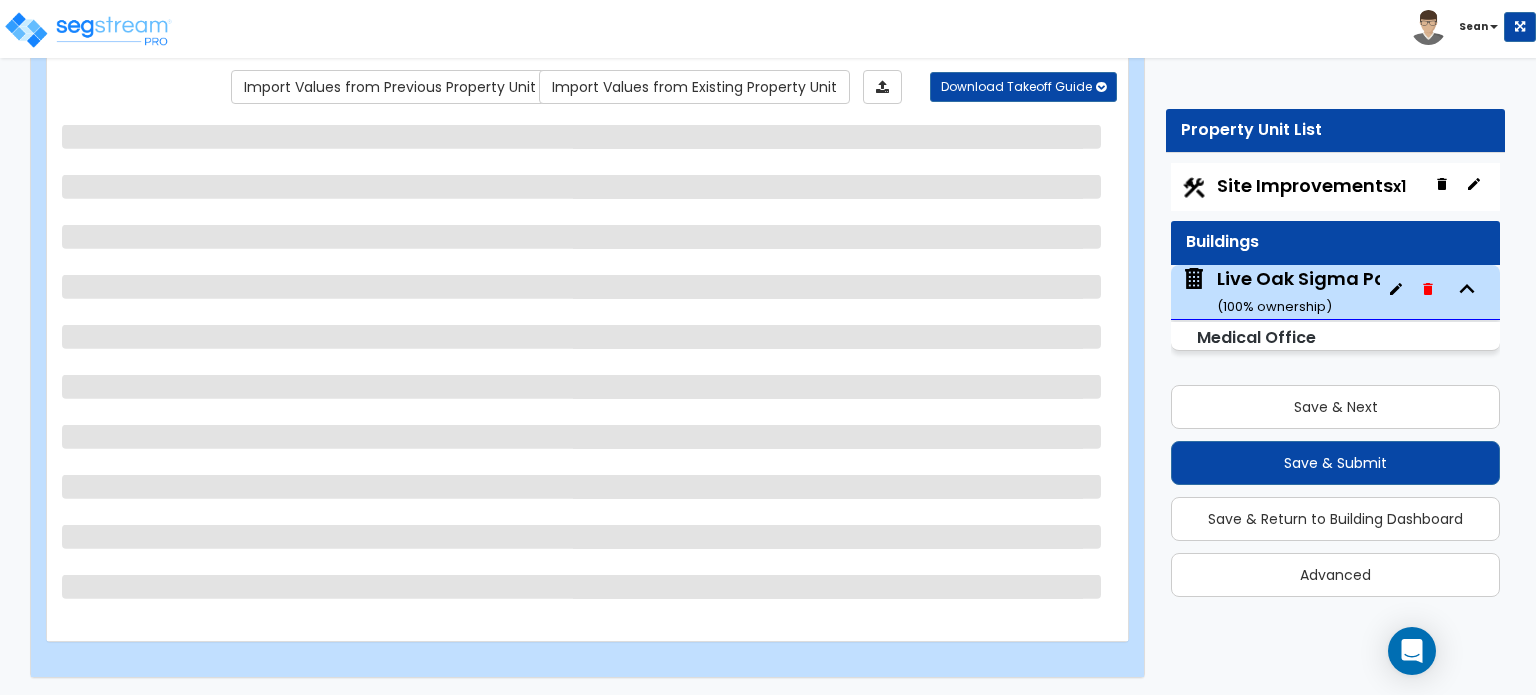 select on "7" 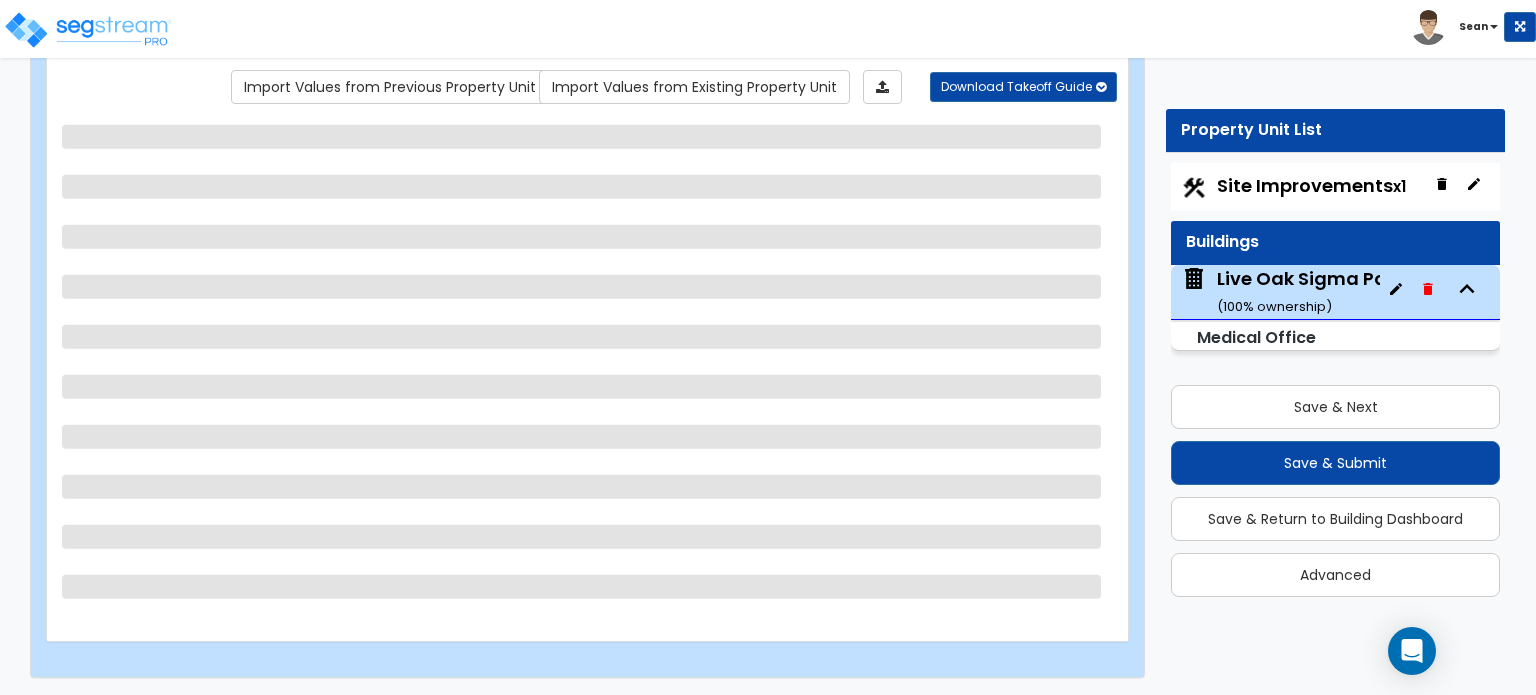 select on "1" 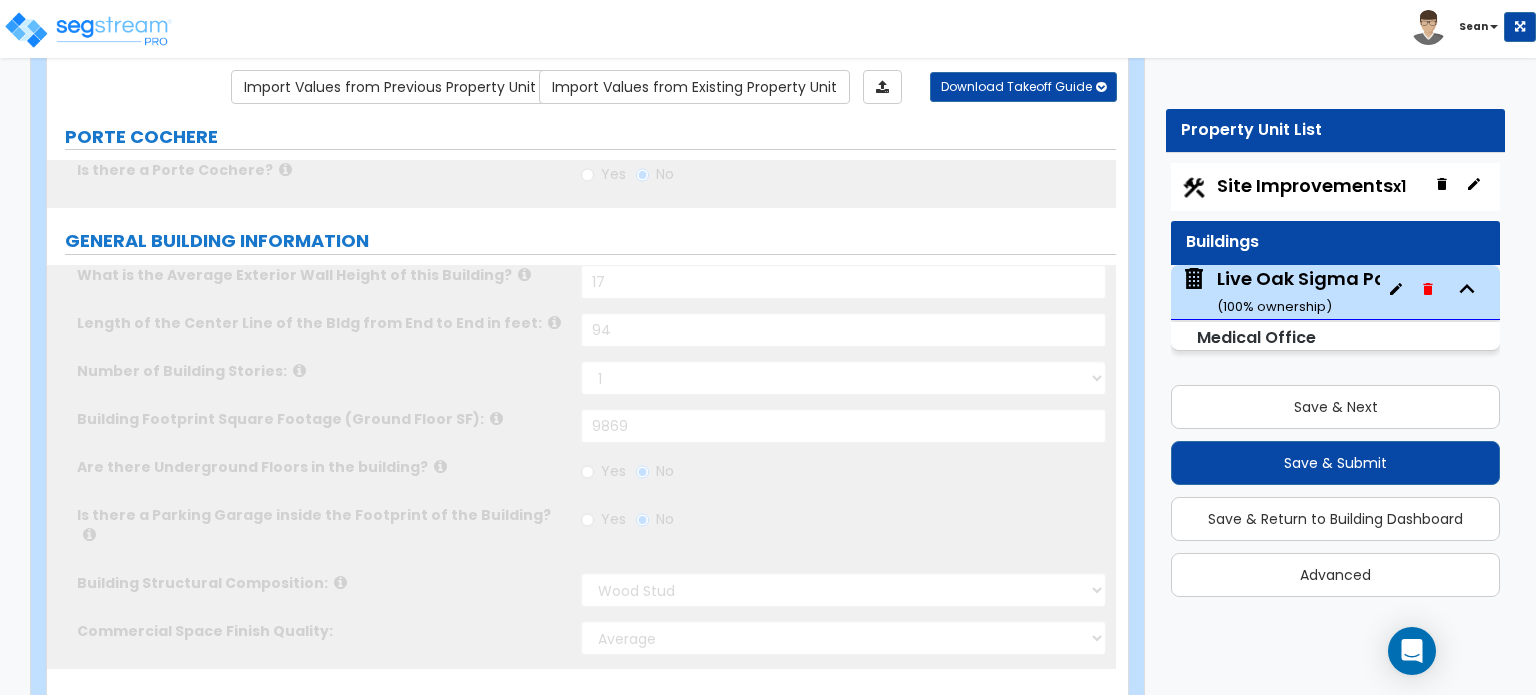 radio on "true" 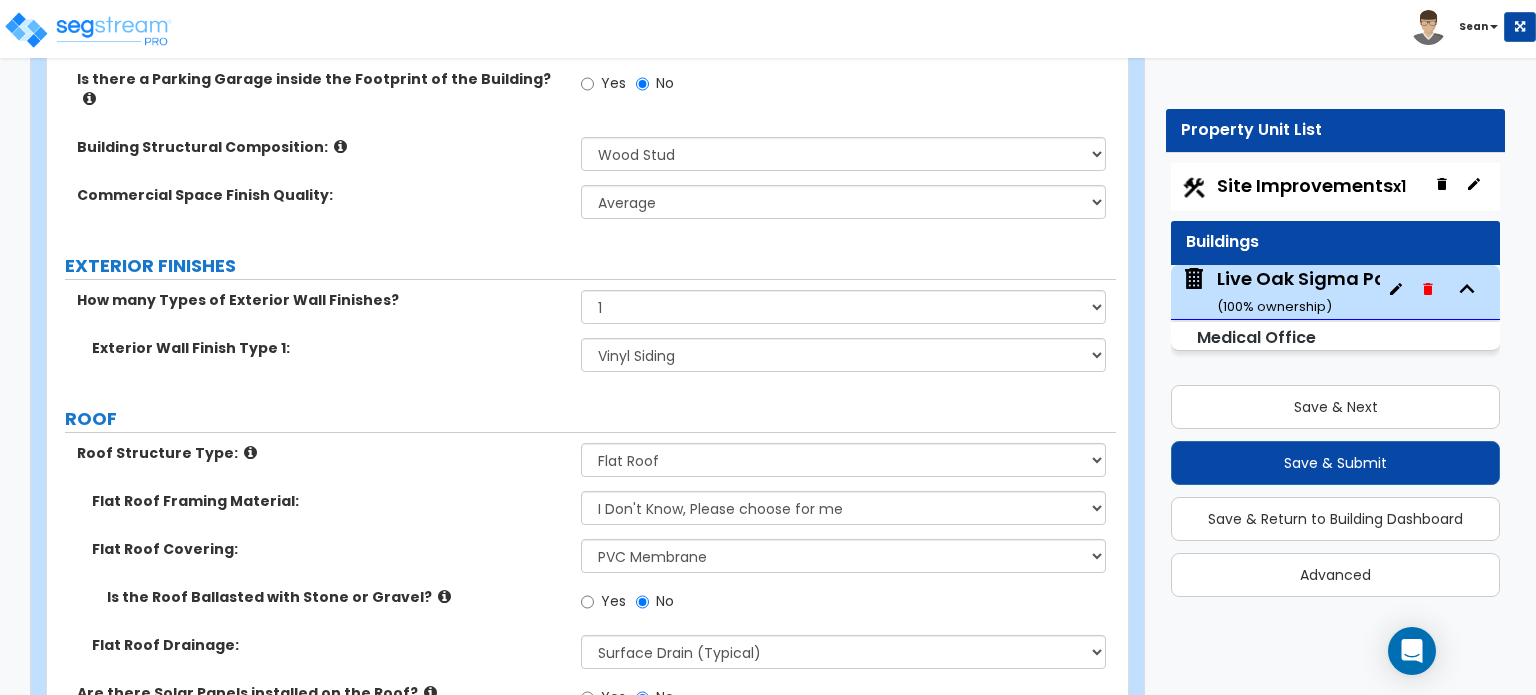 scroll, scrollTop: 800, scrollLeft: 0, axis: vertical 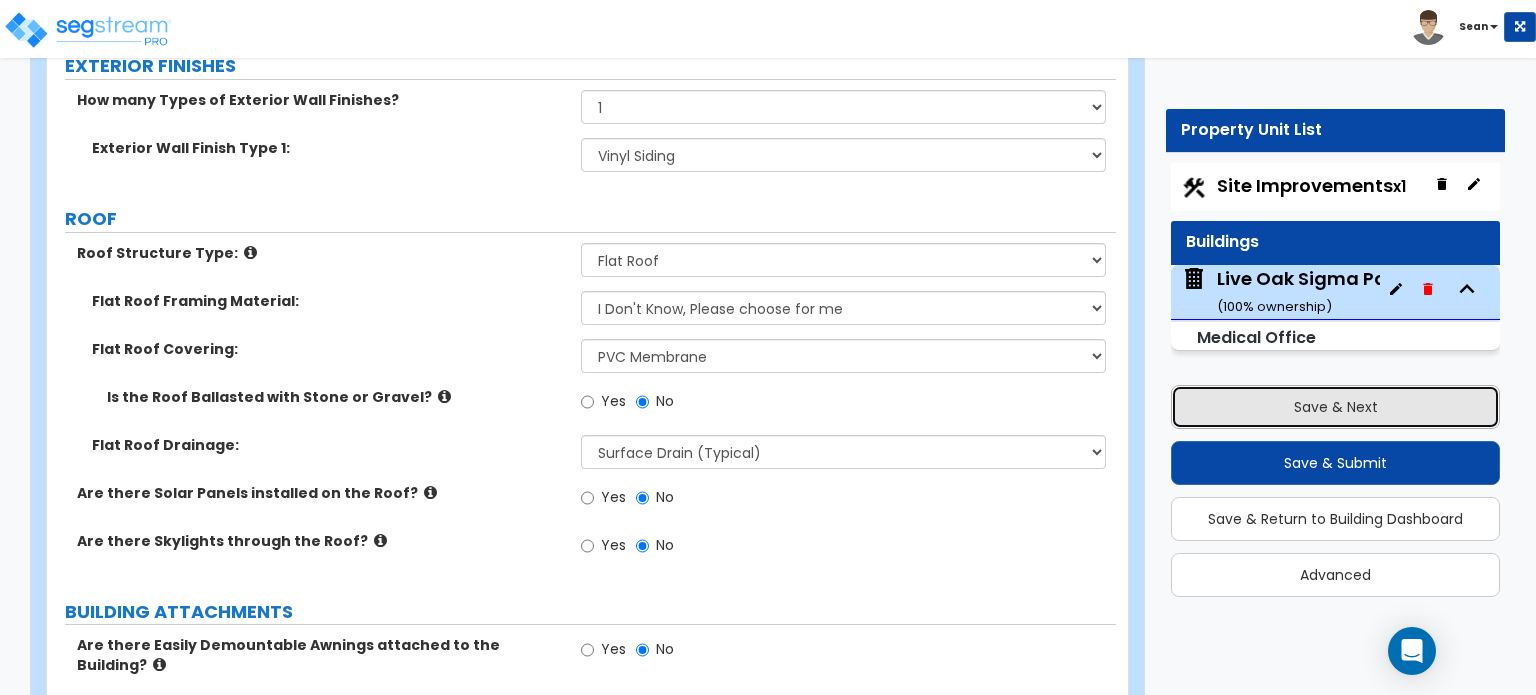 click on "Save & Next" at bounding box center (1335, 407) 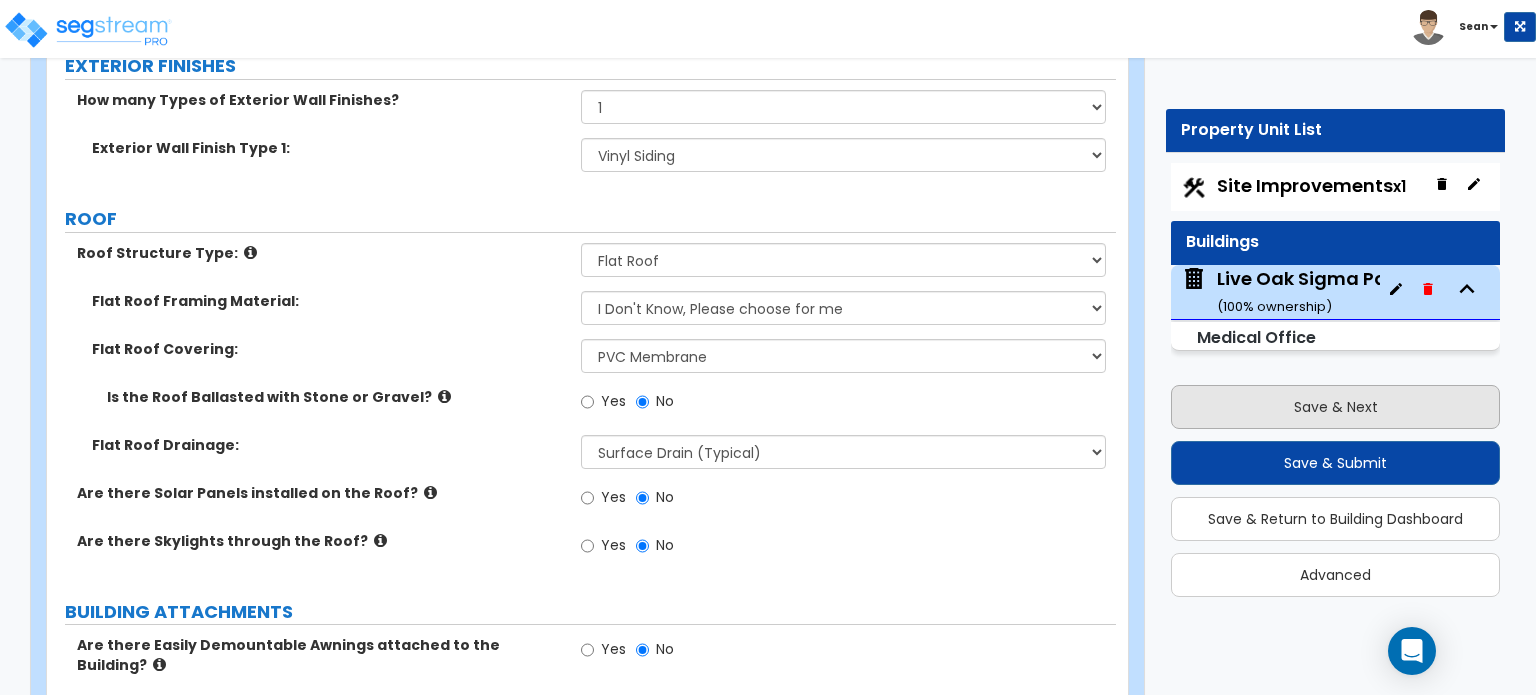 select on "2" 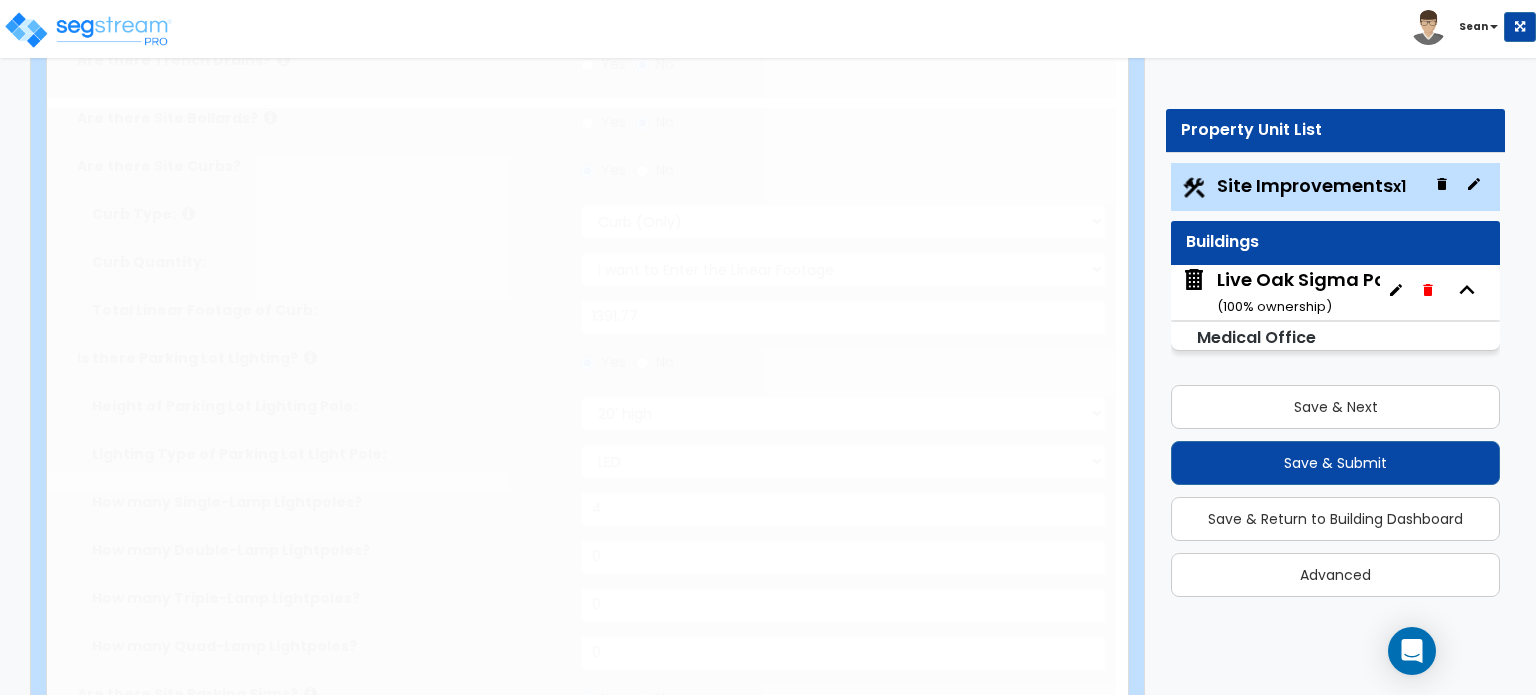radio on "true" 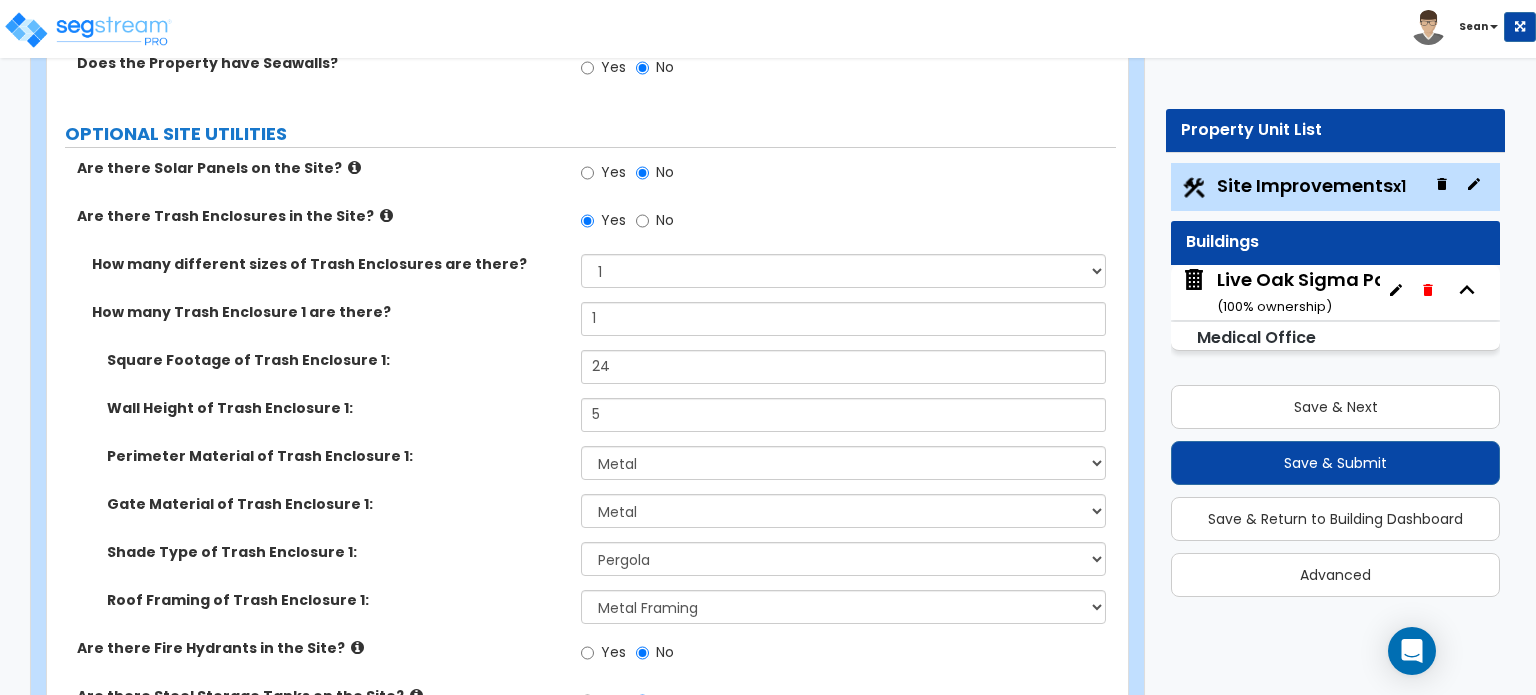 scroll, scrollTop: 4709, scrollLeft: 0, axis: vertical 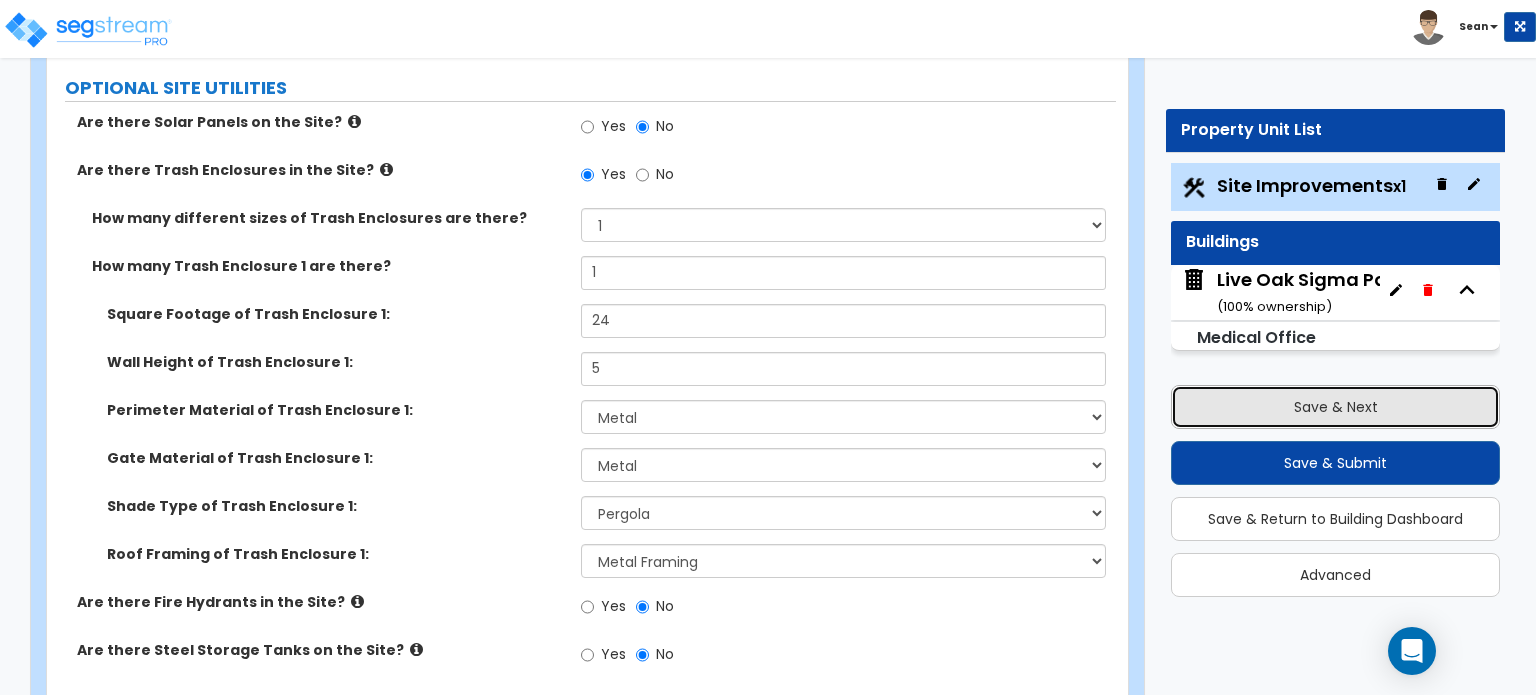 click on "Save & Next" at bounding box center (1335, 407) 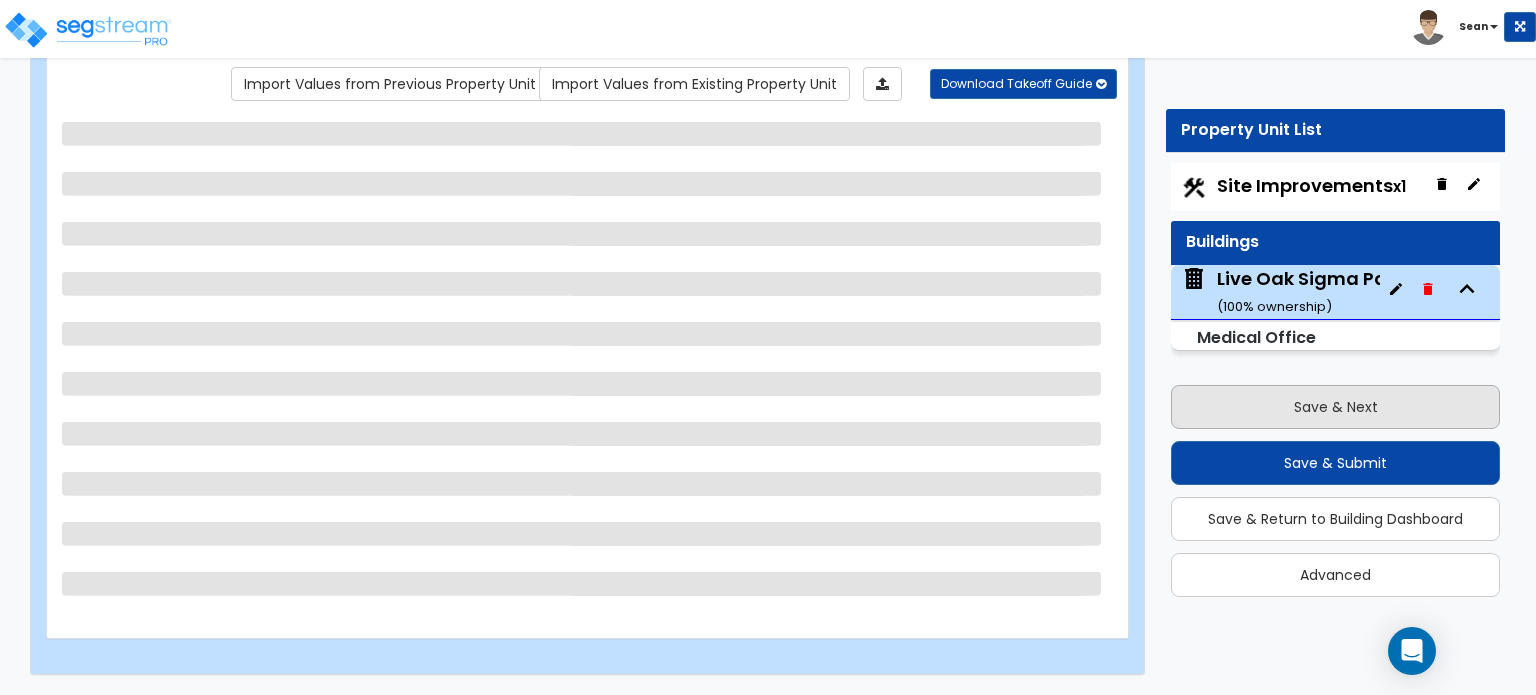 scroll, scrollTop: 164, scrollLeft: 0, axis: vertical 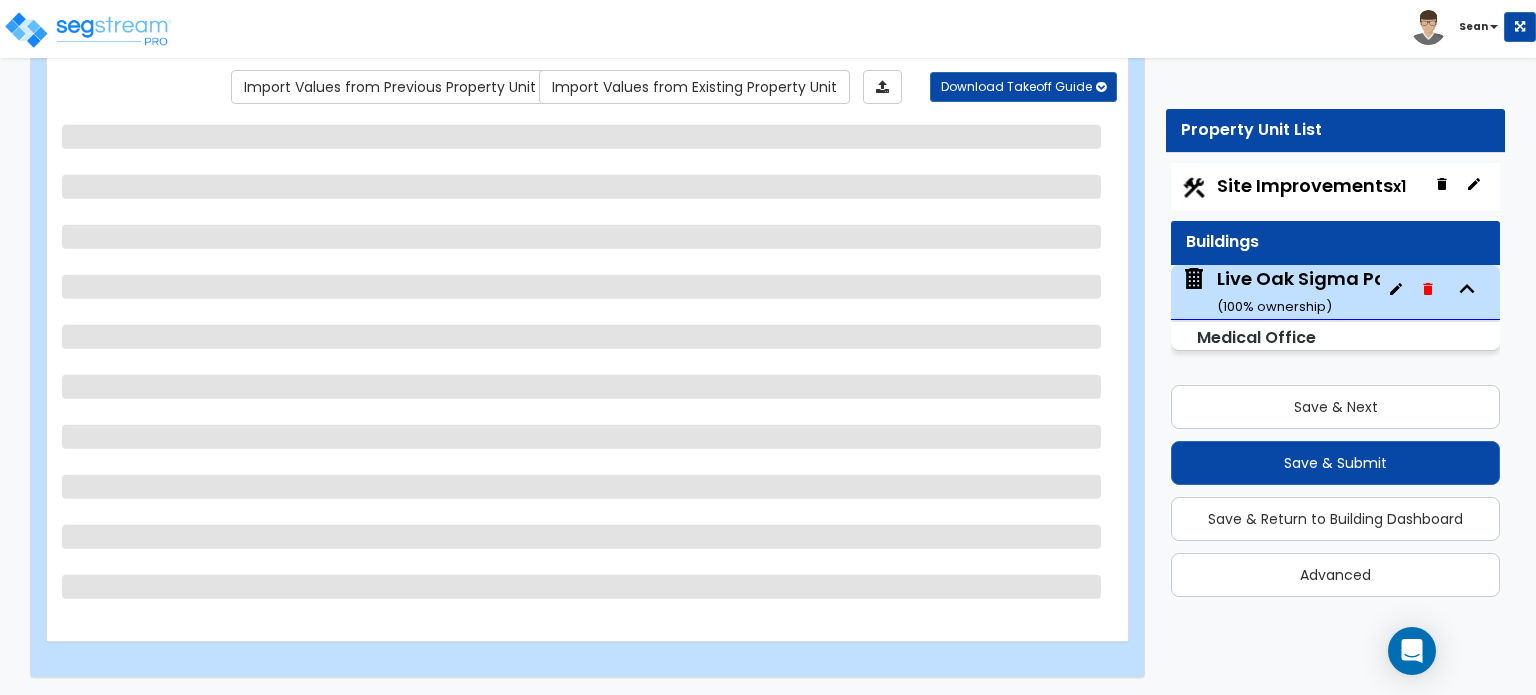 select on "7" 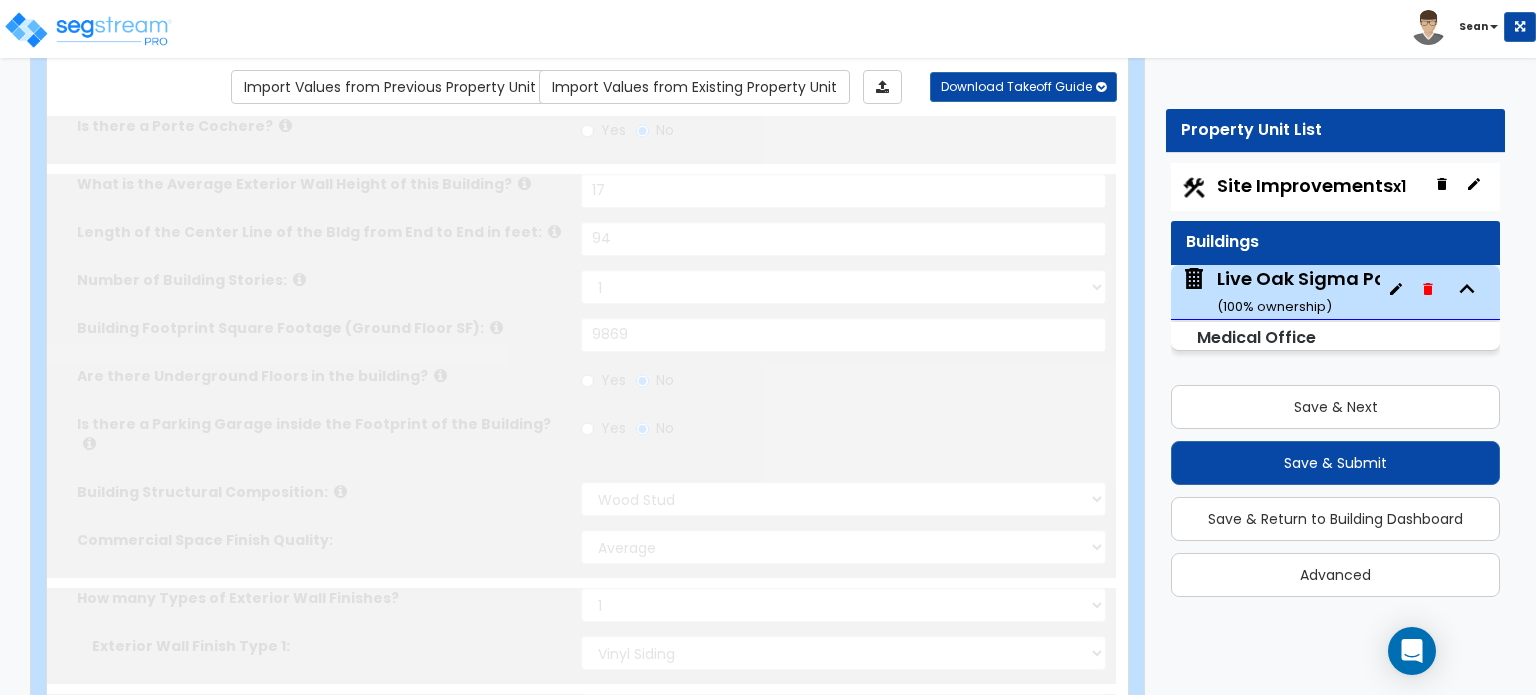 radio on "true" 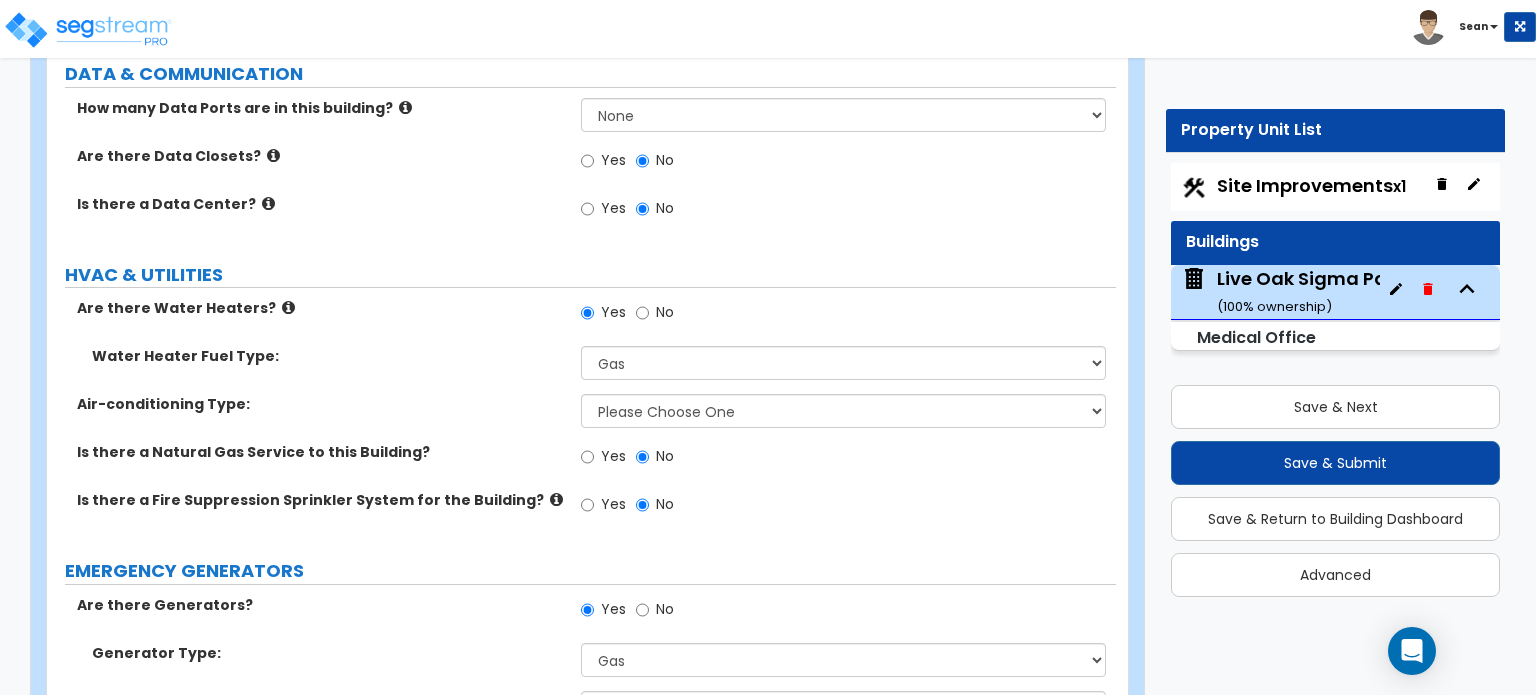 scroll, scrollTop: 9579, scrollLeft: 0, axis: vertical 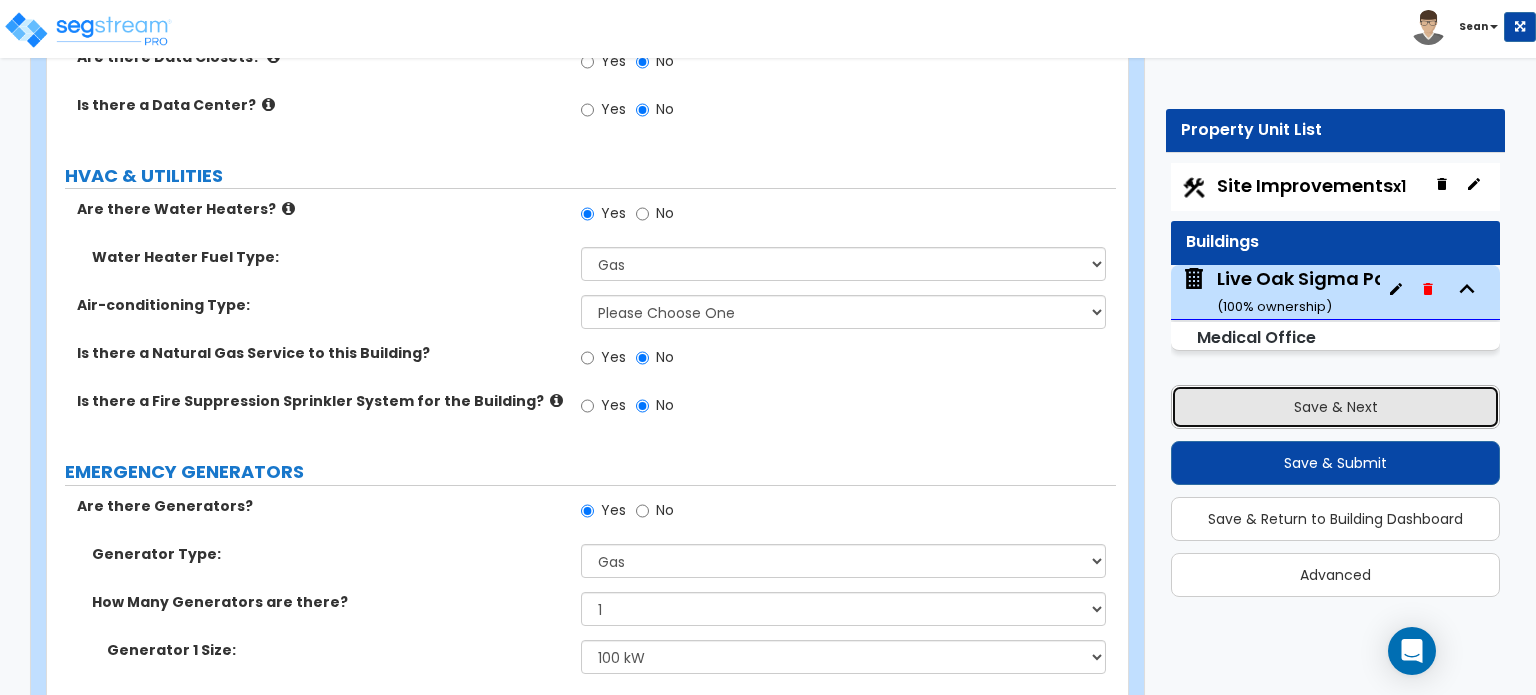 click on "Save & Next" at bounding box center (1335, 407) 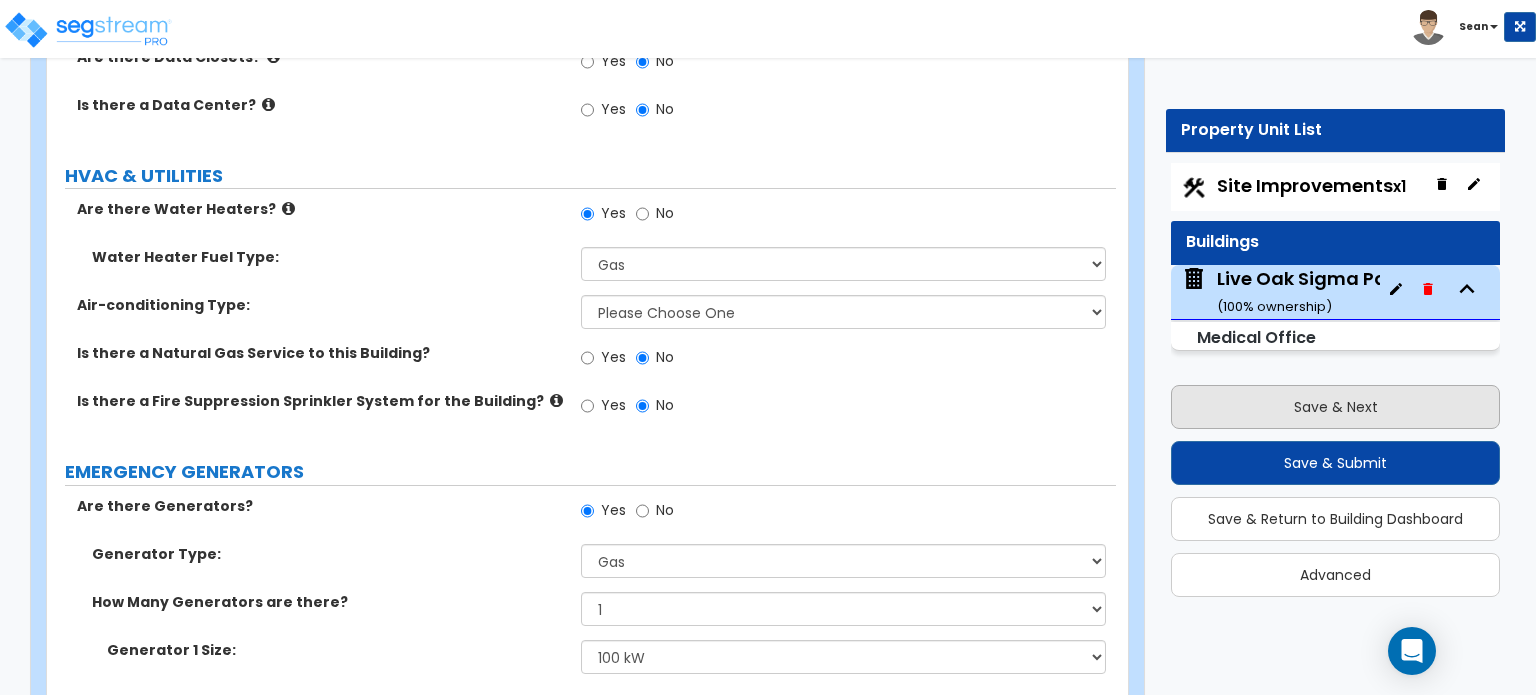 select on "2" 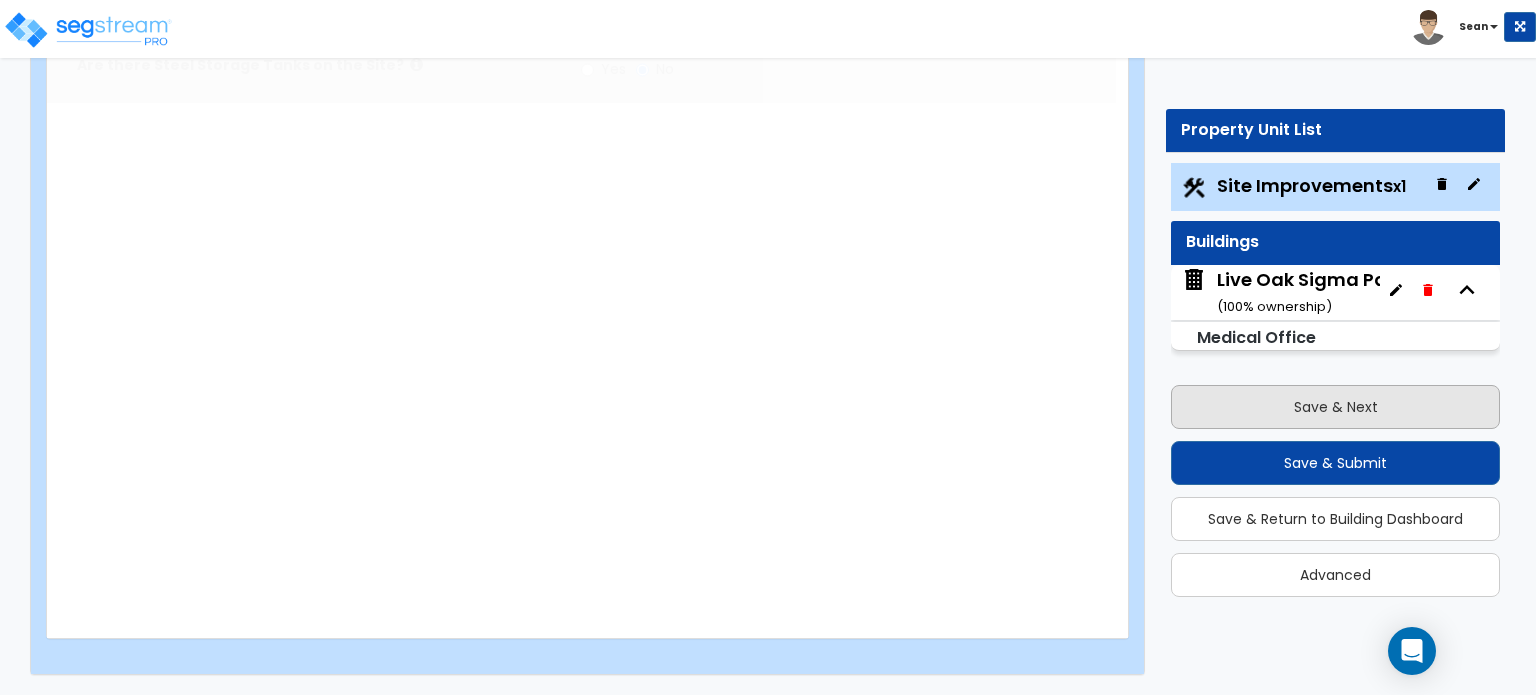 radio on "true" 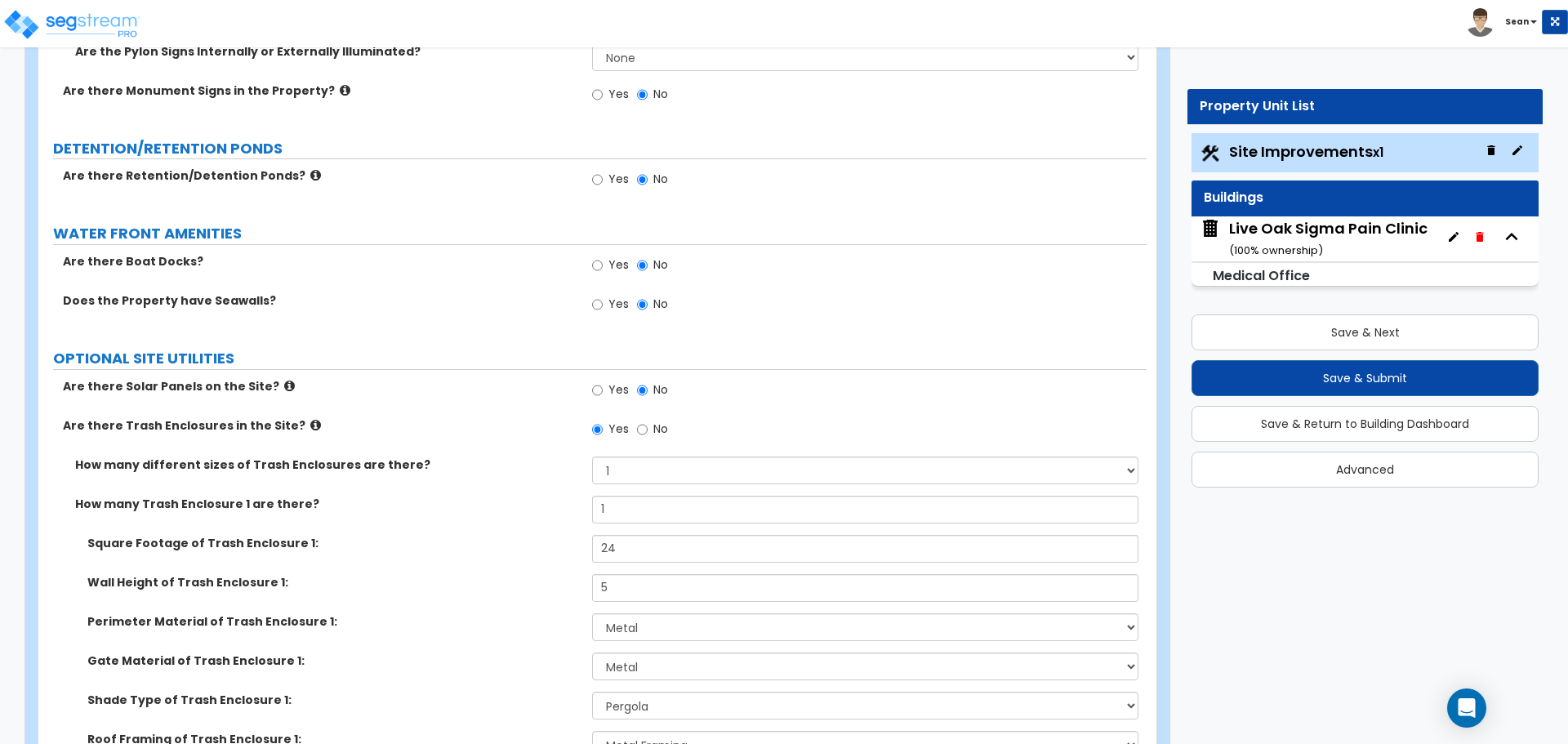 scroll, scrollTop: 3641, scrollLeft: 0, axis: vertical 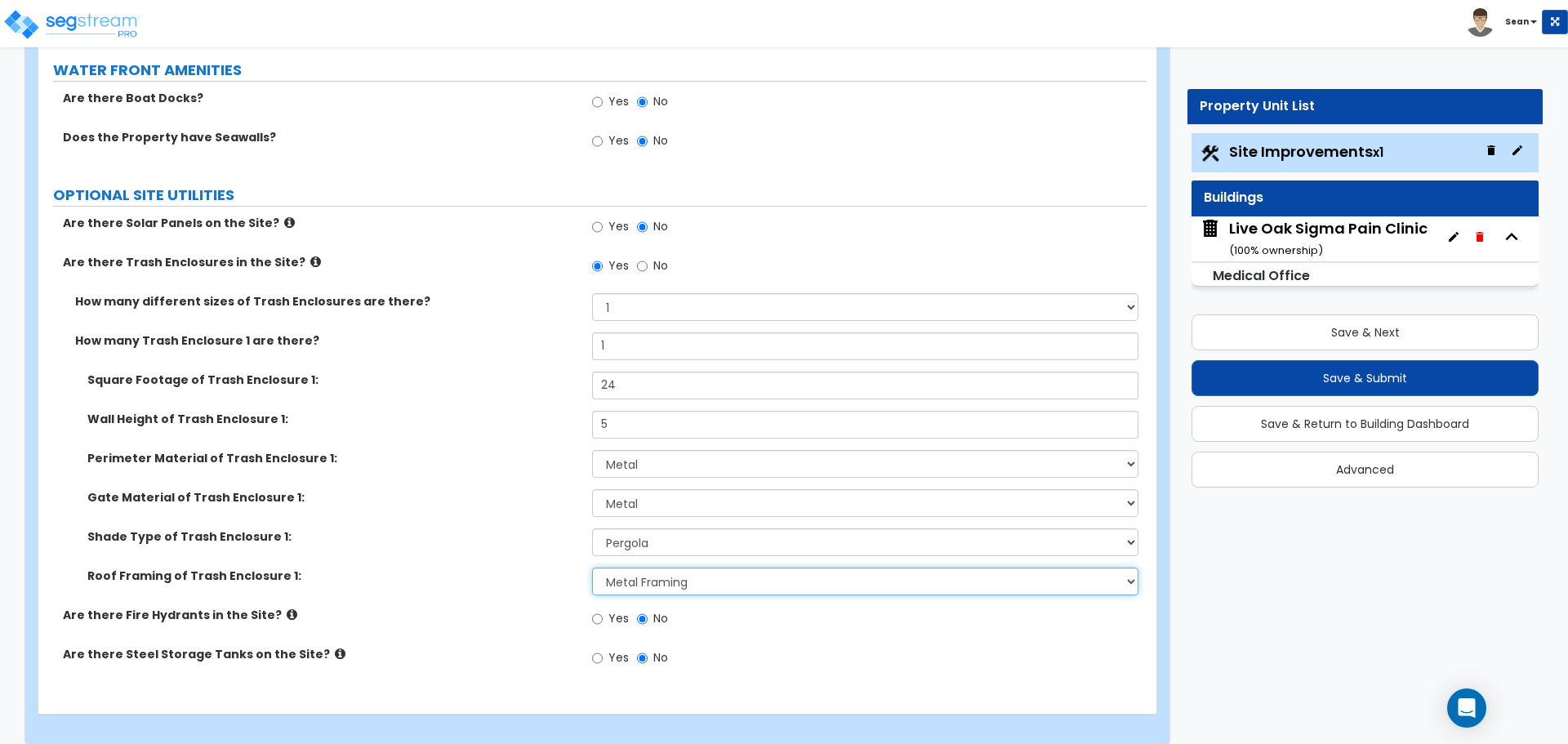 click on "Please Choose One Wood Framing Metal Framing" at bounding box center [865, 581] 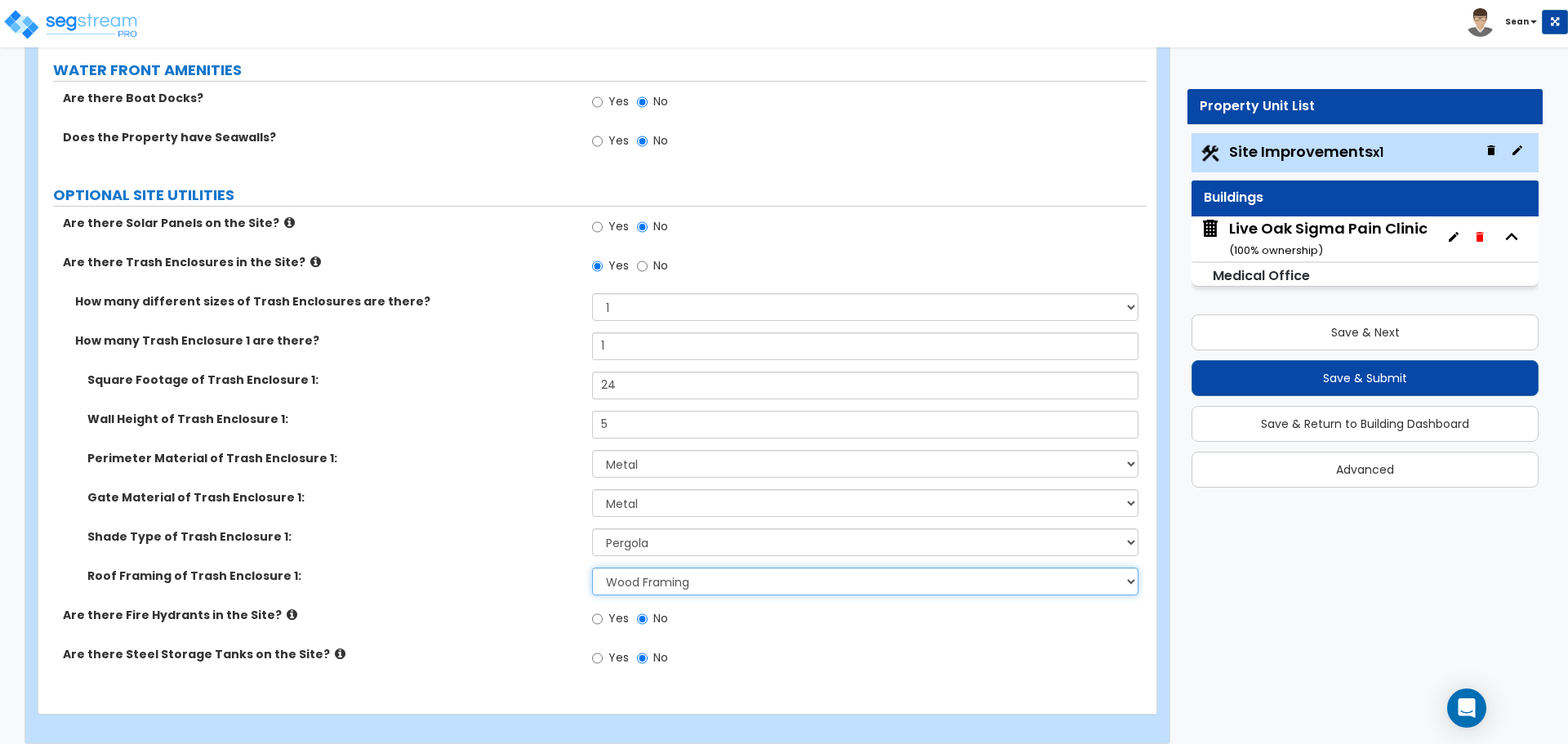 click on "Please Choose One Wood Framing Metal Framing" at bounding box center [865, 581] 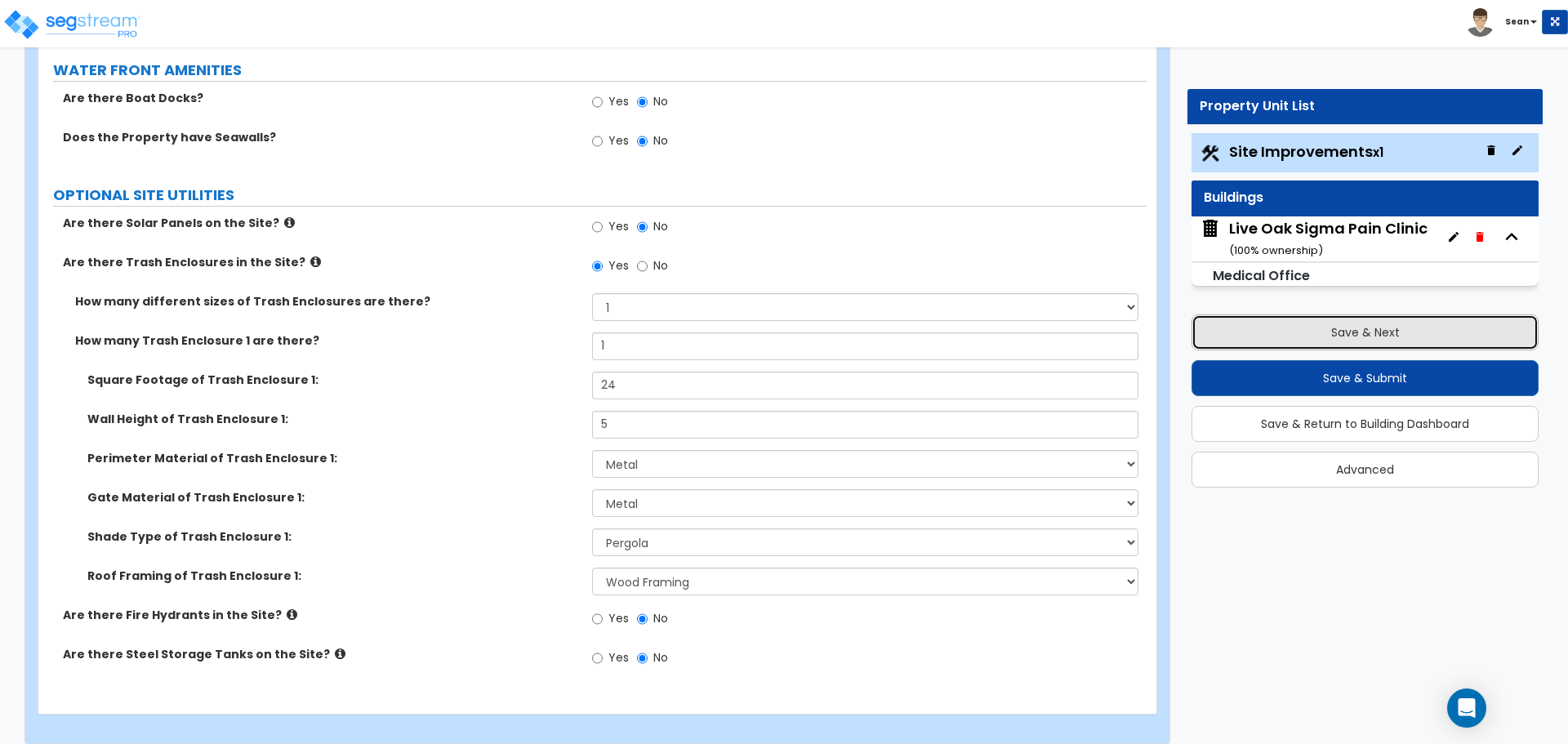 click on "Save & Next" at bounding box center (1365, 332) 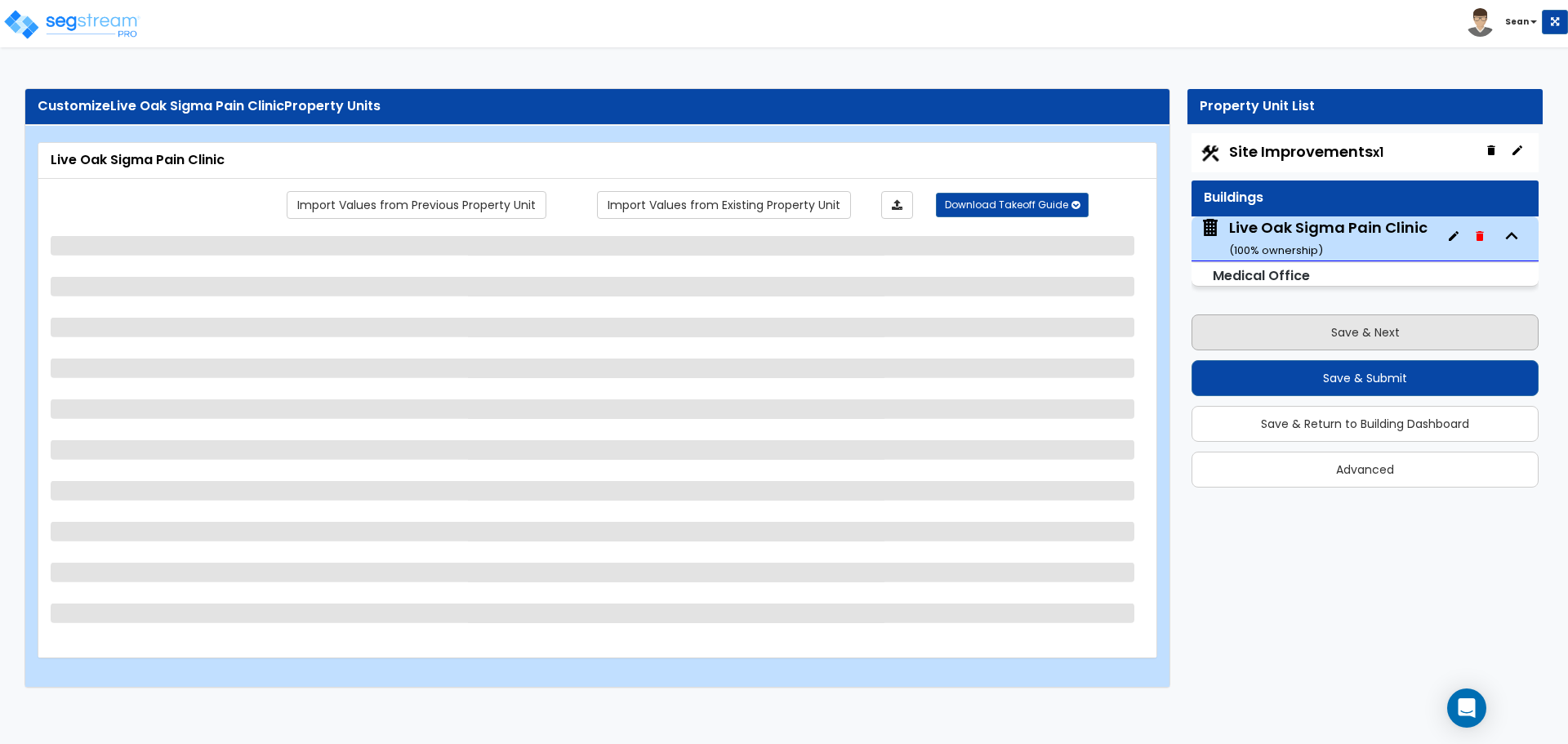 scroll, scrollTop: 0, scrollLeft: 0, axis: both 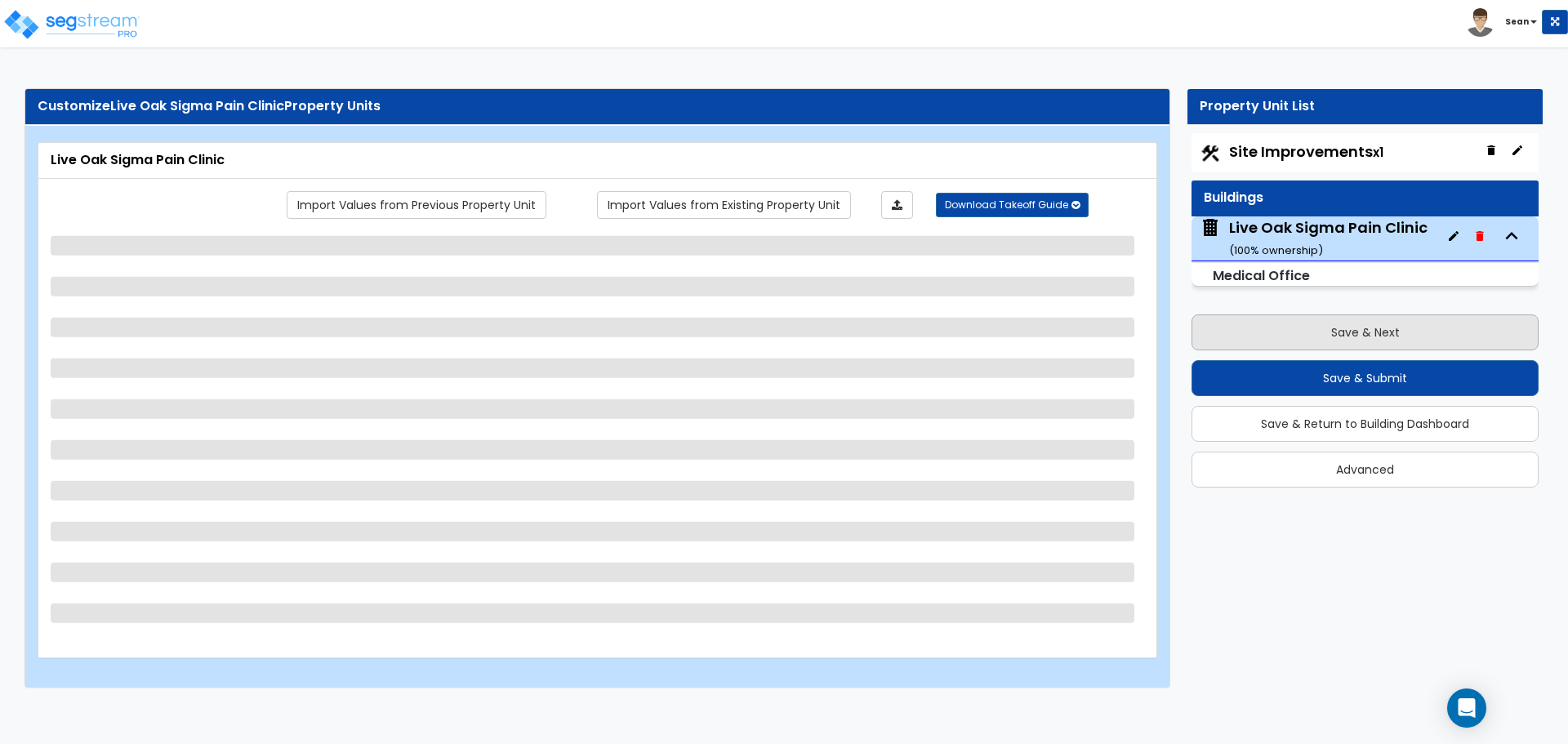 select on "7" 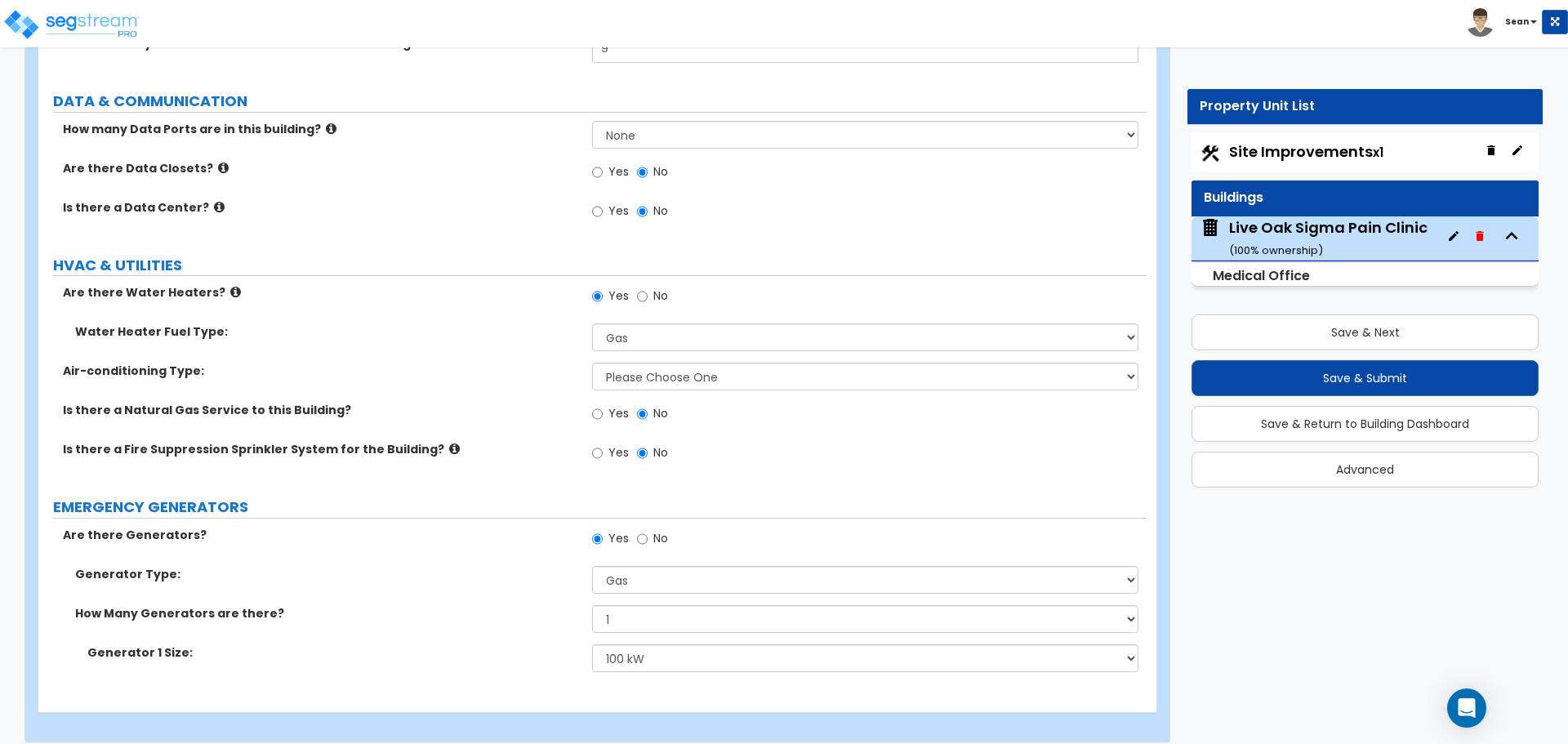 scroll, scrollTop: 7504, scrollLeft: 0, axis: vertical 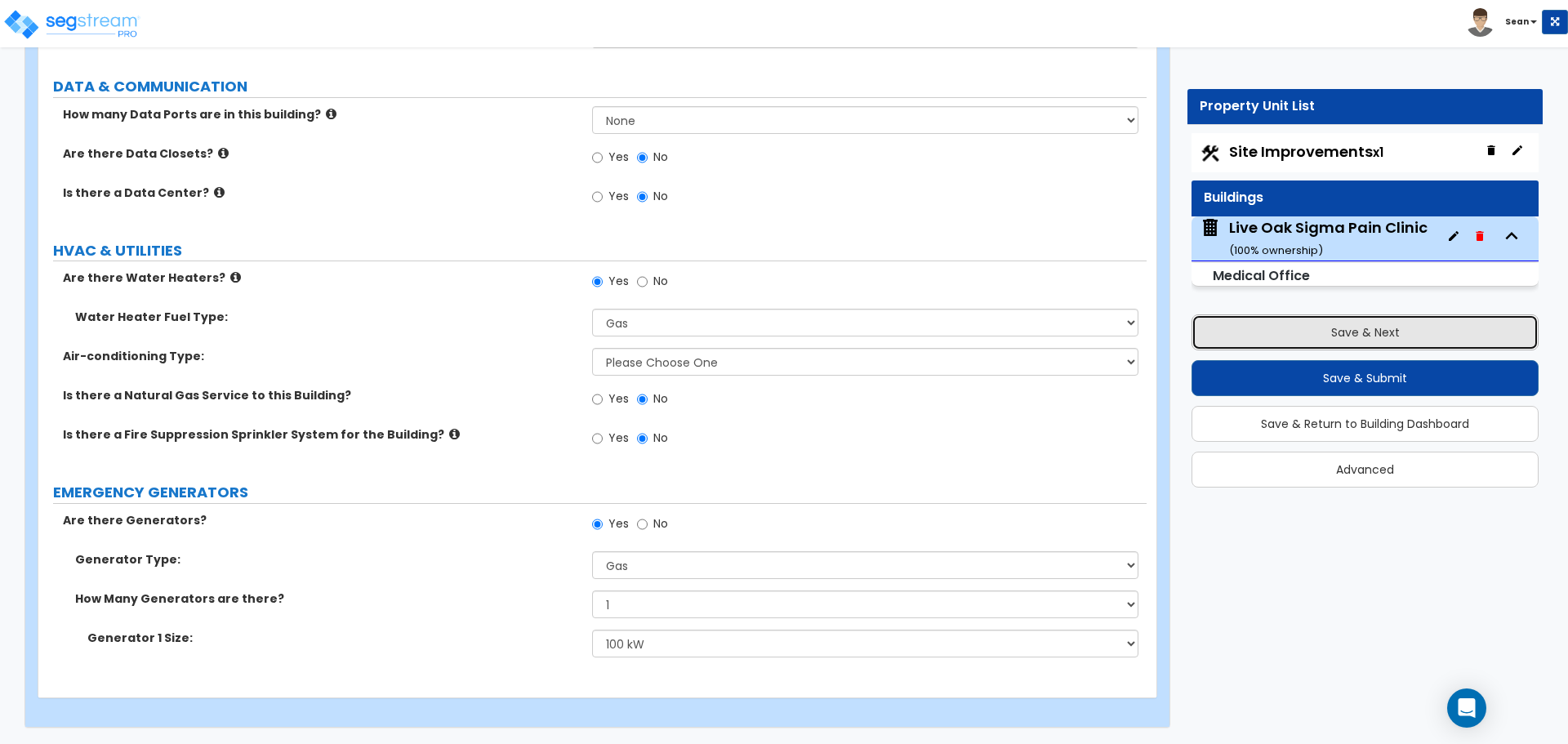 click on "Save & Next" at bounding box center (1365, 332) 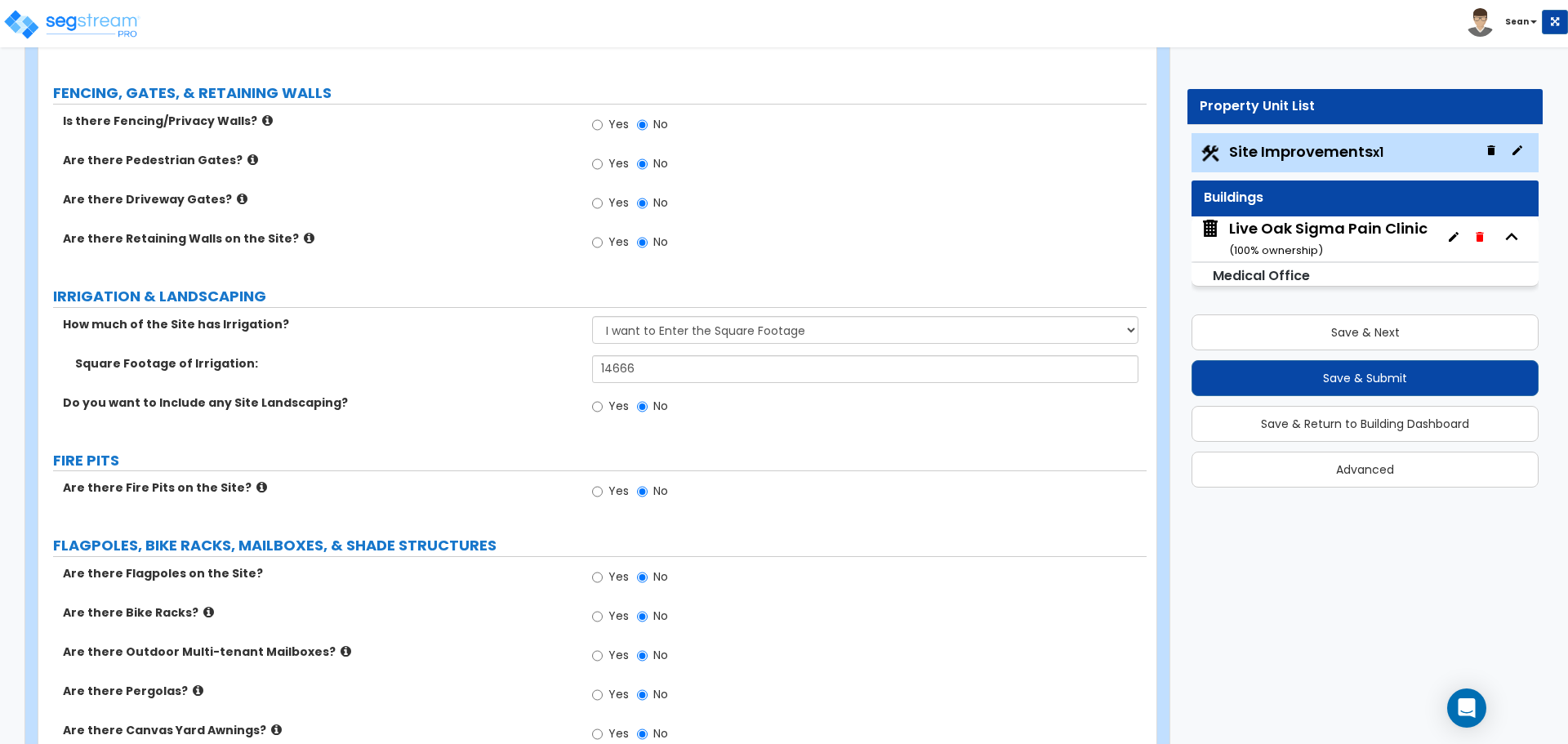 scroll, scrollTop: 2450, scrollLeft: 0, axis: vertical 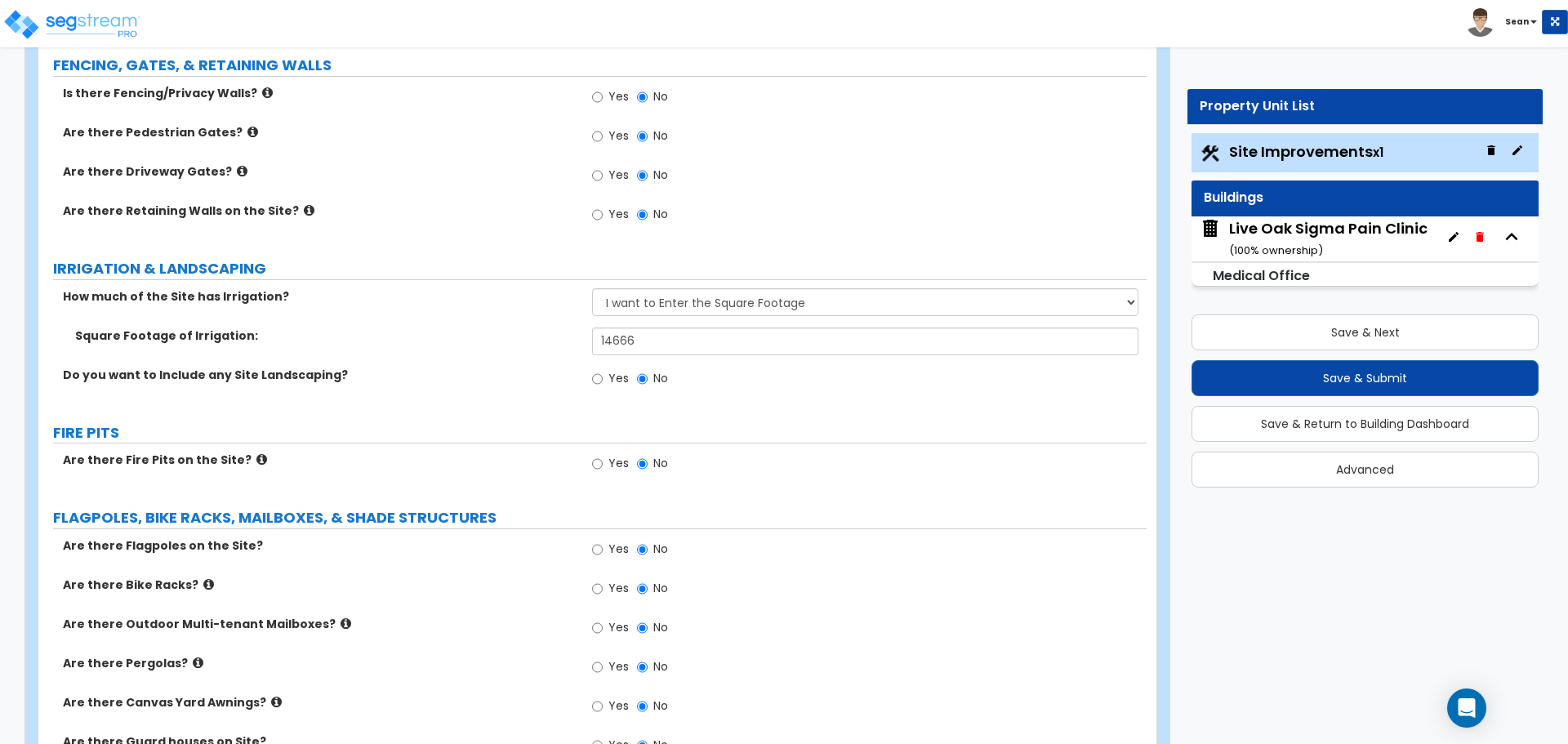click at bounding box center (345, 623) 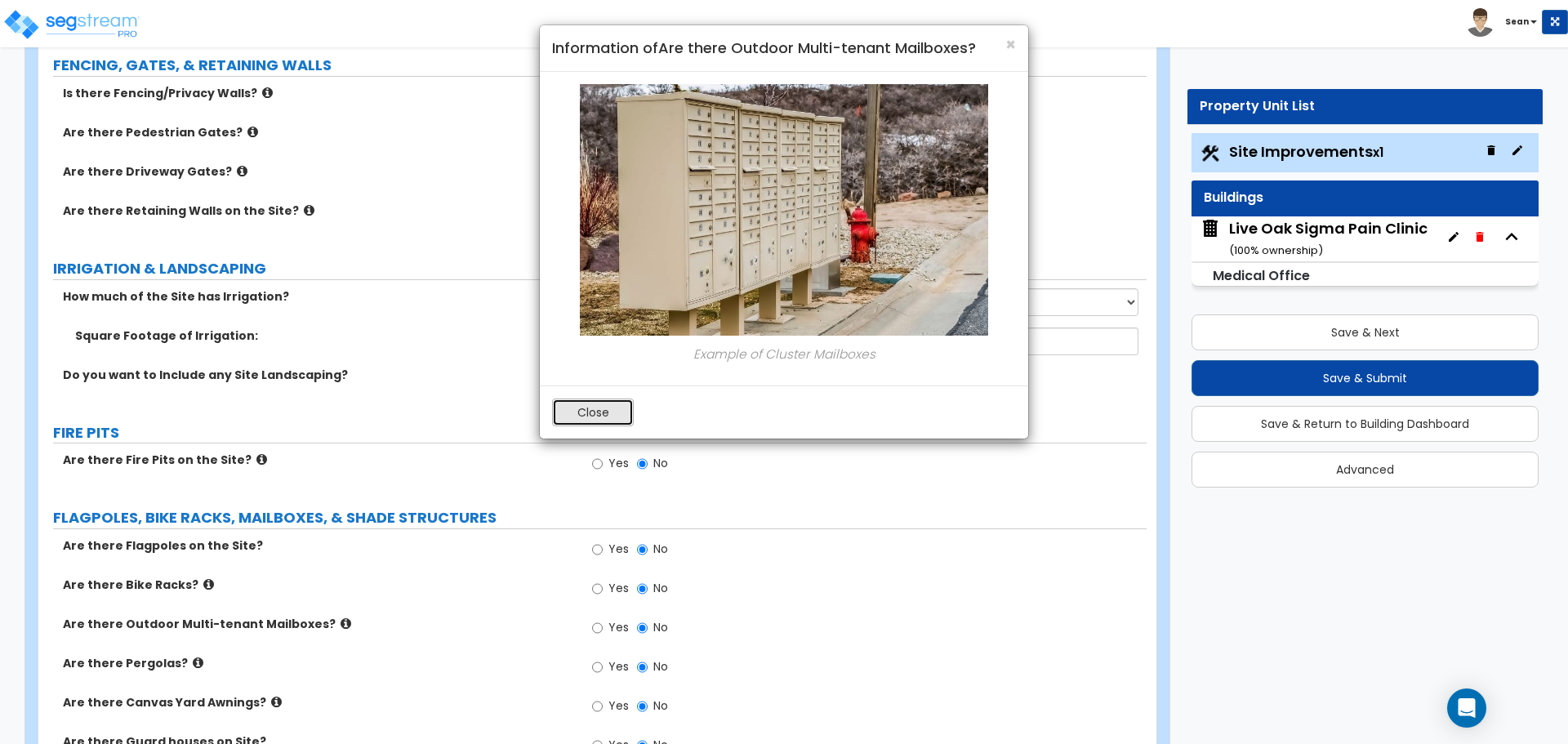 click on "Close" at bounding box center (593, 412) 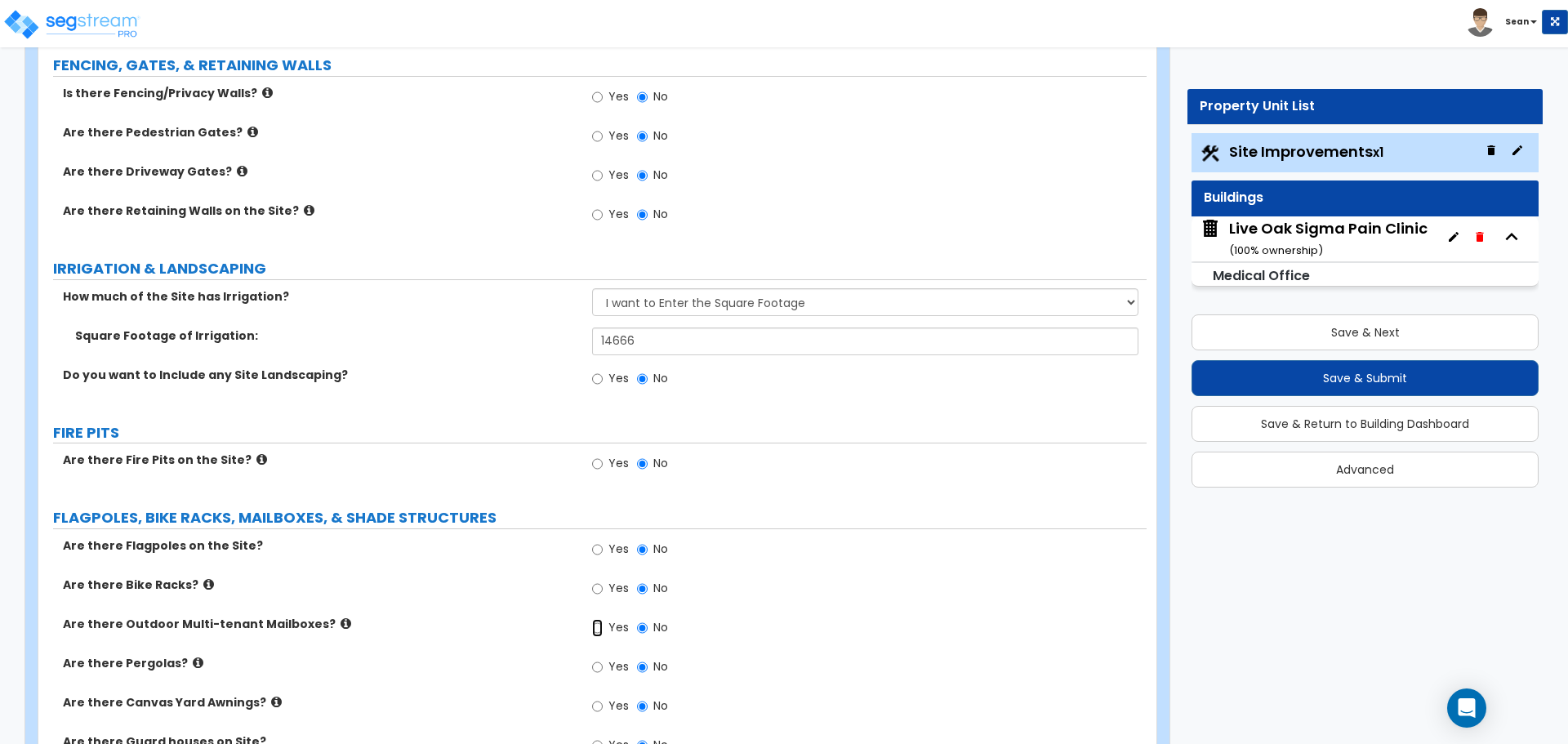 click on "Yes" at bounding box center (597, 628) 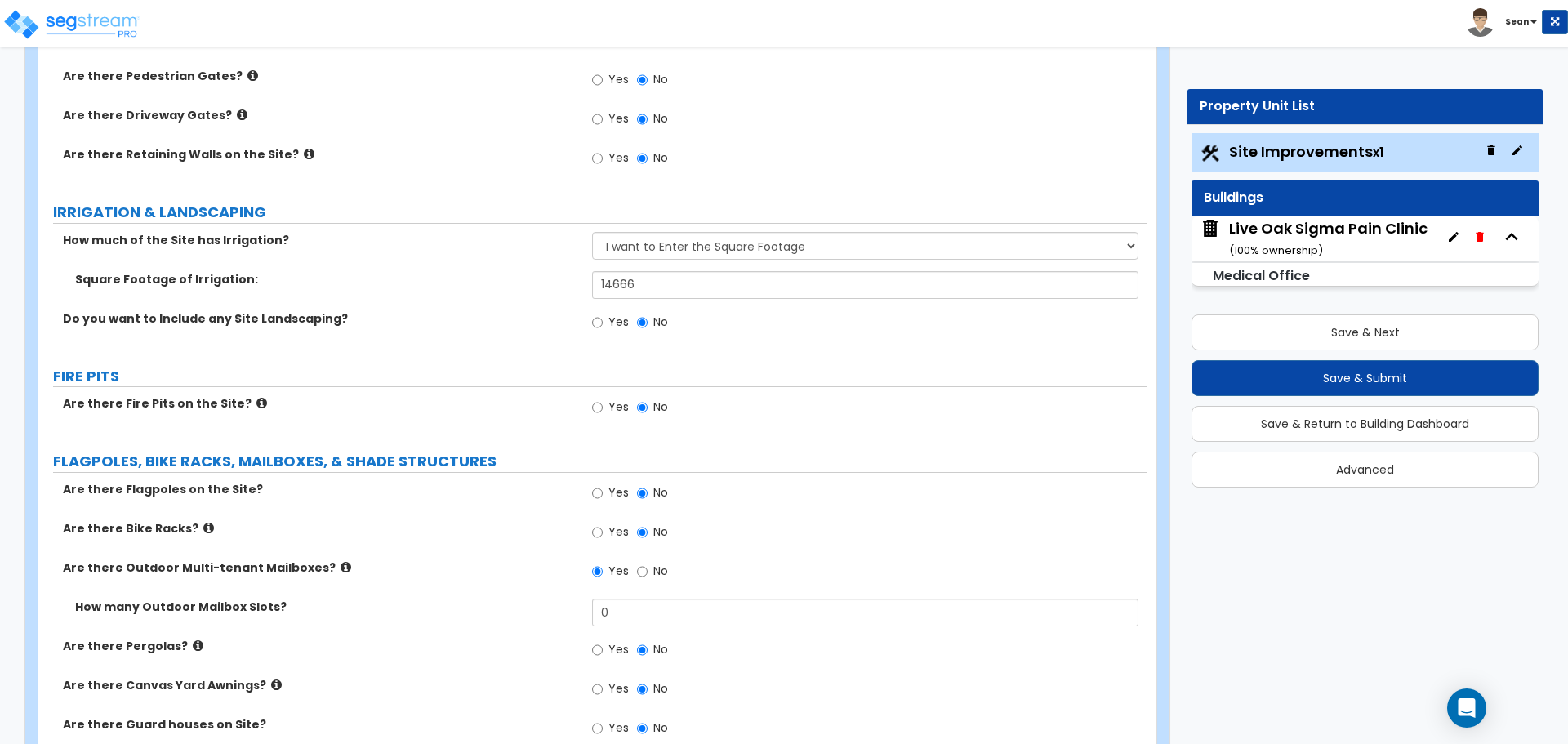scroll, scrollTop: 2532, scrollLeft: 0, axis: vertical 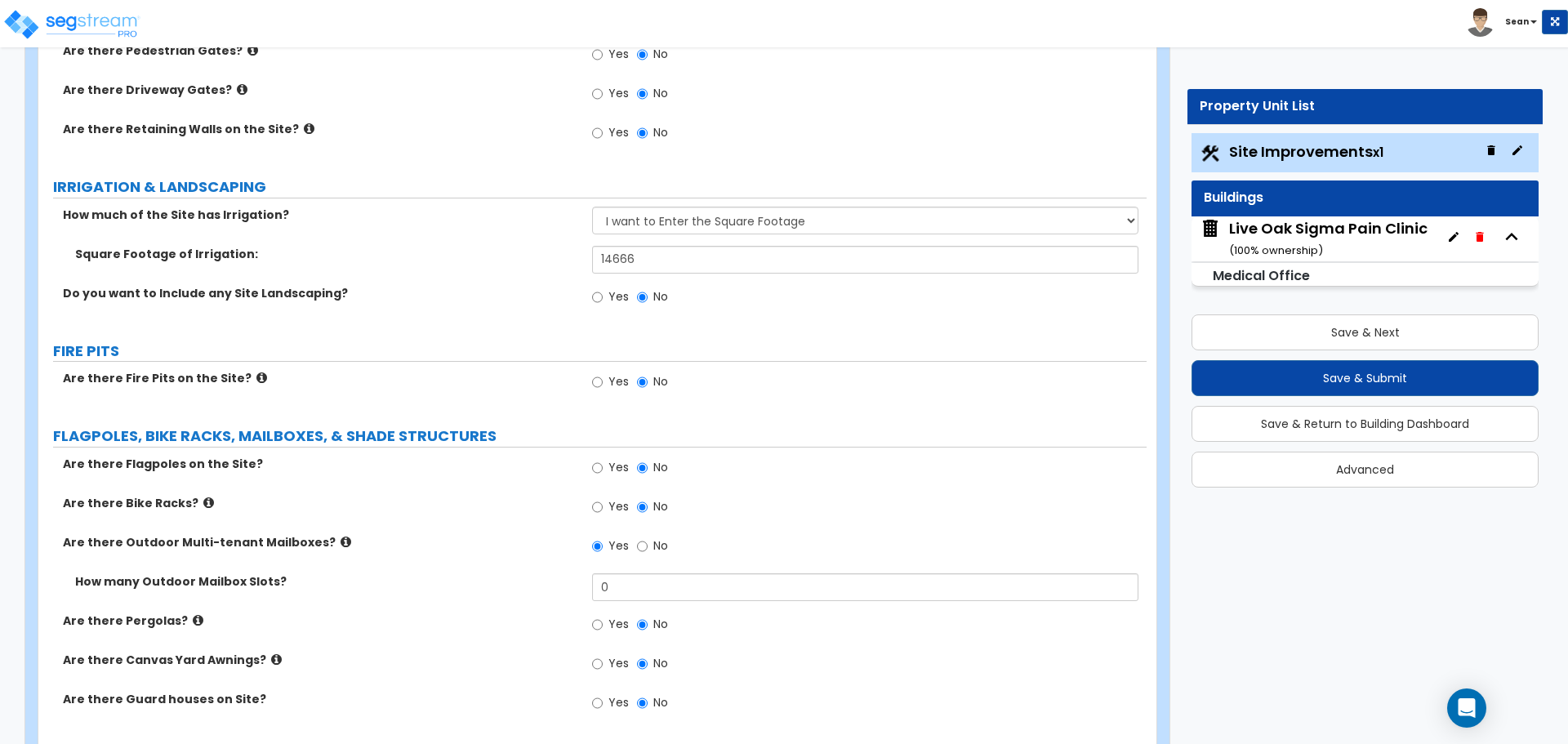 click at bounding box center [198, 620] 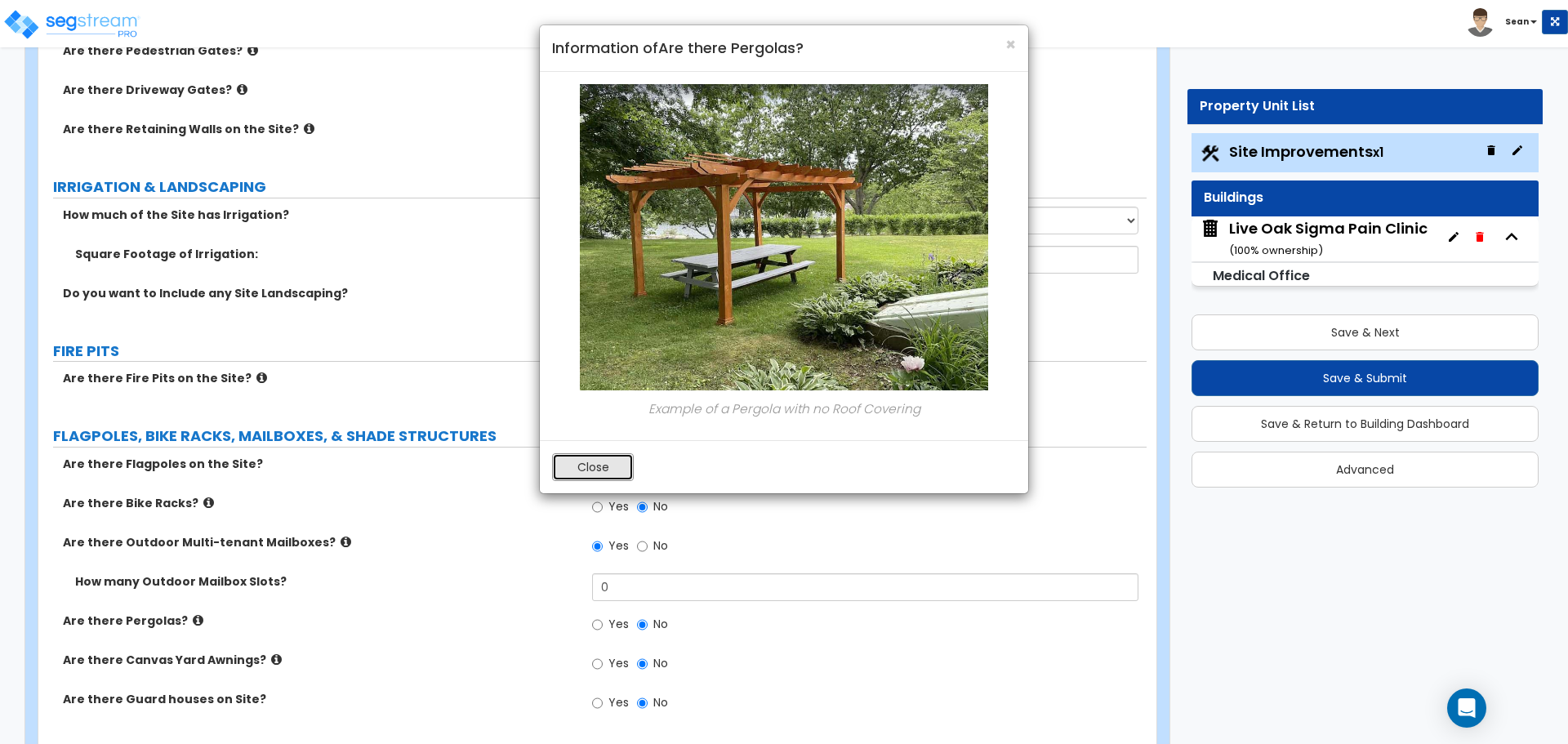 drag, startPoint x: 597, startPoint y: 468, endPoint x: 605, endPoint y: 478, distance: 12.8062 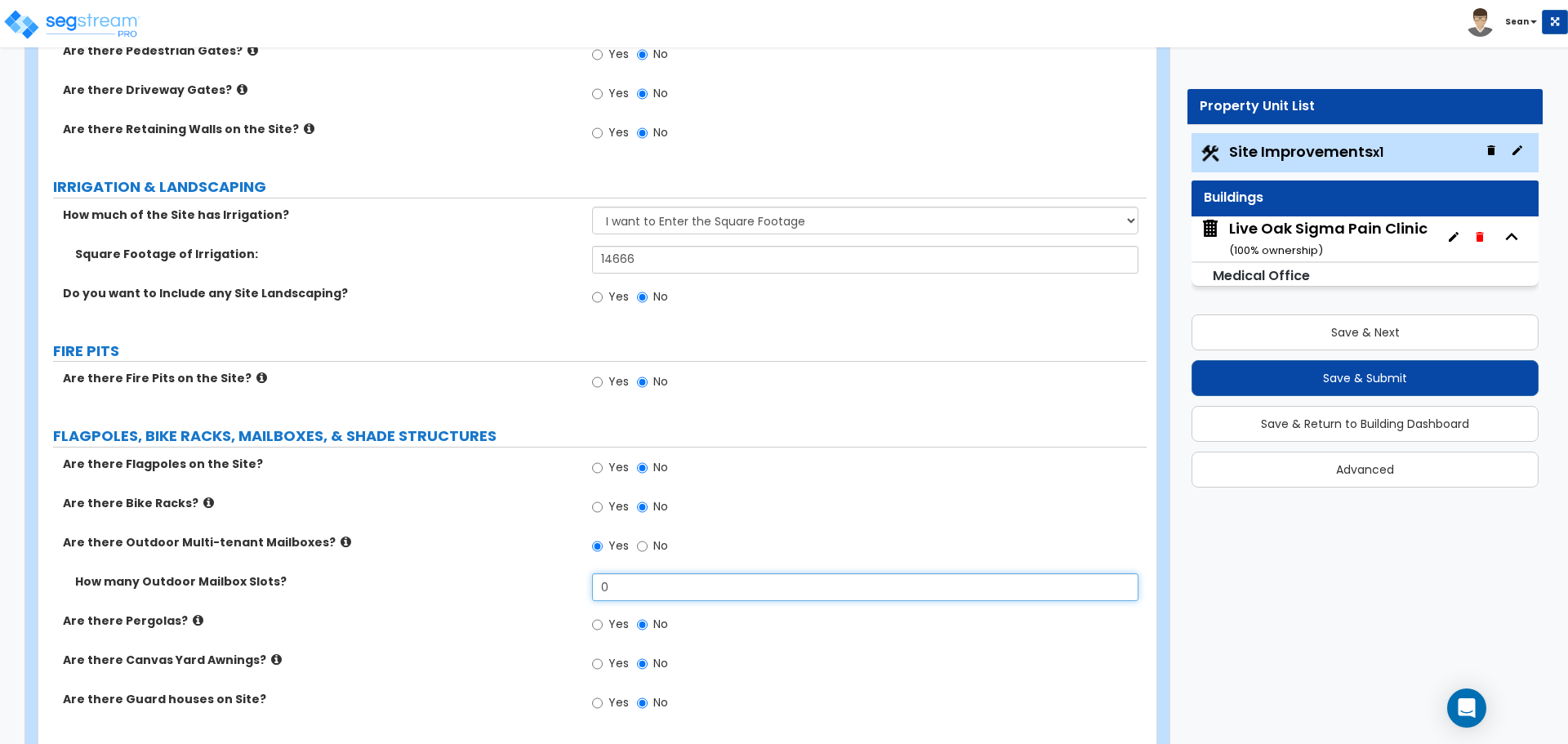 drag, startPoint x: 623, startPoint y: 589, endPoint x: 582, endPoint y: 590, distance: 41.012193 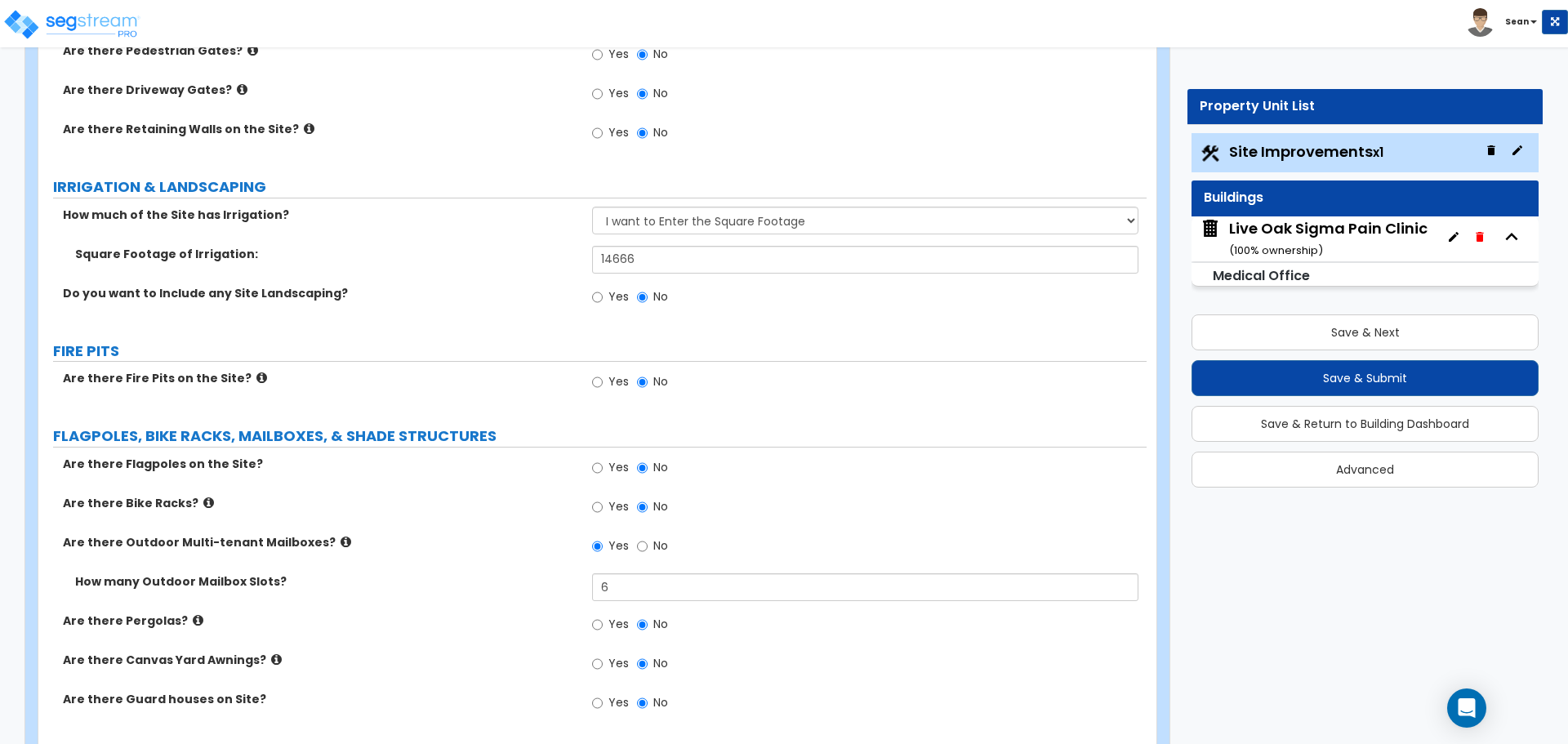 click on "How many Outdoor Mailbox Slots? 6" at bounding box center [592, 593] 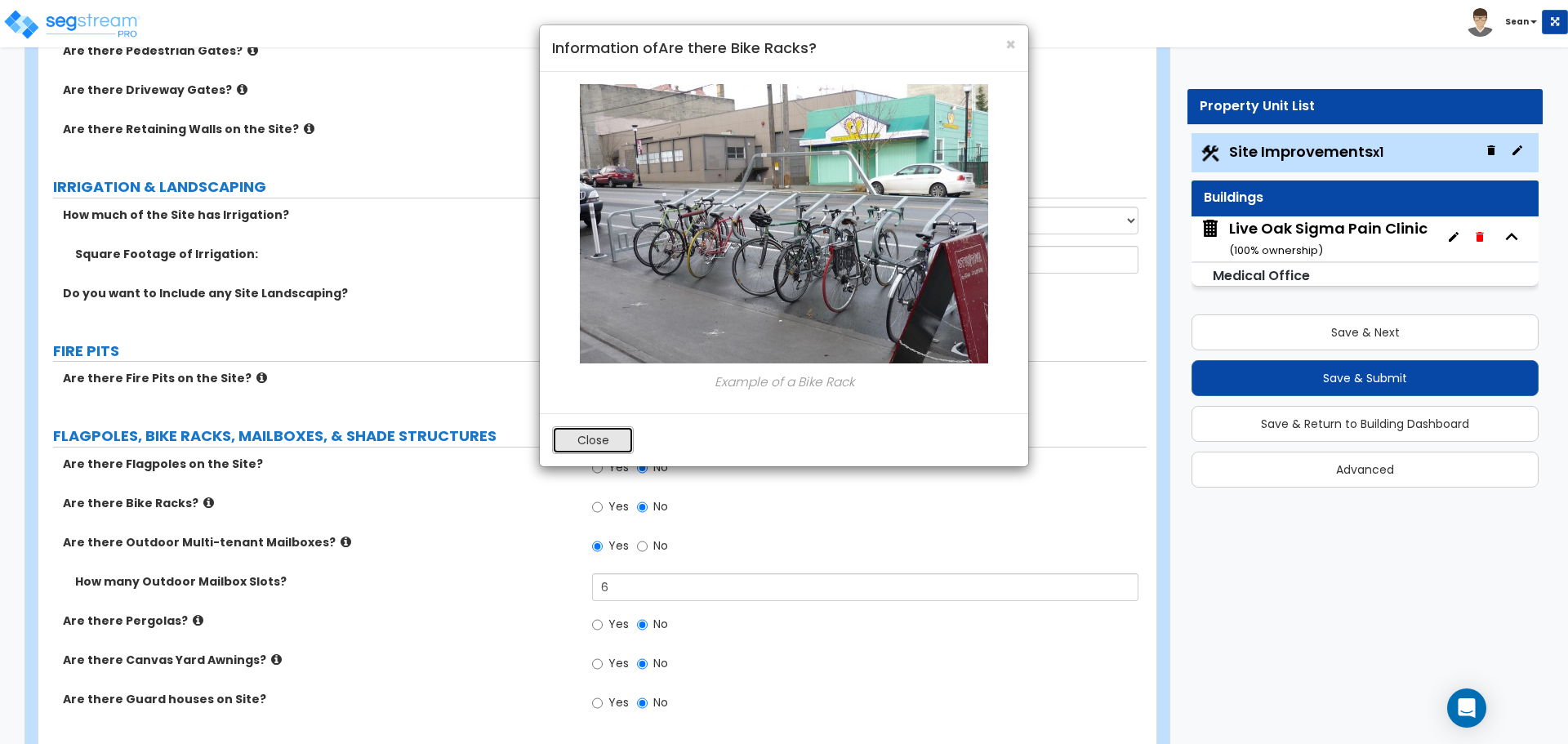 click on "Close" at bounding box center [593, 440] 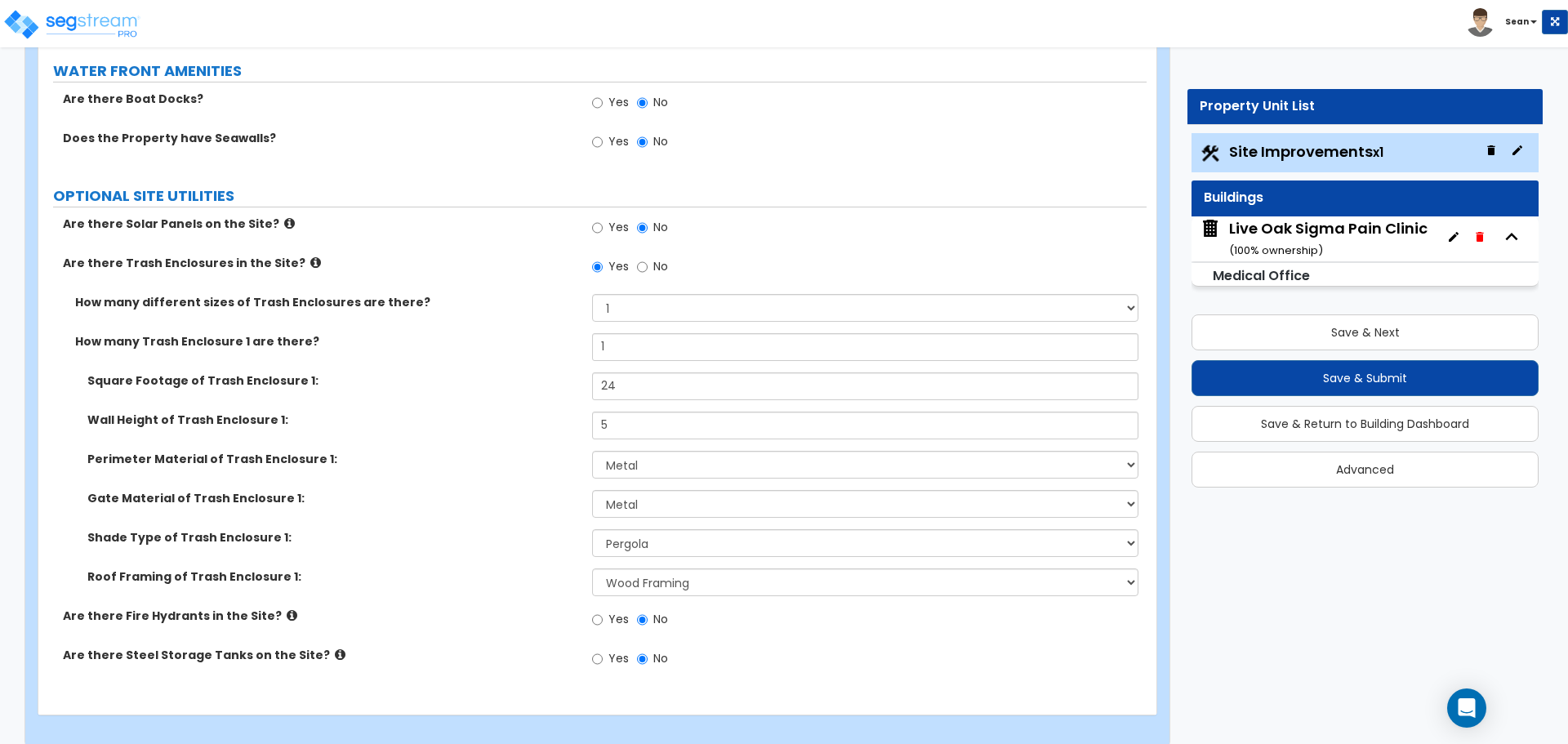 scroll, scrollTop: 3680, scrollLeft: 0, axis: vertical 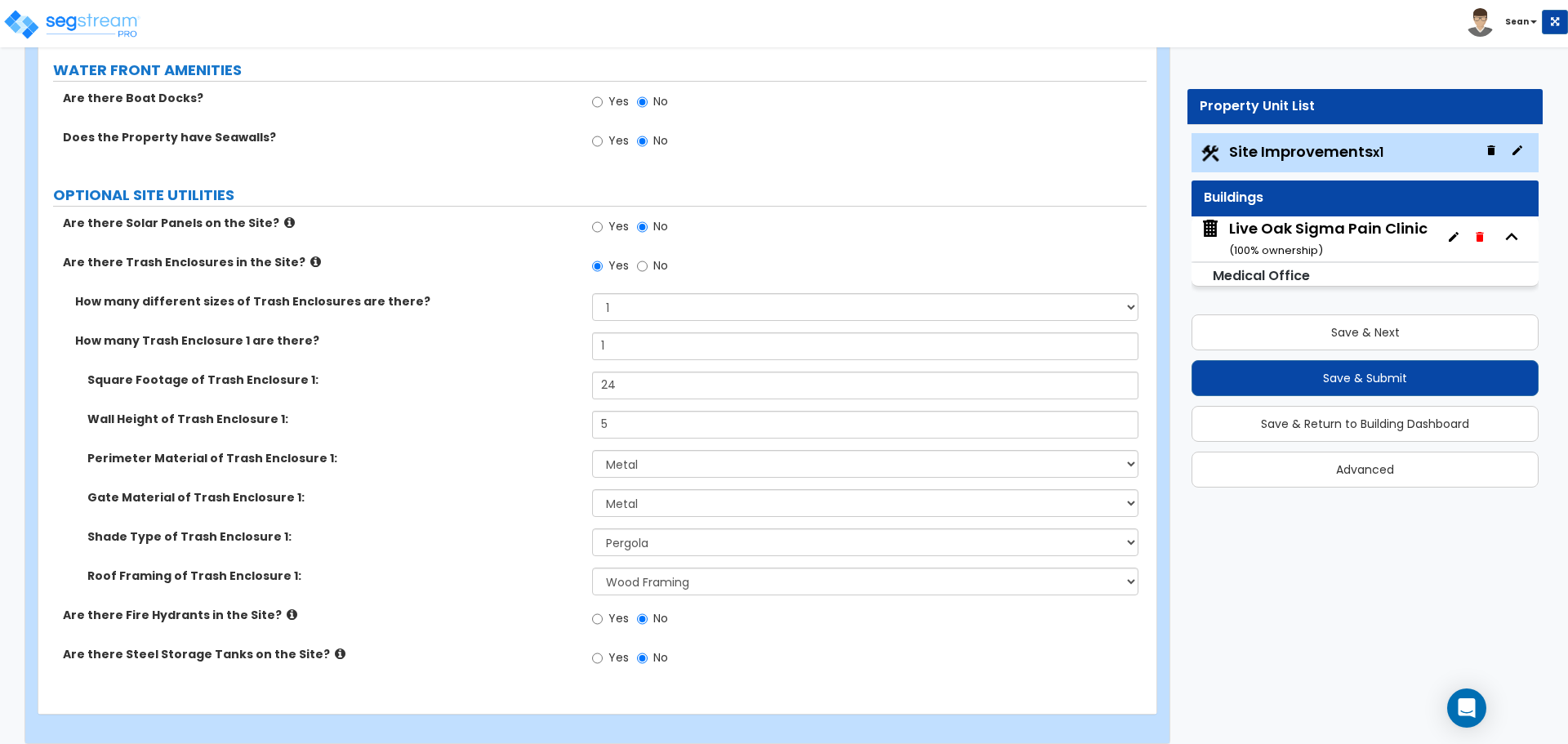 click at bounding box center (315, 261) 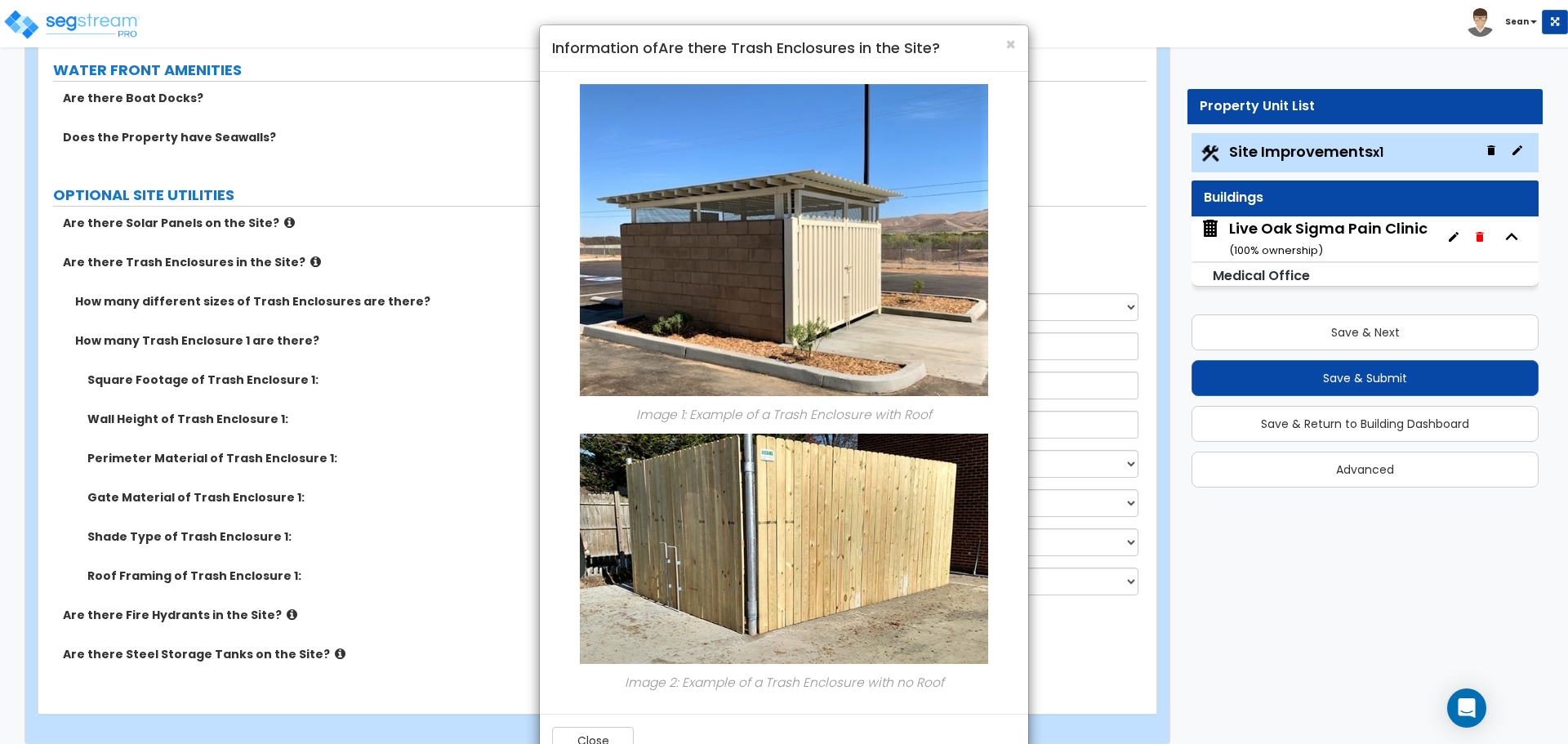 scroll, scrollTop: 48, scrollLeft: 0, axis: vertical 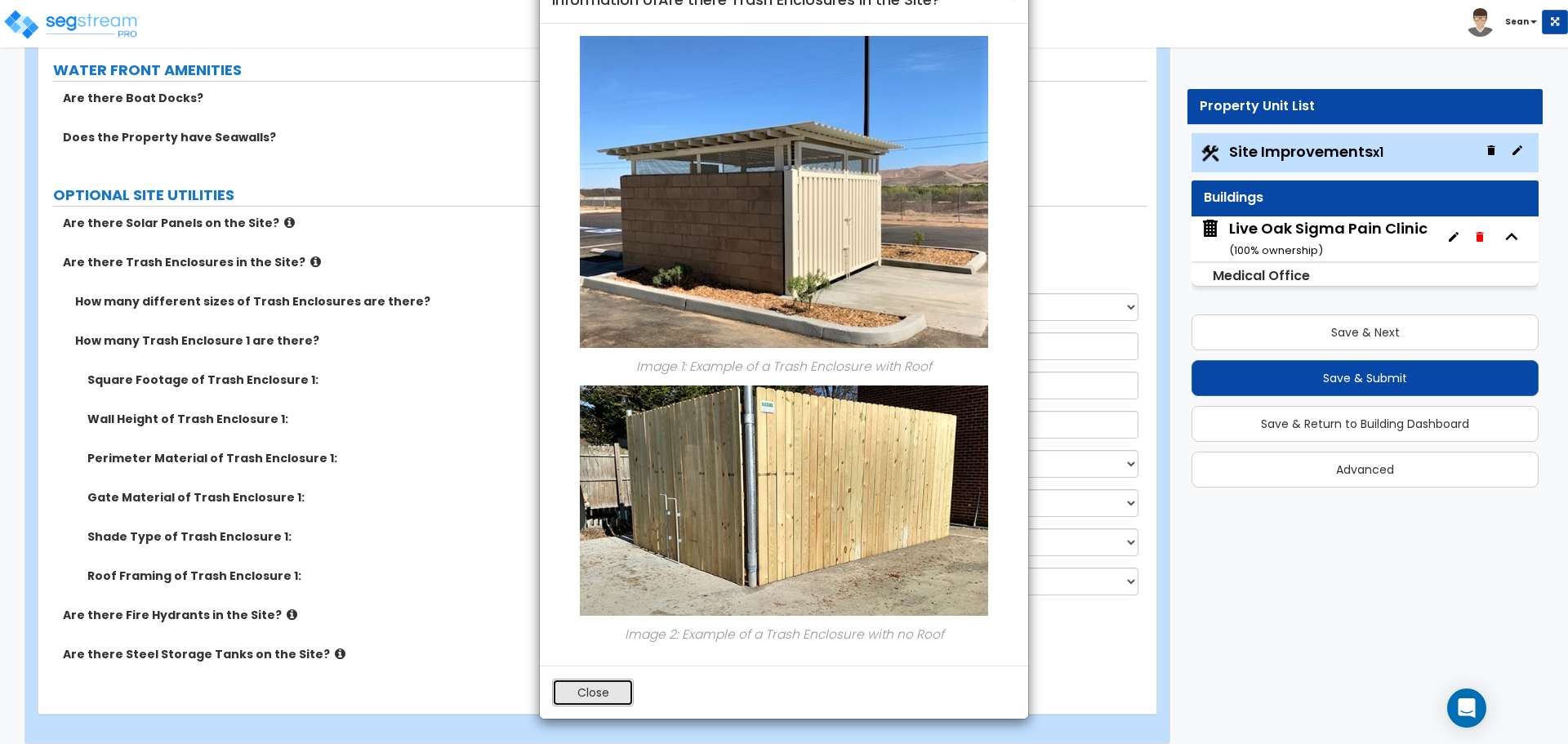 click on "Close" at bounding box center [593, 693] 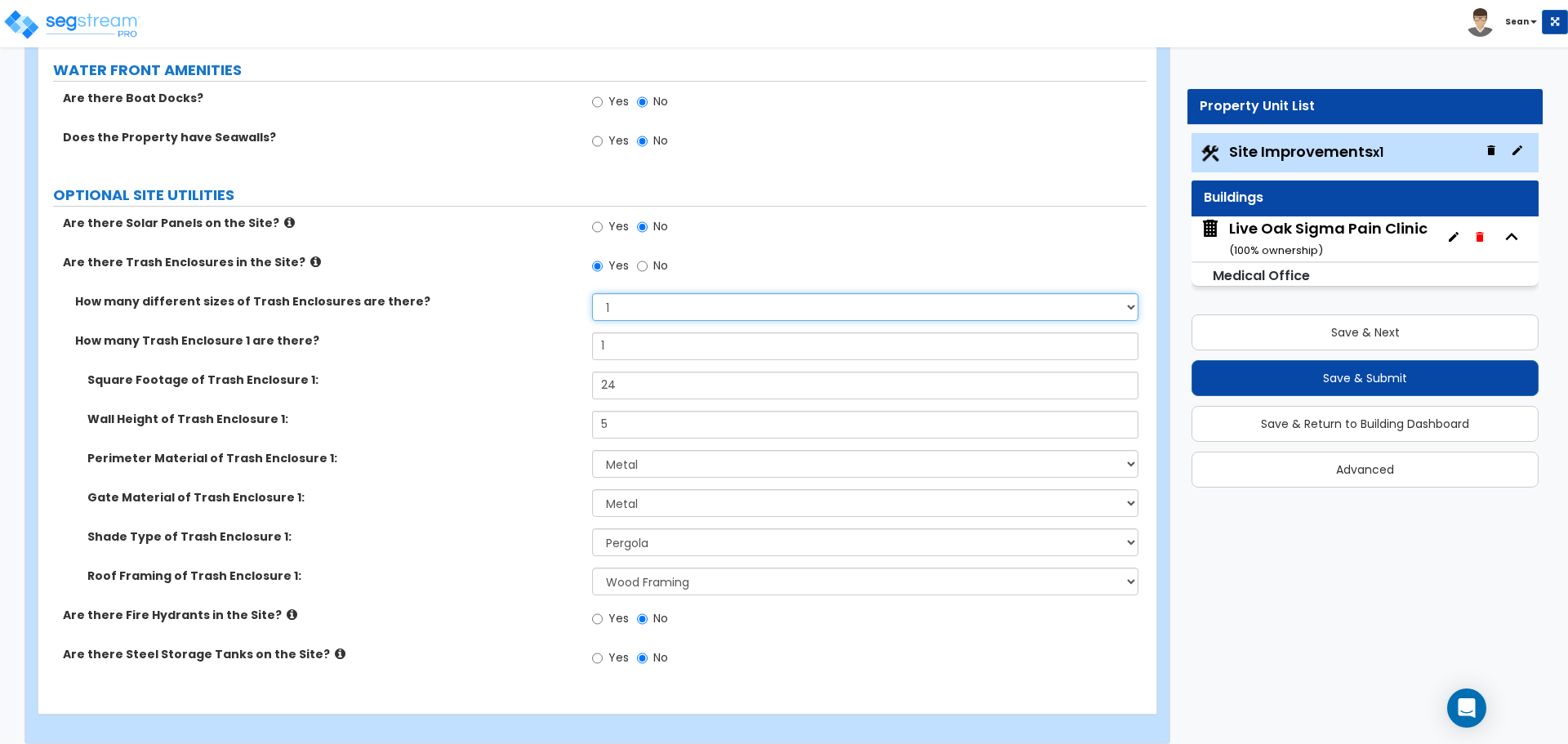 click on "Please Choose One 1 2 3" at bounding box center [865, 307] 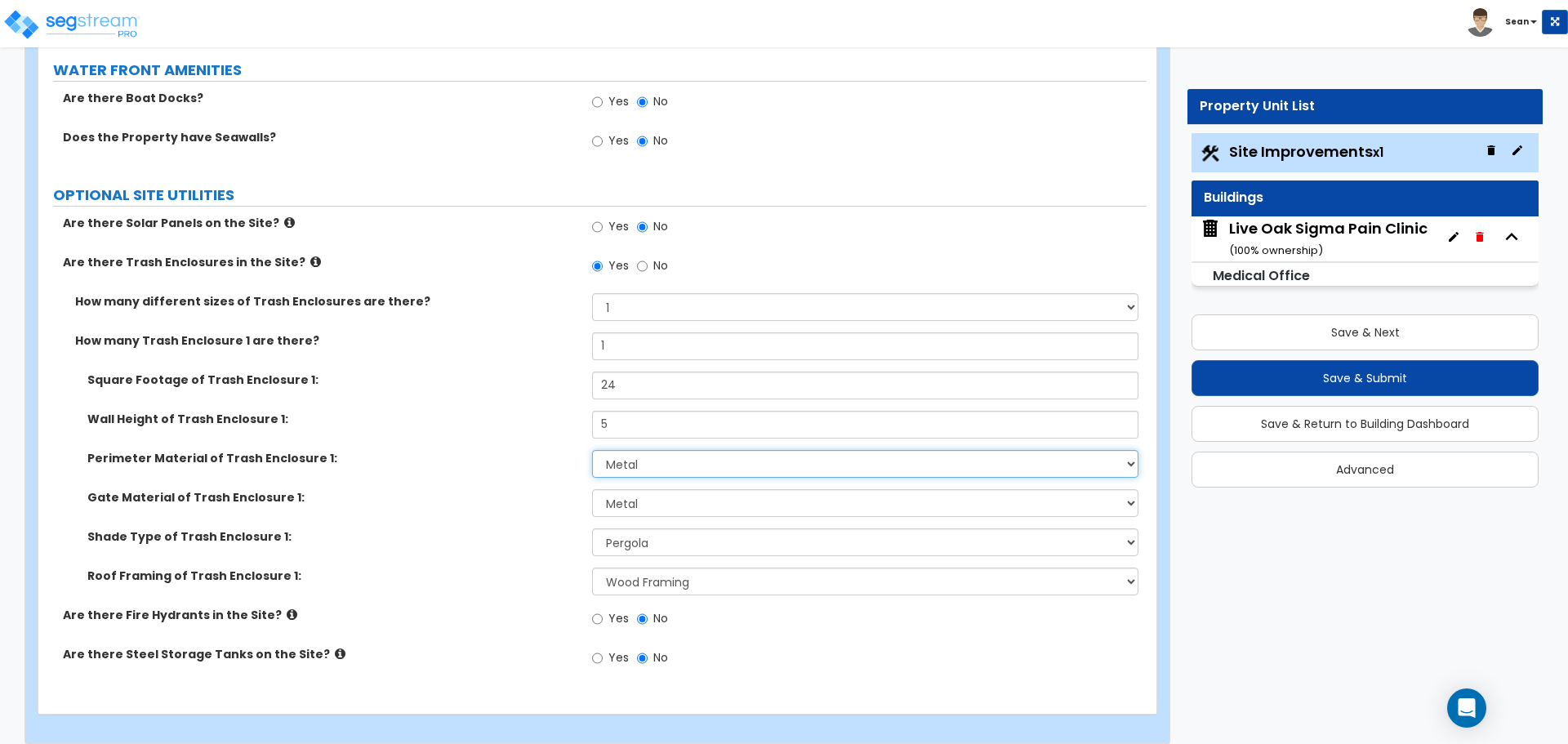 click on "Please Choose One Chain Link Wood Metal CMU" at bounding box center (865, 464) 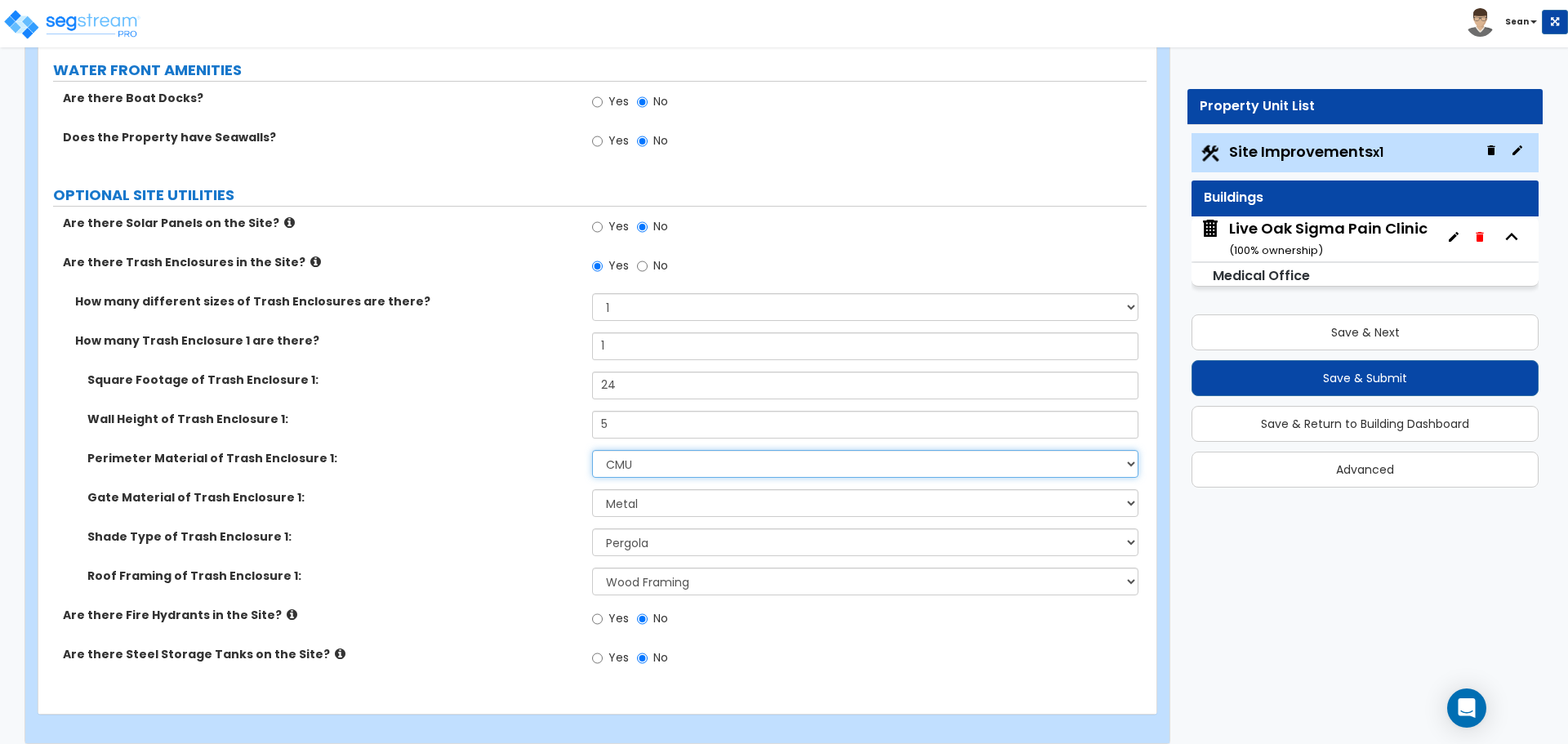 click on "Please Choose One Chain Link Wood Metal CMU" at bounding box center [865, 464] 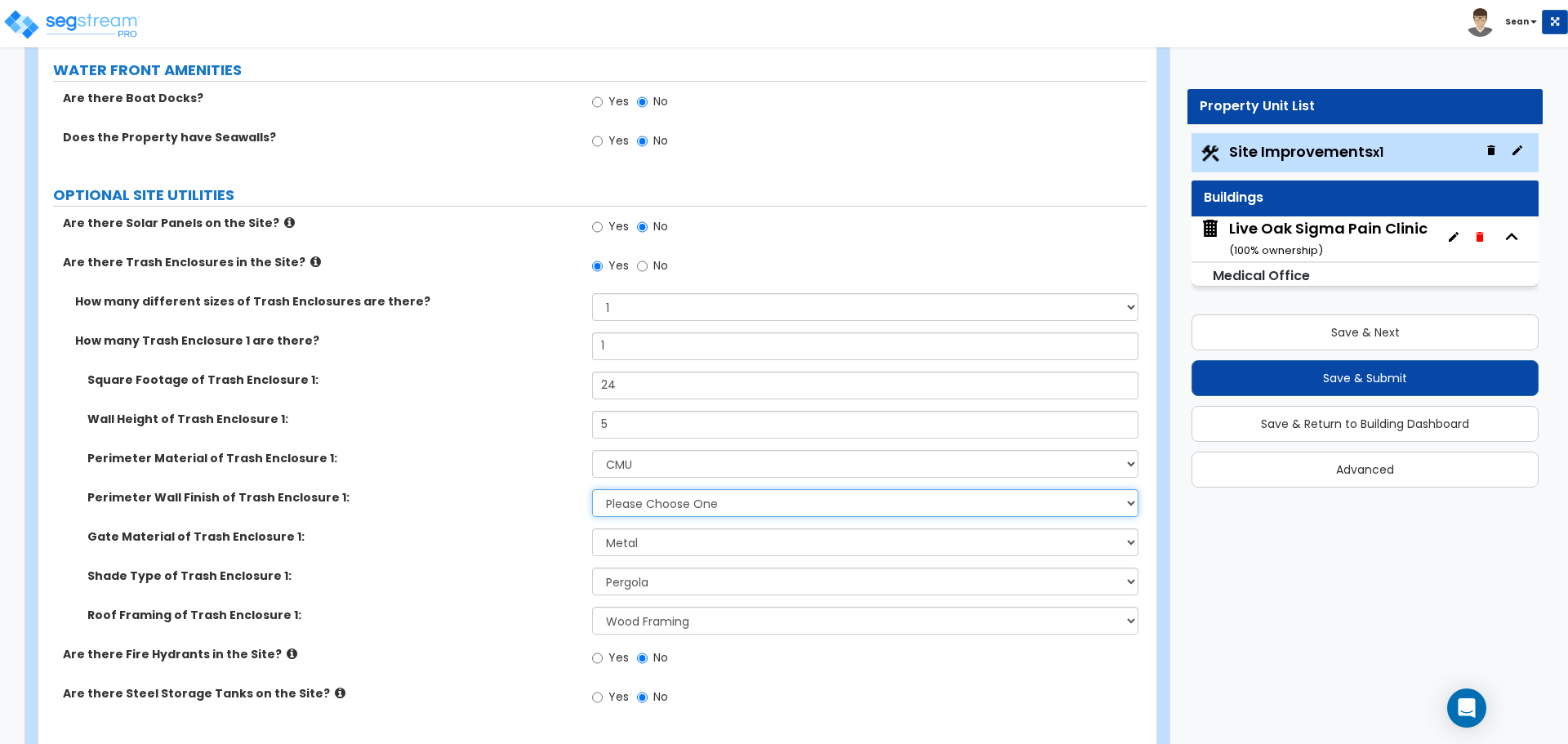 click on "Please Choose One Stone Veneer Brick Veneer Stucco Paint" at bounding box center (865, 503) 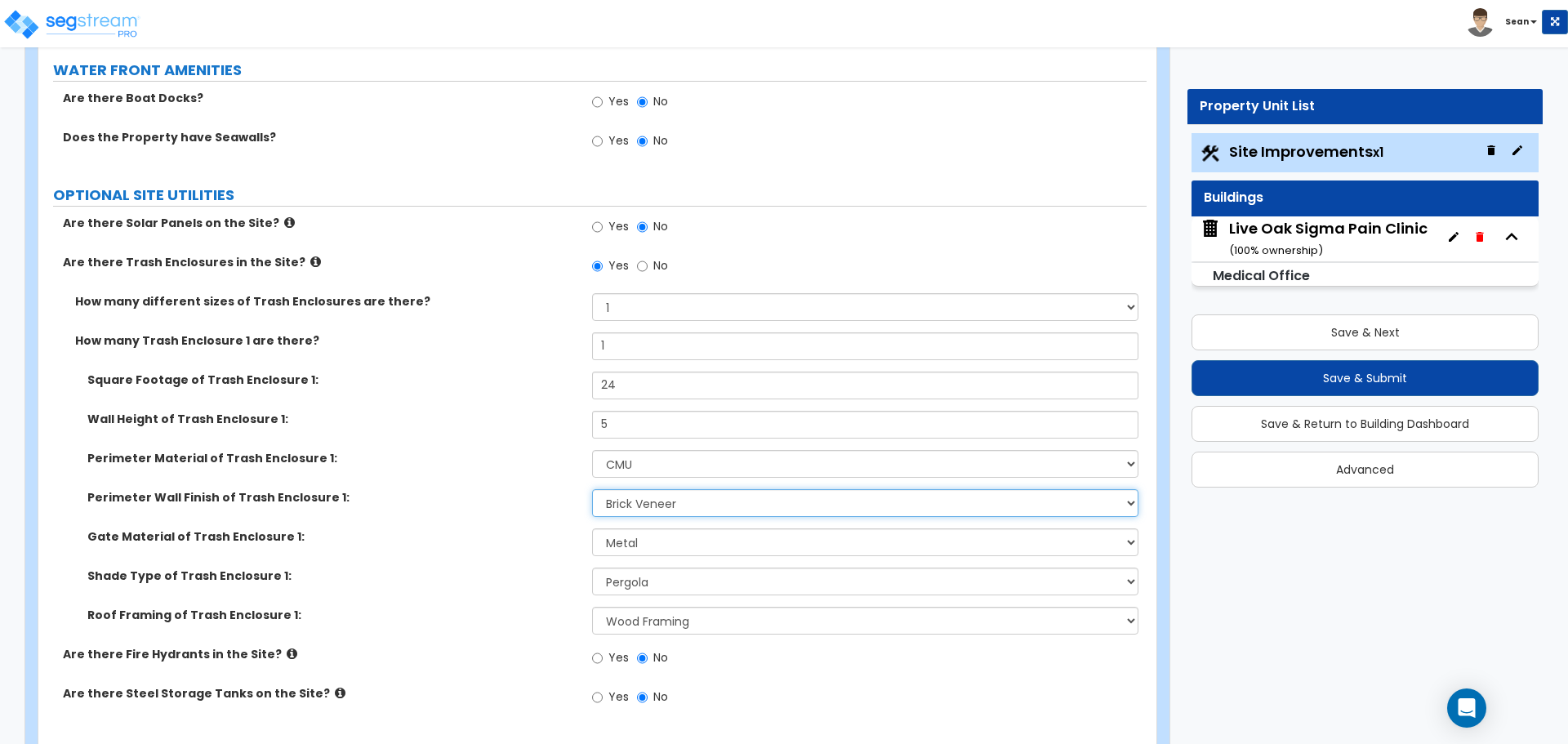 click on "Please Choose One Stone Veneer Brick Veneer Stucco Paint" at bounding box center (865, 503) 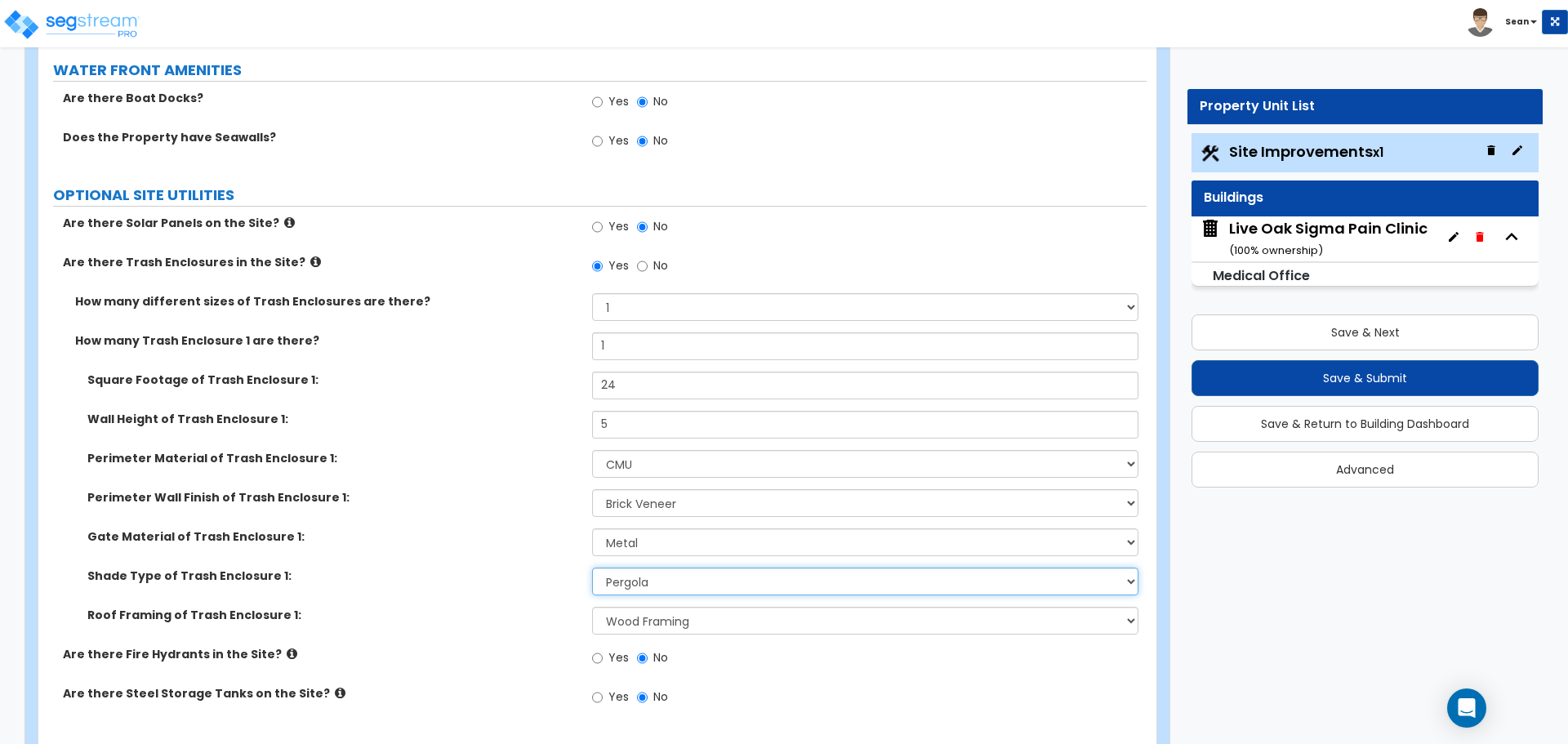 click on "Please Choose One Roof Pergola" at bounding box center [865, 581] 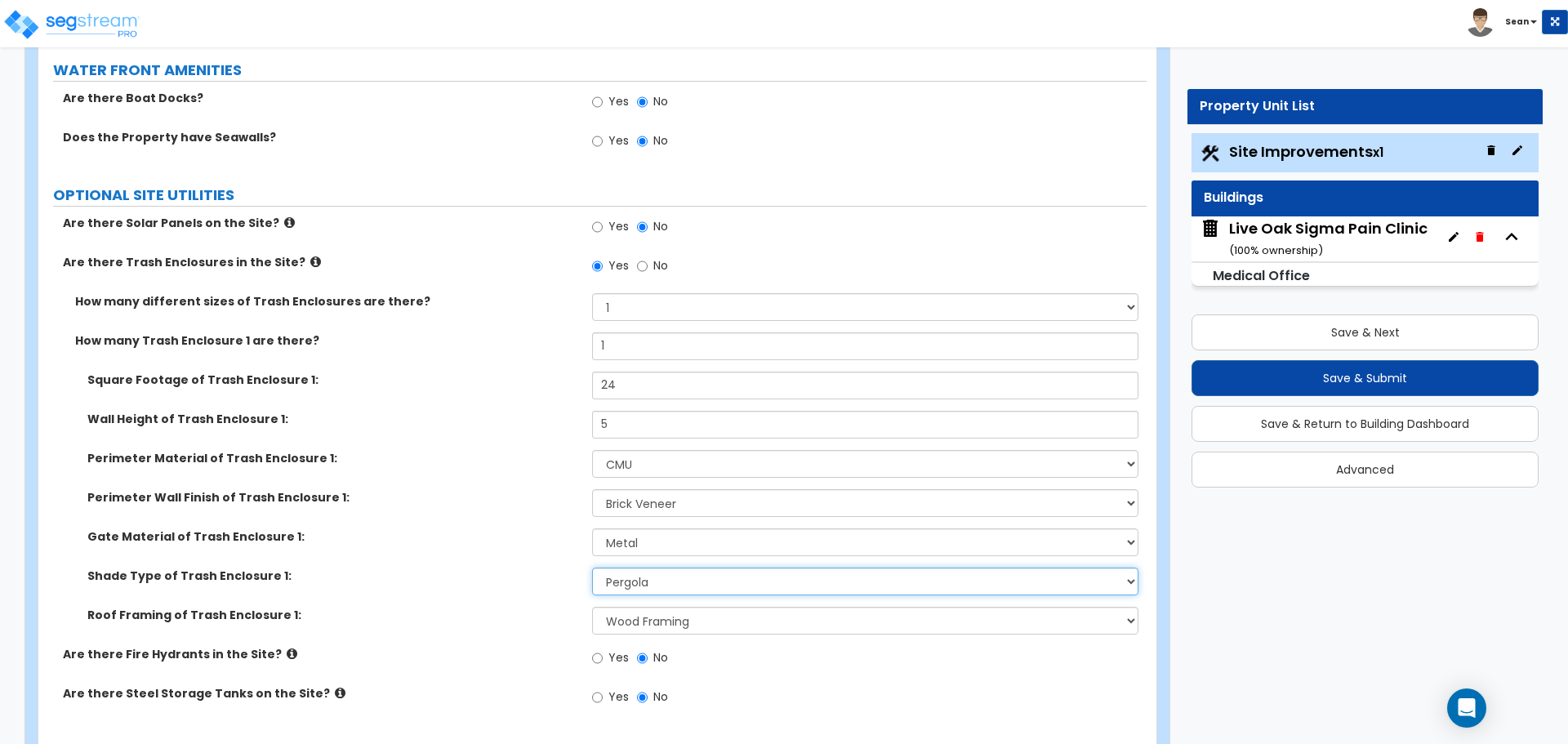 click on "Please Choose One Roof Pergola" at bounding box center [865, 581] 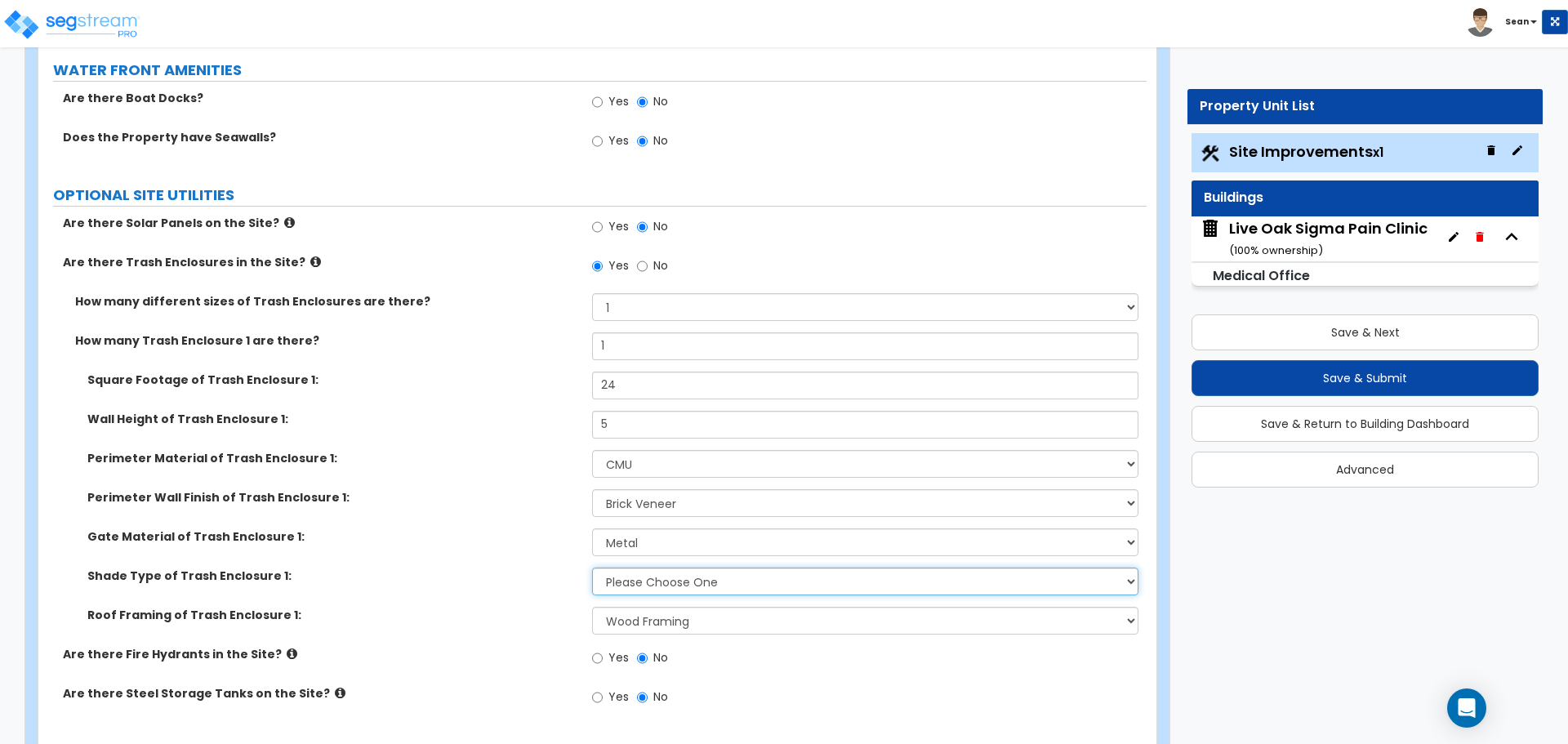 click on "Please Choose One Roof Pergola" at bounding box center (865, 581) 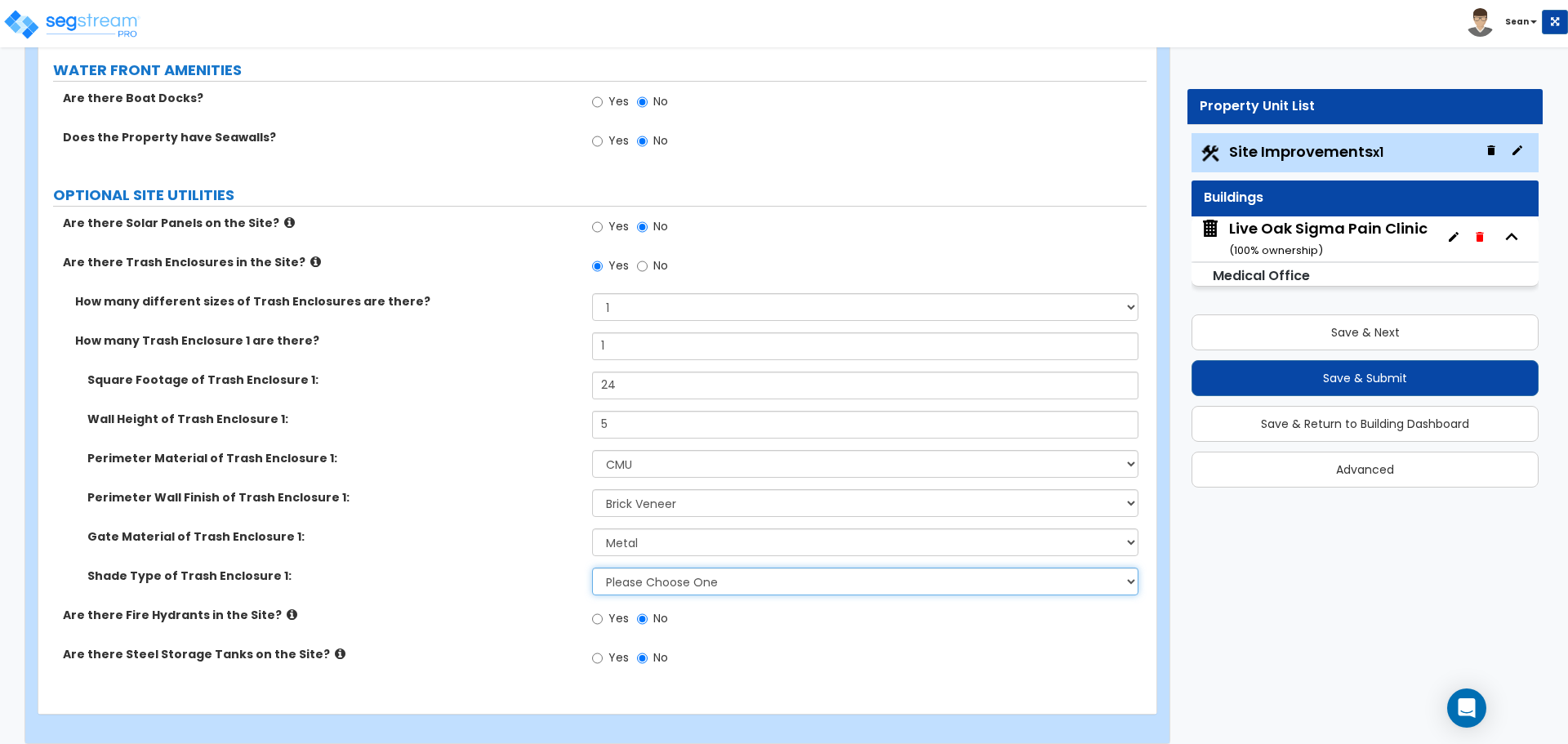 click on "Please Choose One Roof Pergola" at bounding box center (865, 581) 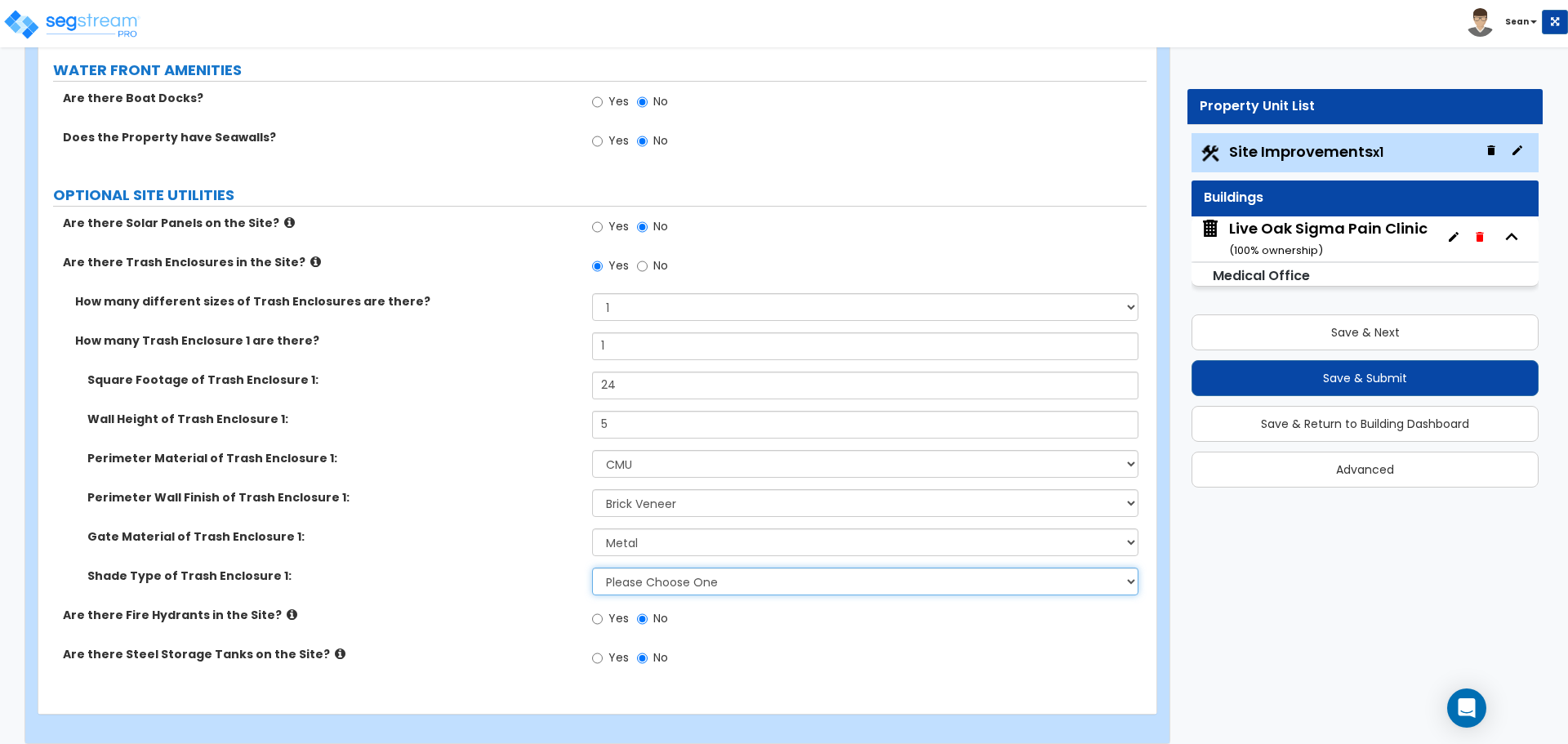 click on "Please Choose One Roof Pergola" at bounding box center [865, 581] 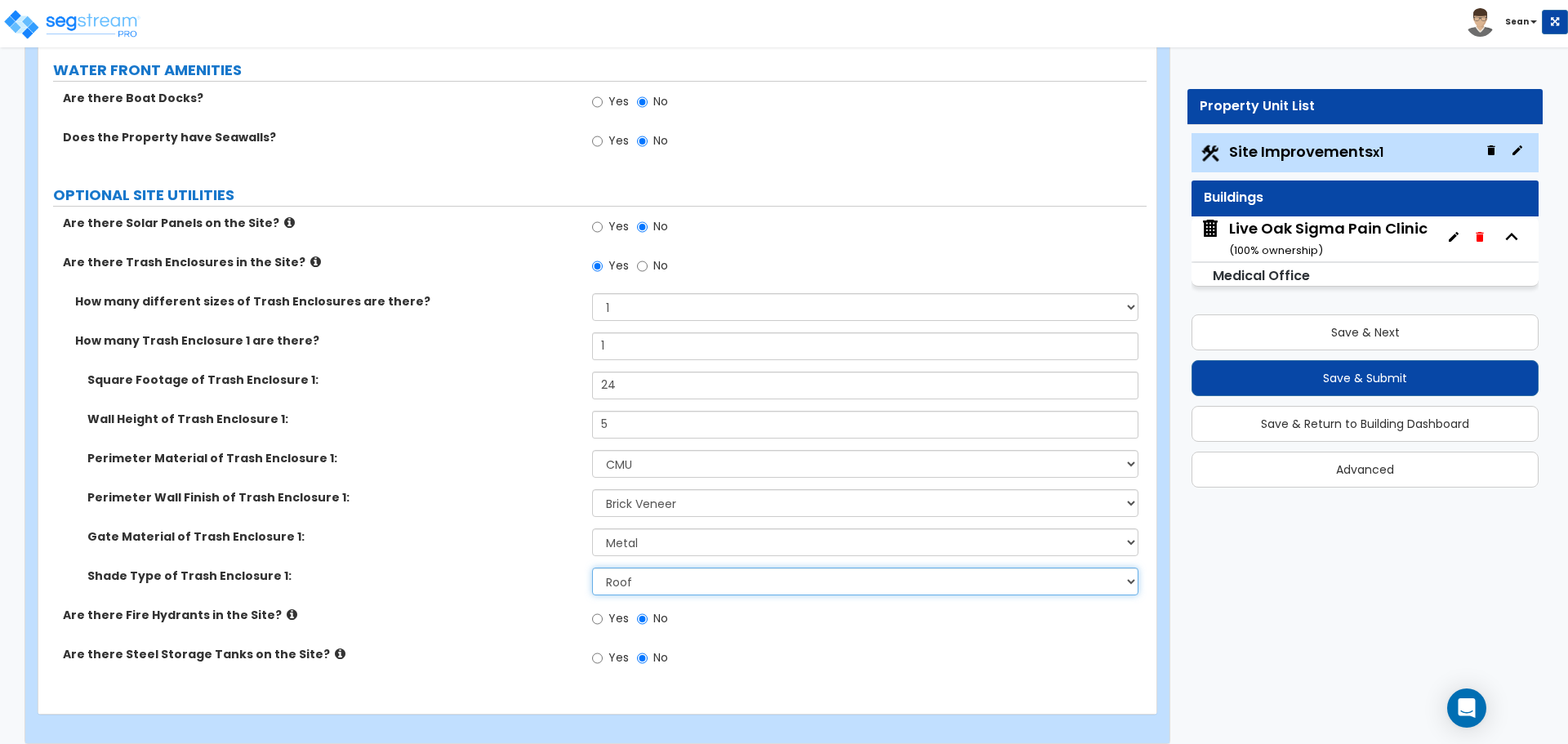 click on "Please Choose One Roof Pergola" at bounding box center [865, 581] 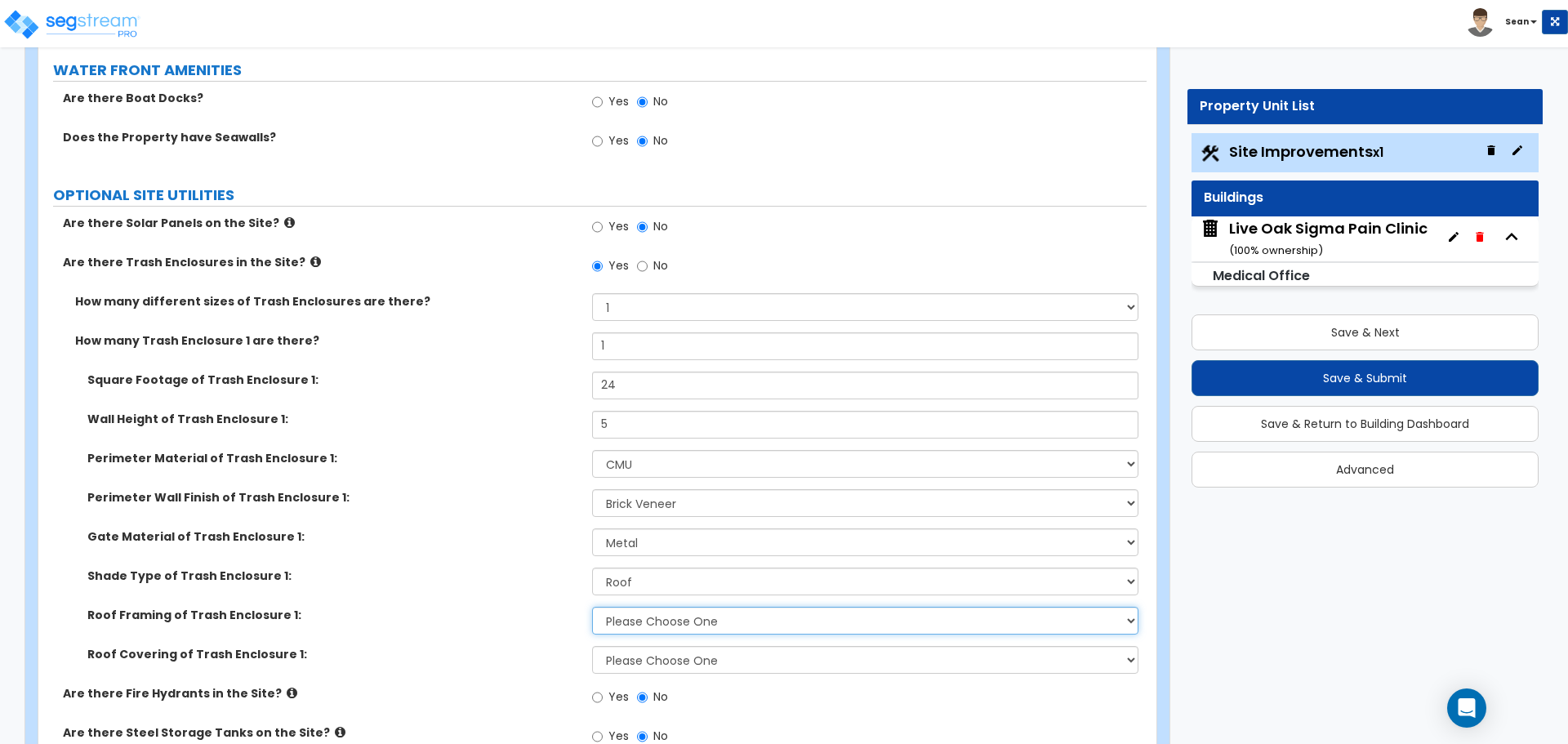 click on "Please Choose One Wood Framing Metal Framing" at bounding box center (865, 621) 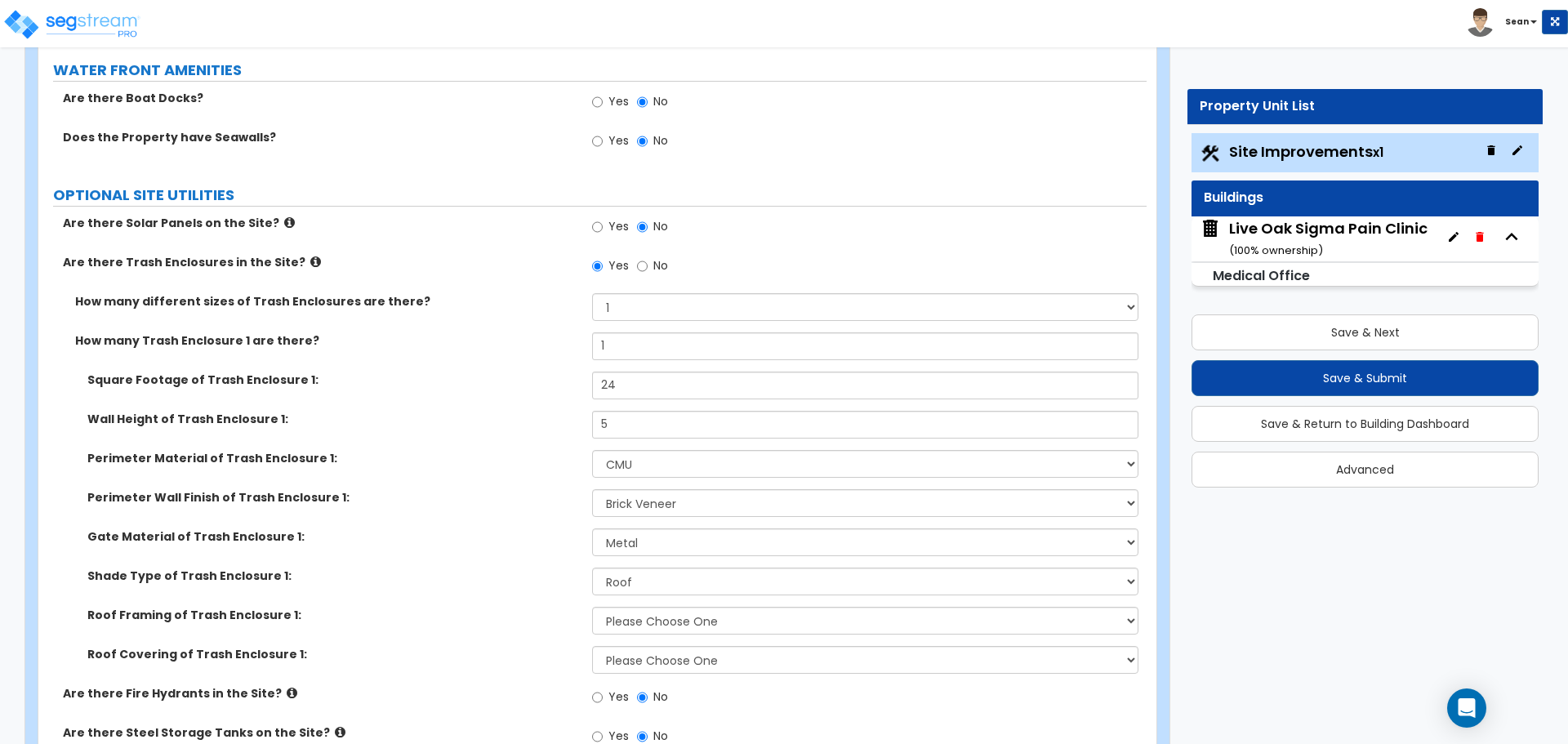 click at bounding box center [315, 261] 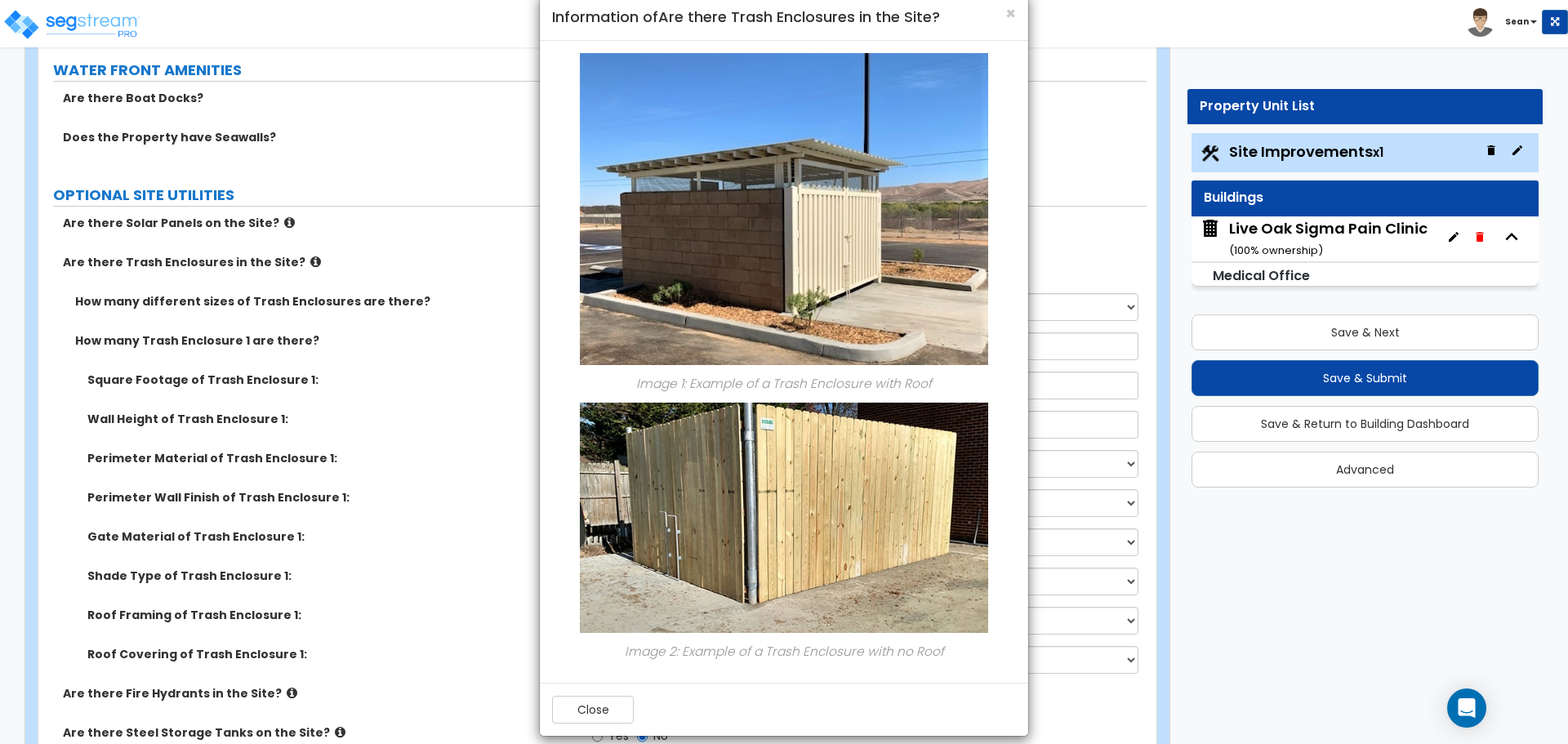 scroll, scrollTop: 48, scrollLeft: 0, axis: vertical 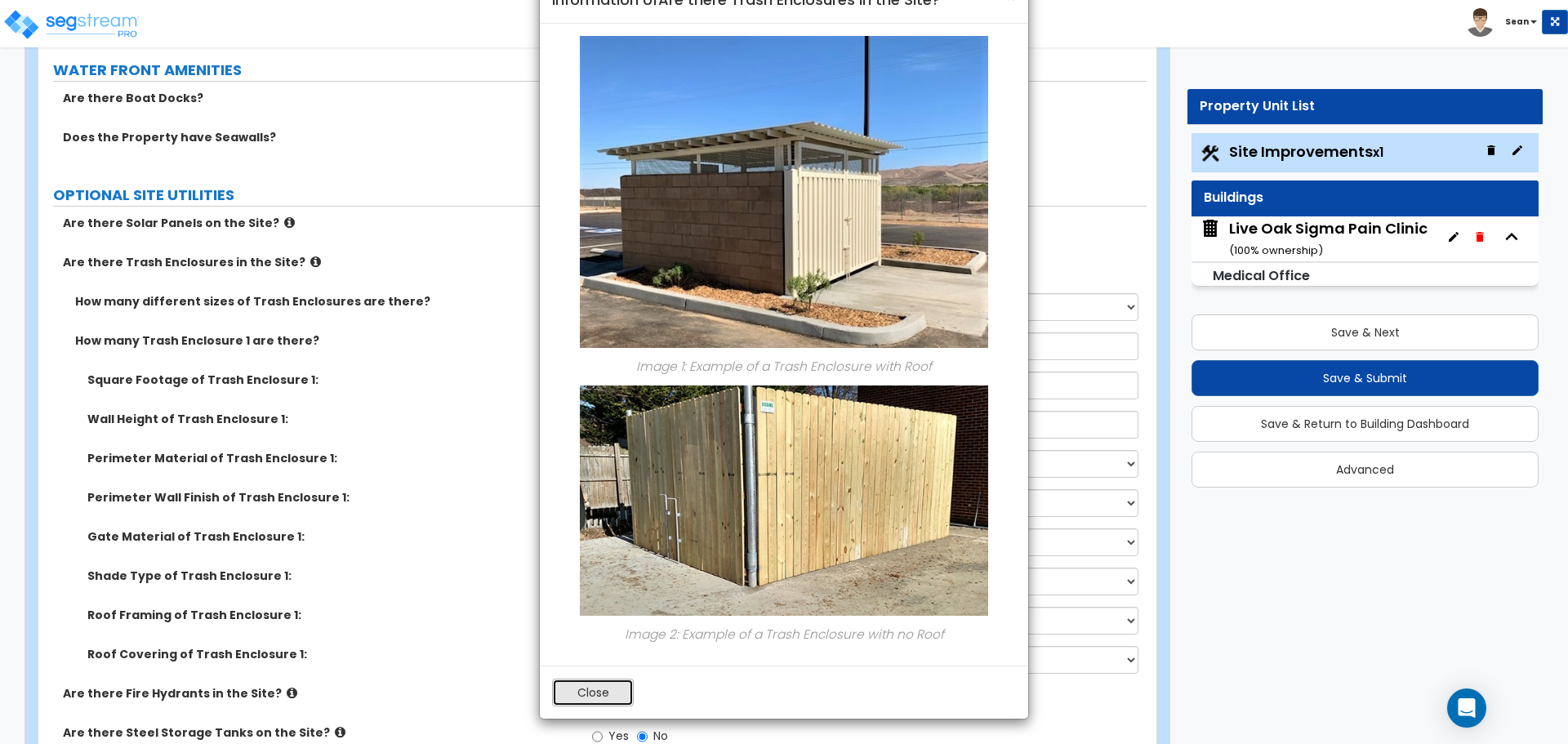 click on "Close" at bounding box center [593, 693] 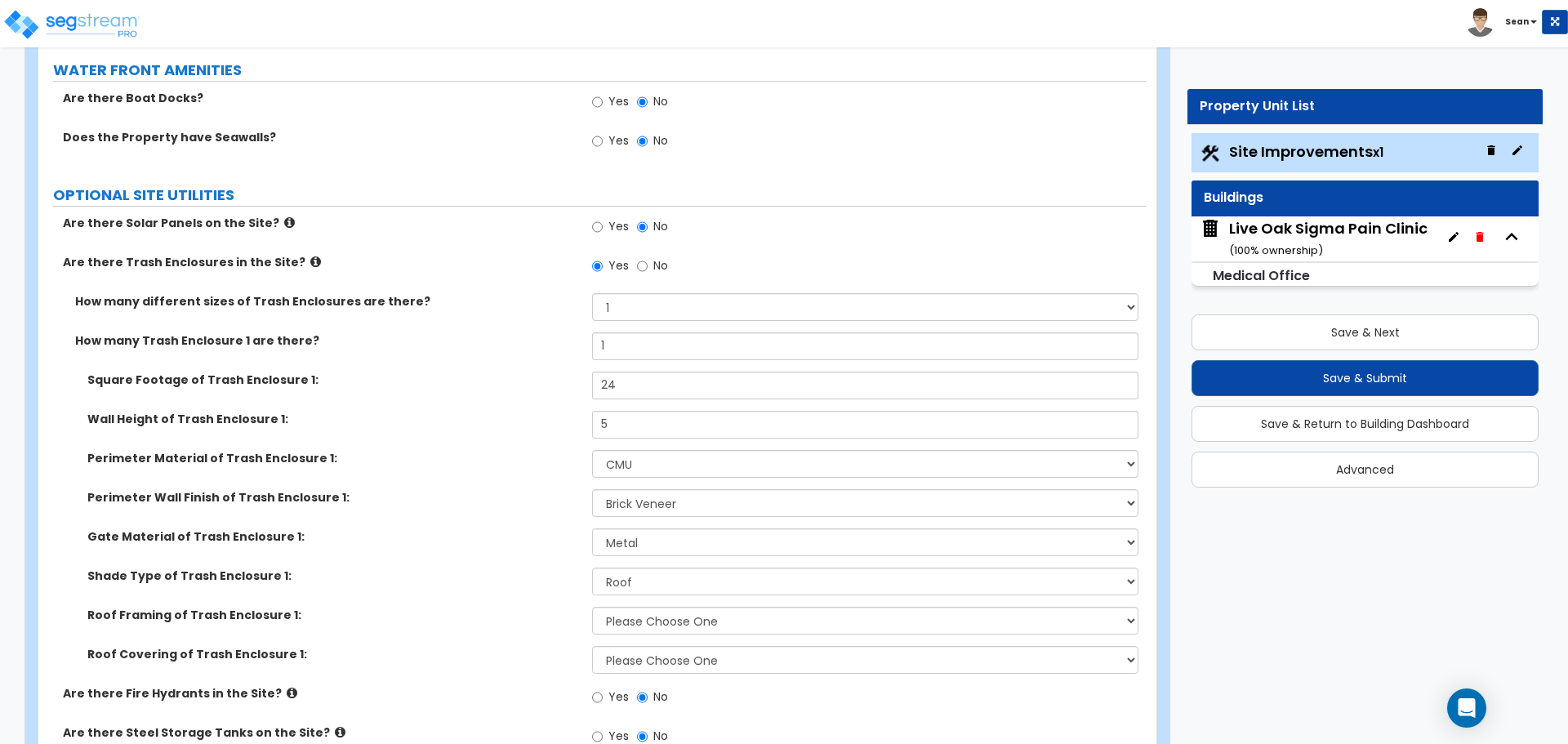 click at bounding box center (315, 261) 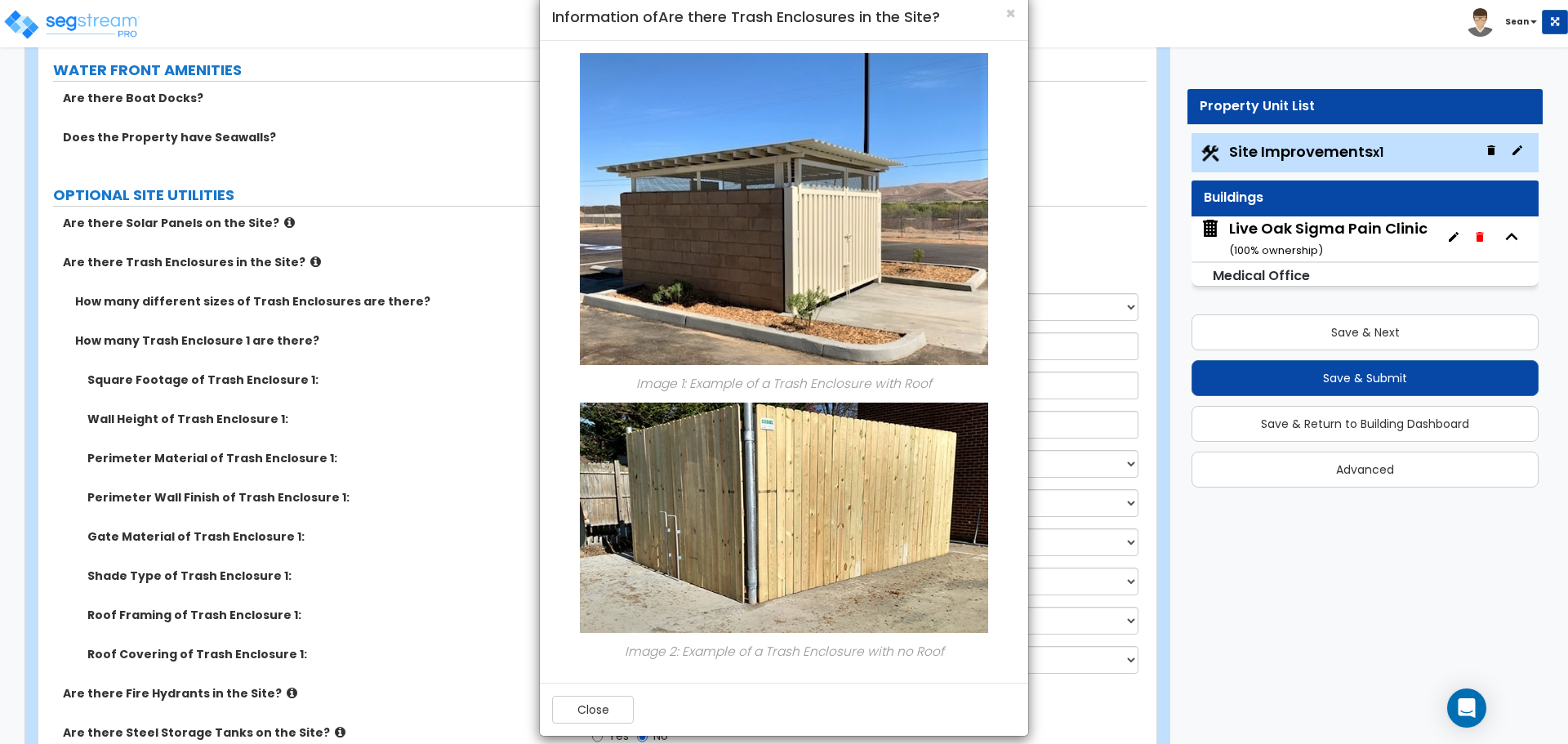 scroll, scrollTop: 48, scrollLeft: 0, axis: vertical 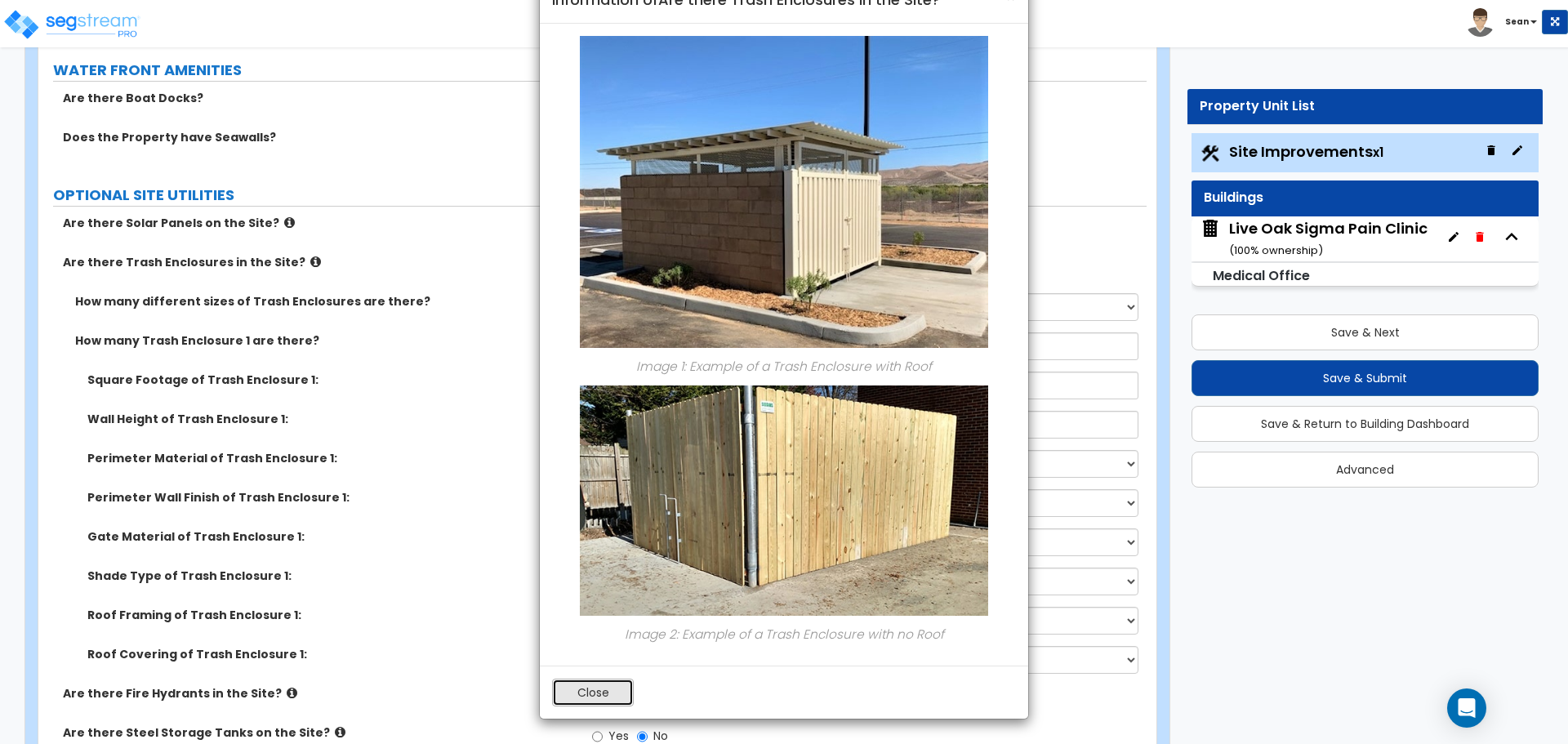 click on "Close" at bounding box center [593, 693] 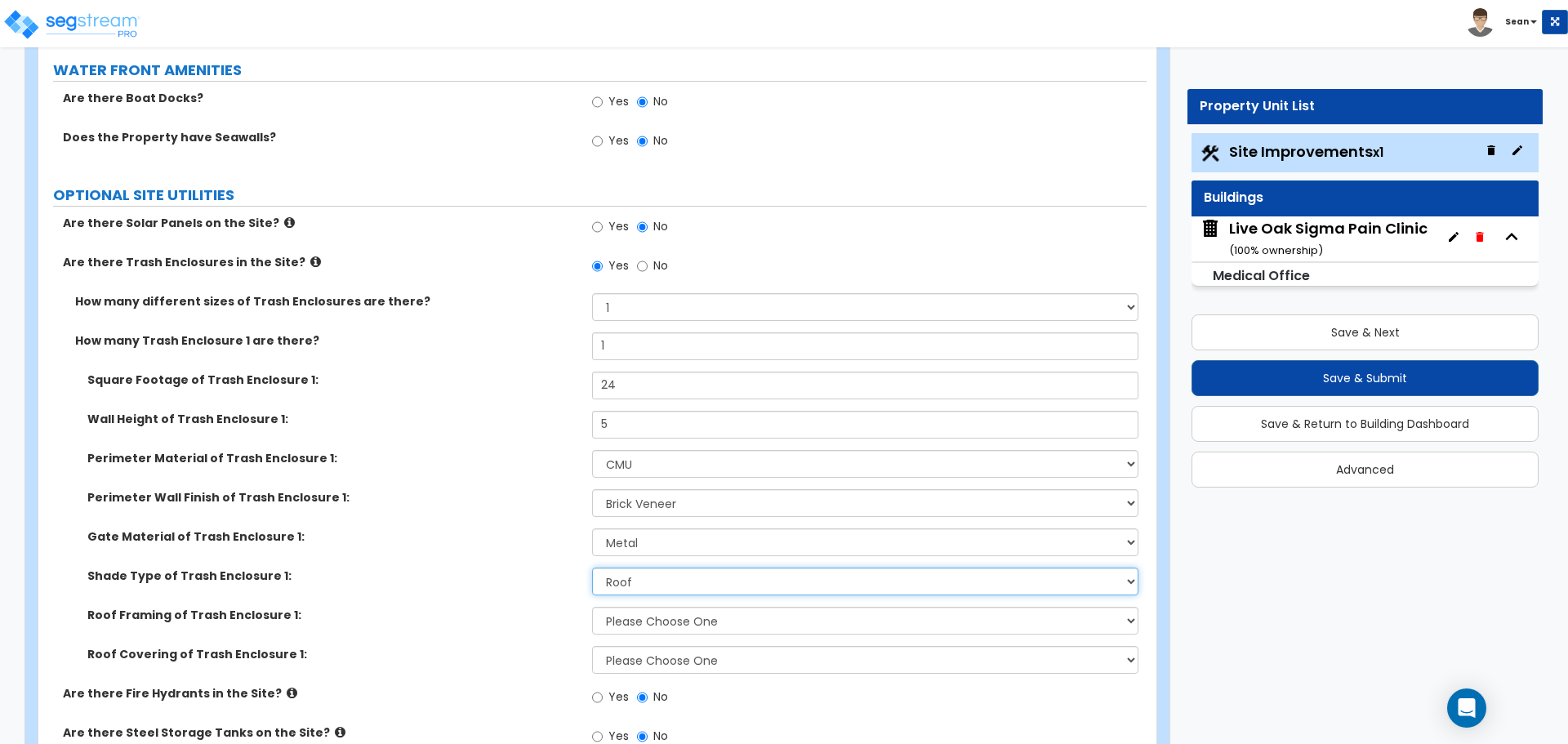 click on "Please Choose One Roof Pergola" at bounding box center (865, 581) 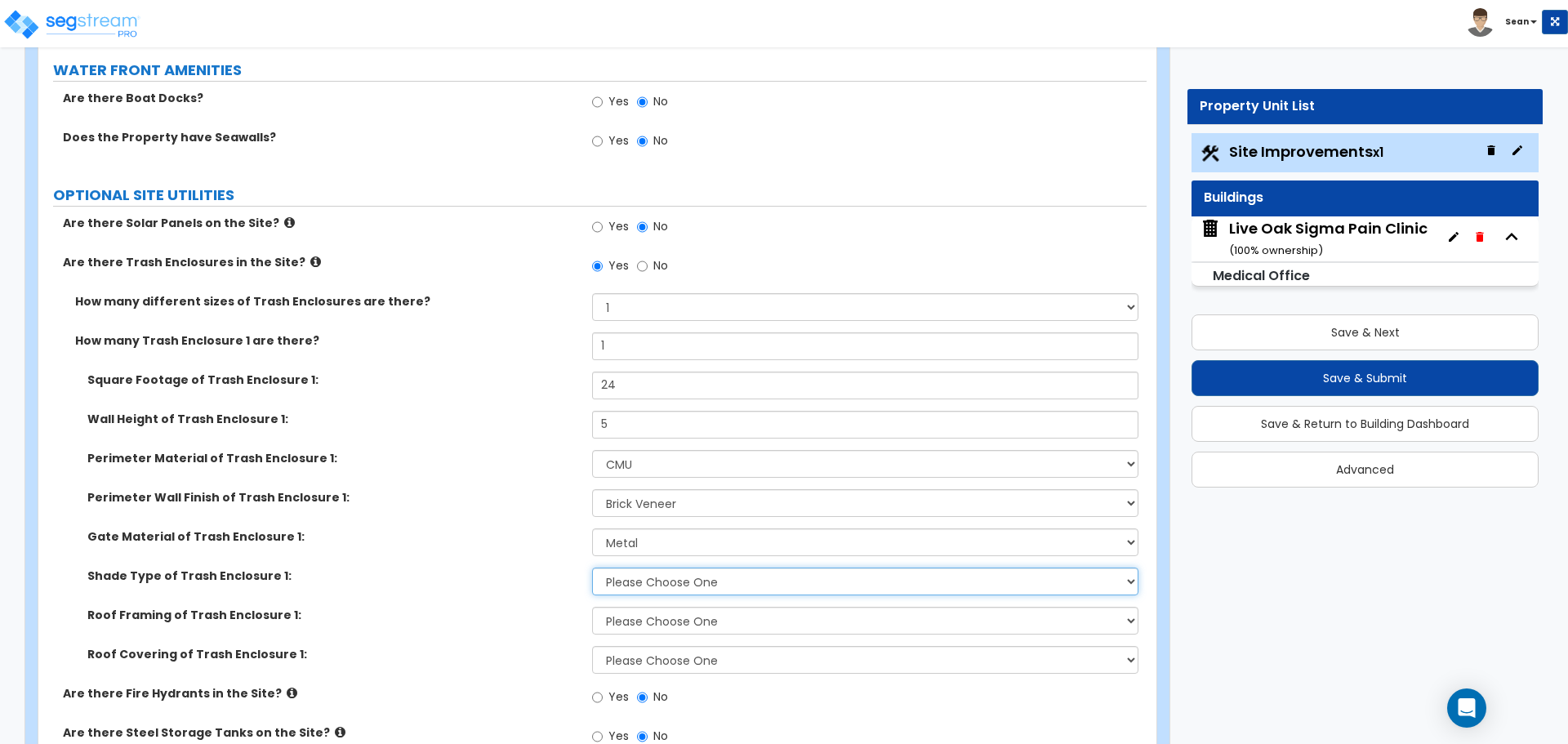 click on "Please Choose One Roof Pergola" at bounding box center (865, 581) 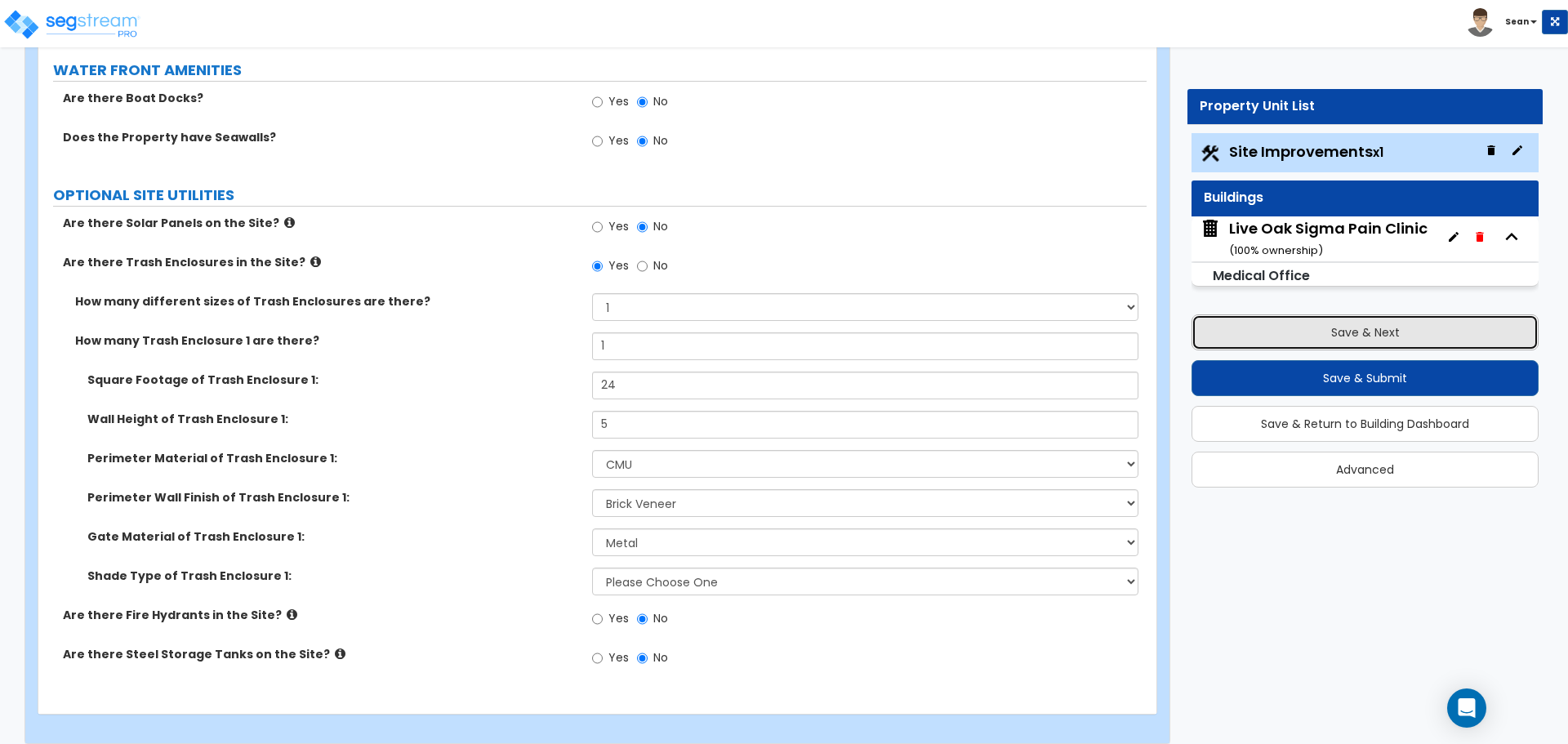 click on "Save & Next" at bounding box center [1365, 332] 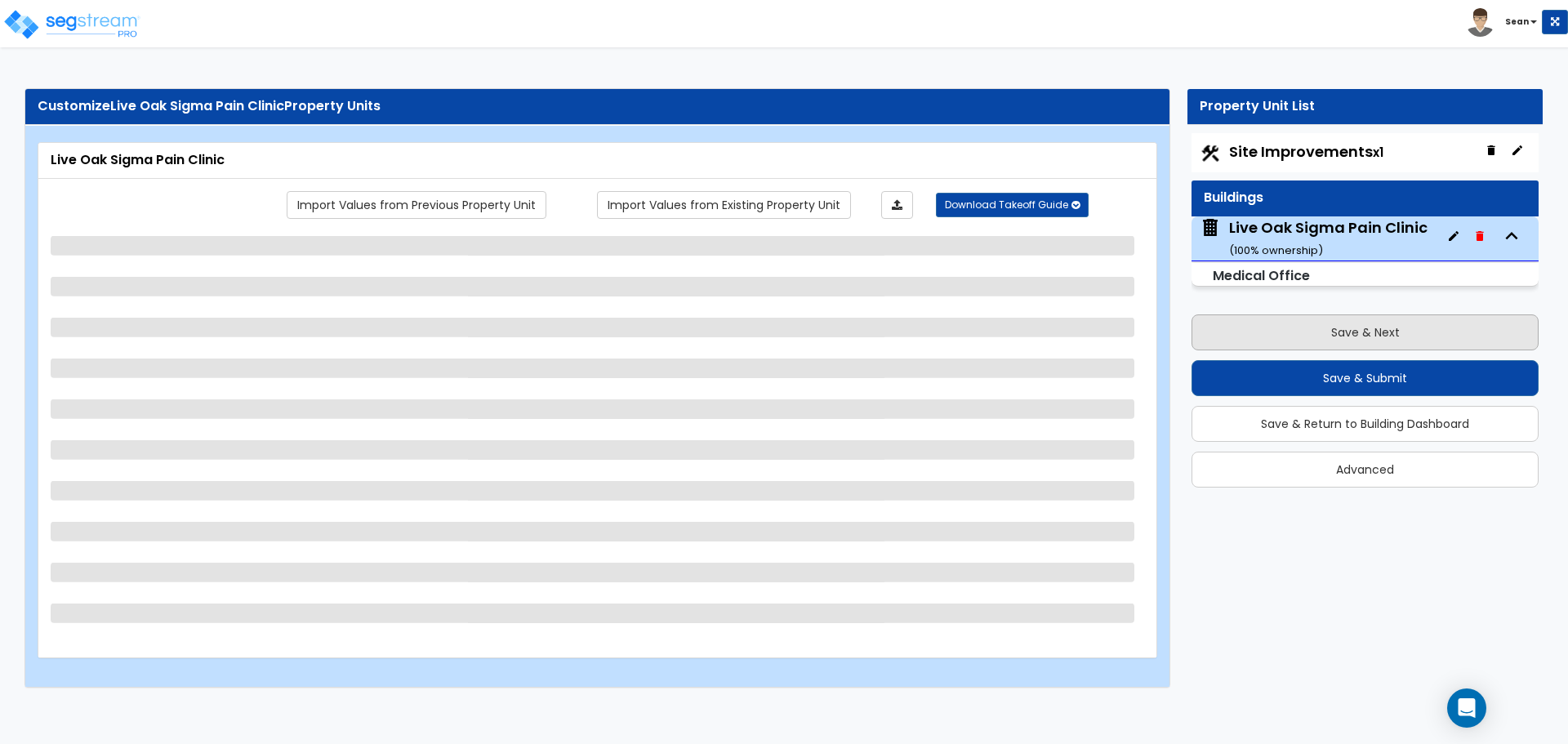 scroll, scrollTop: 0, scrollLeft: 0, axis: both 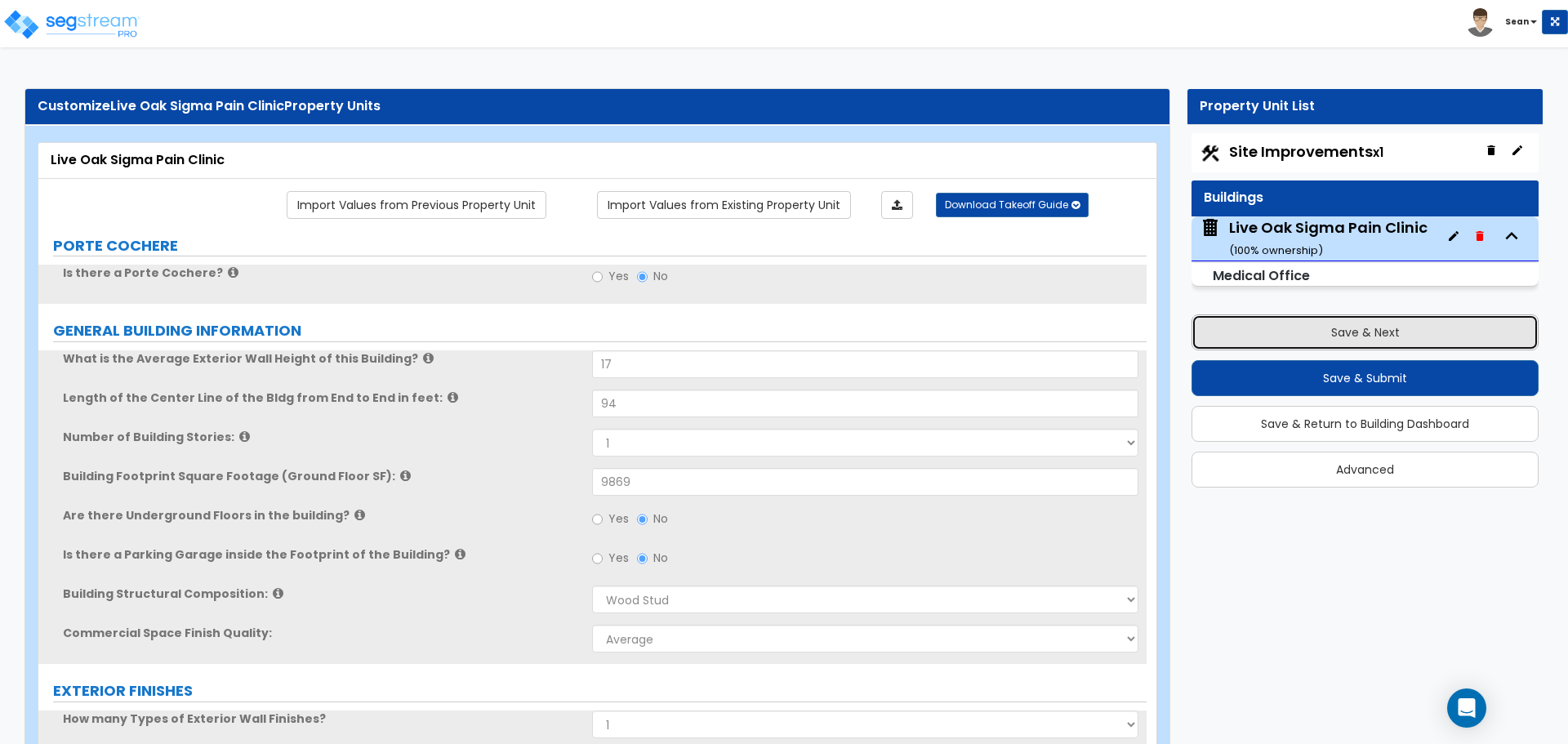 click on "Save & Next" at bounding box center (1365, 332) 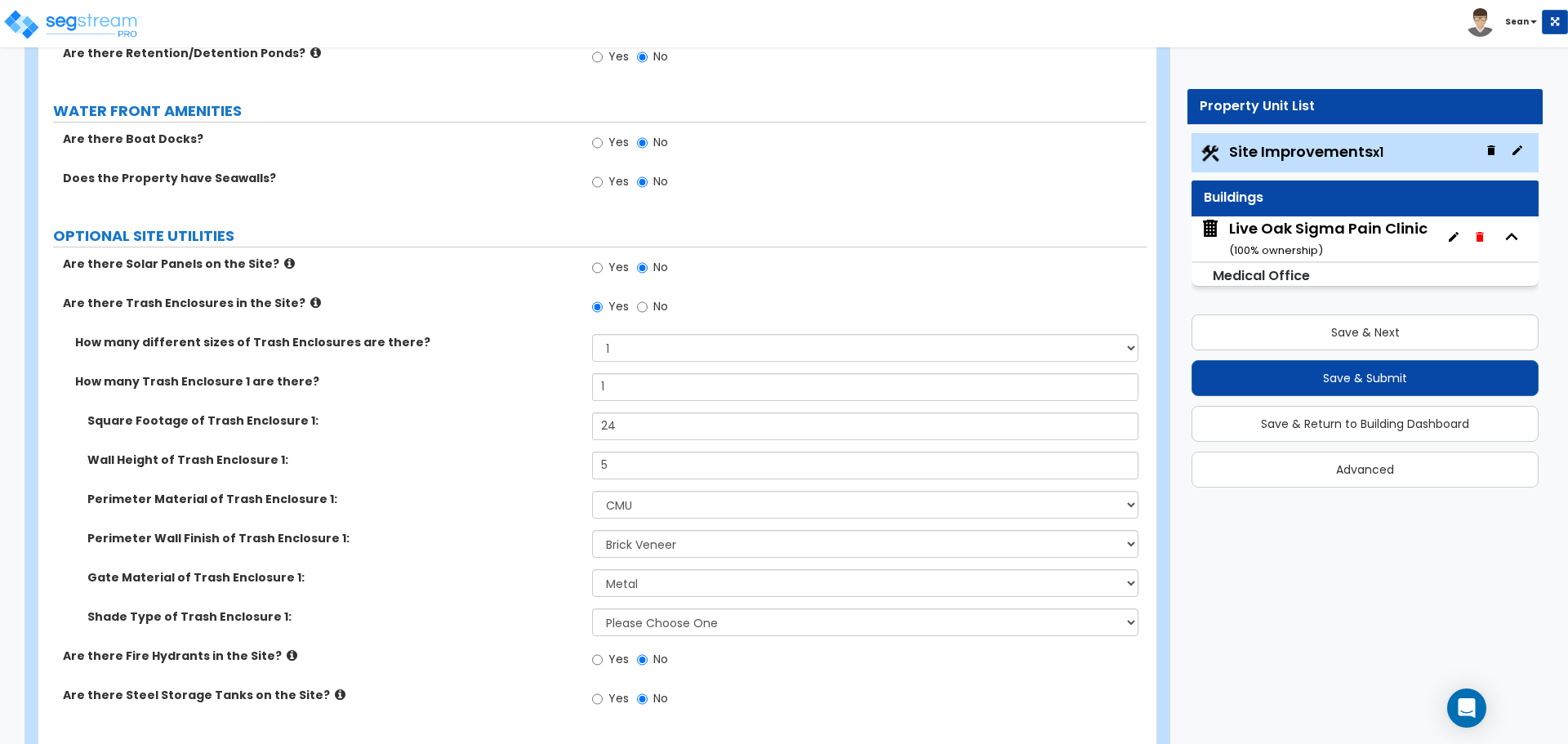 scroll, scrollTop: 3680, scrollLeft: 0, axis: vertical 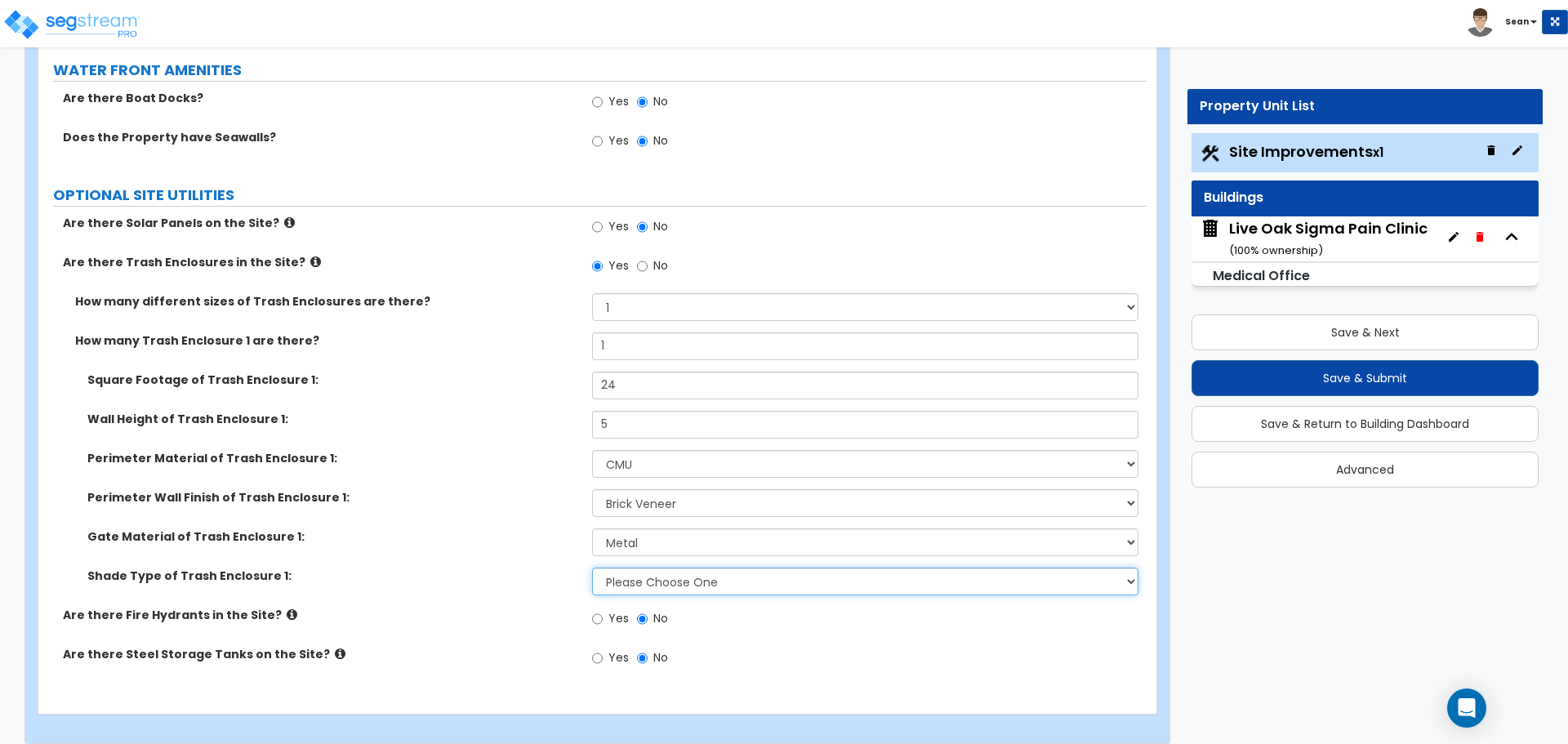 click on "Please Choose One Roof Pergola" at bounding box center (865, 581) 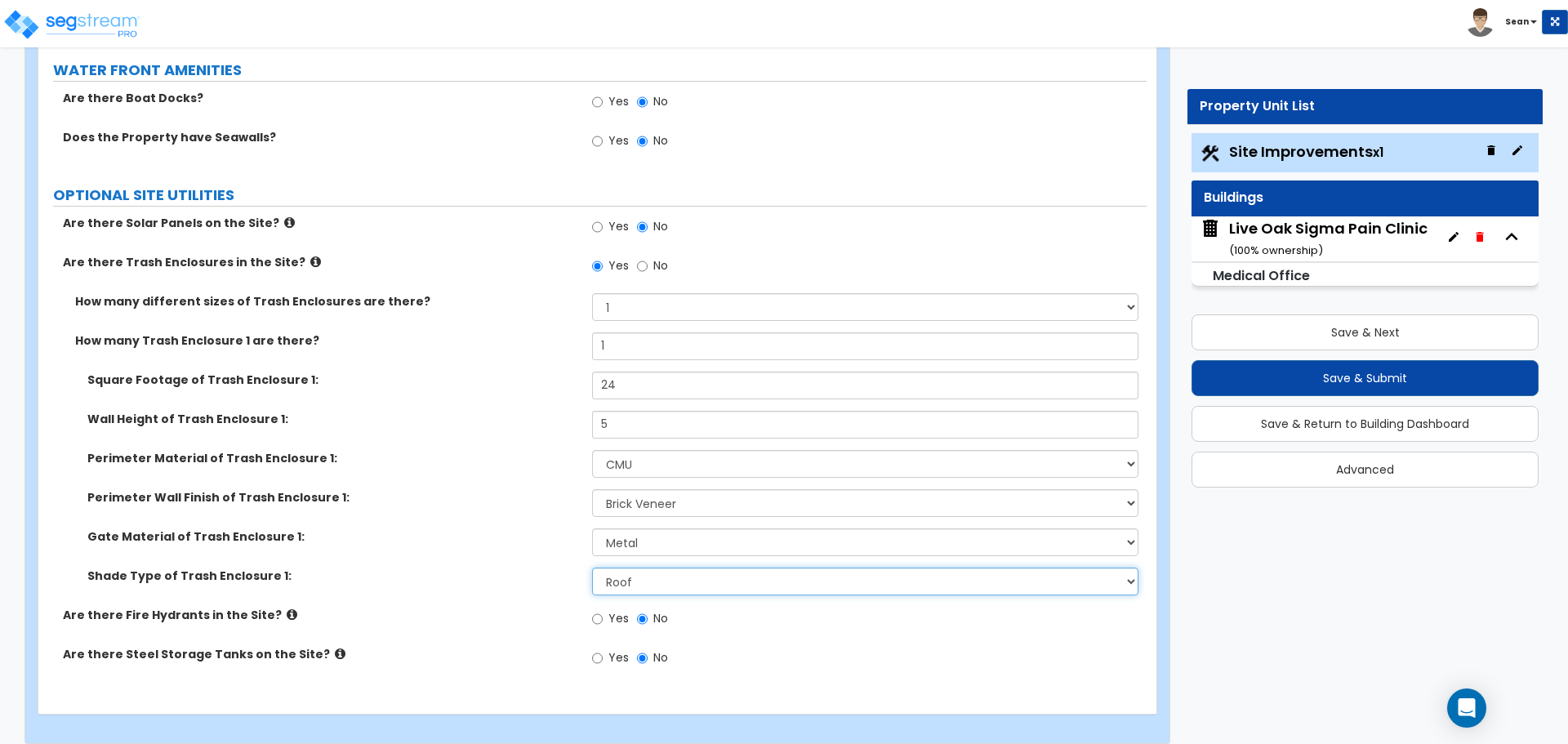 click on "Please Choose One Roof Pergola" at bounding box center [865, 581] 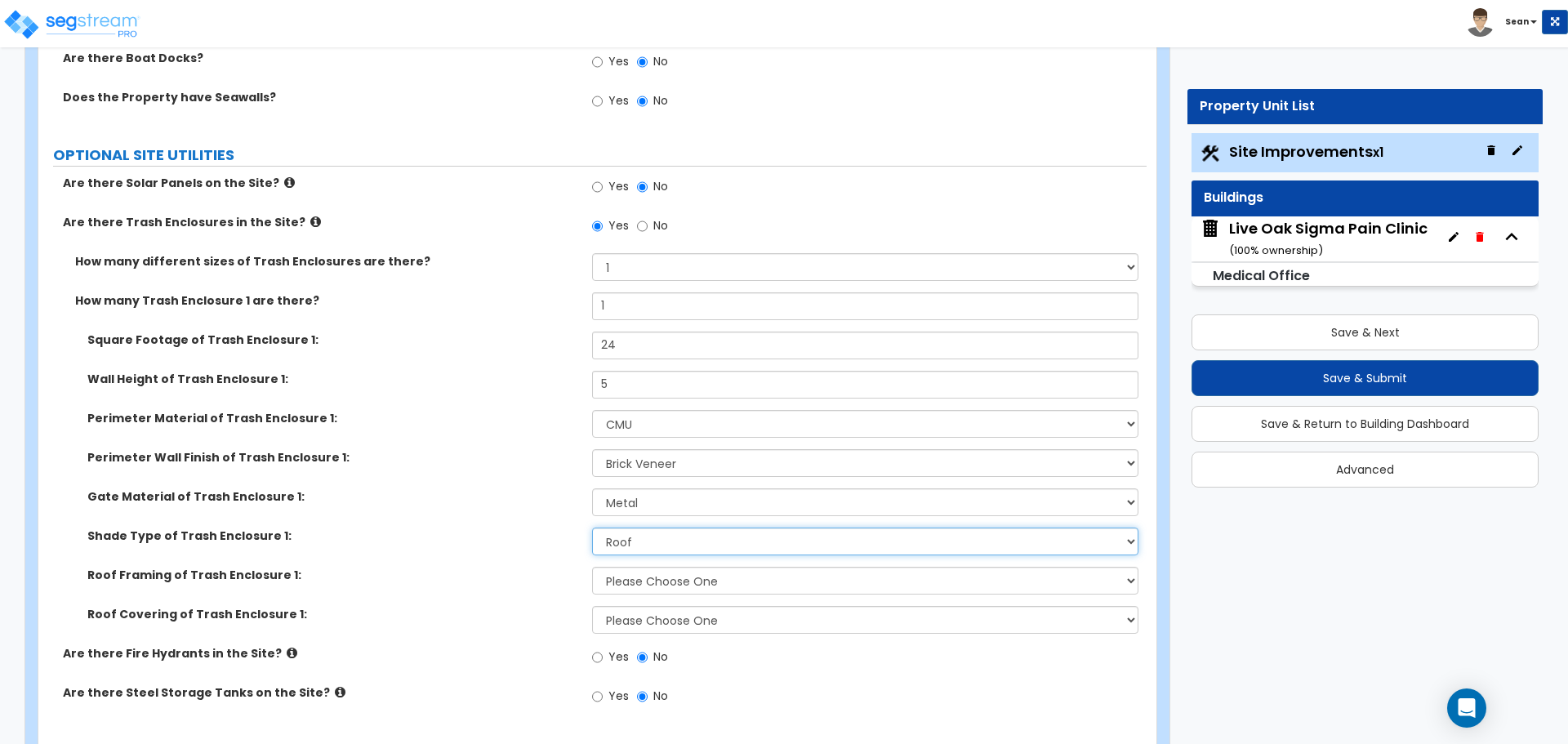 scroll, scrollTop: 3758, scrollLeft: 0, axis: vertical 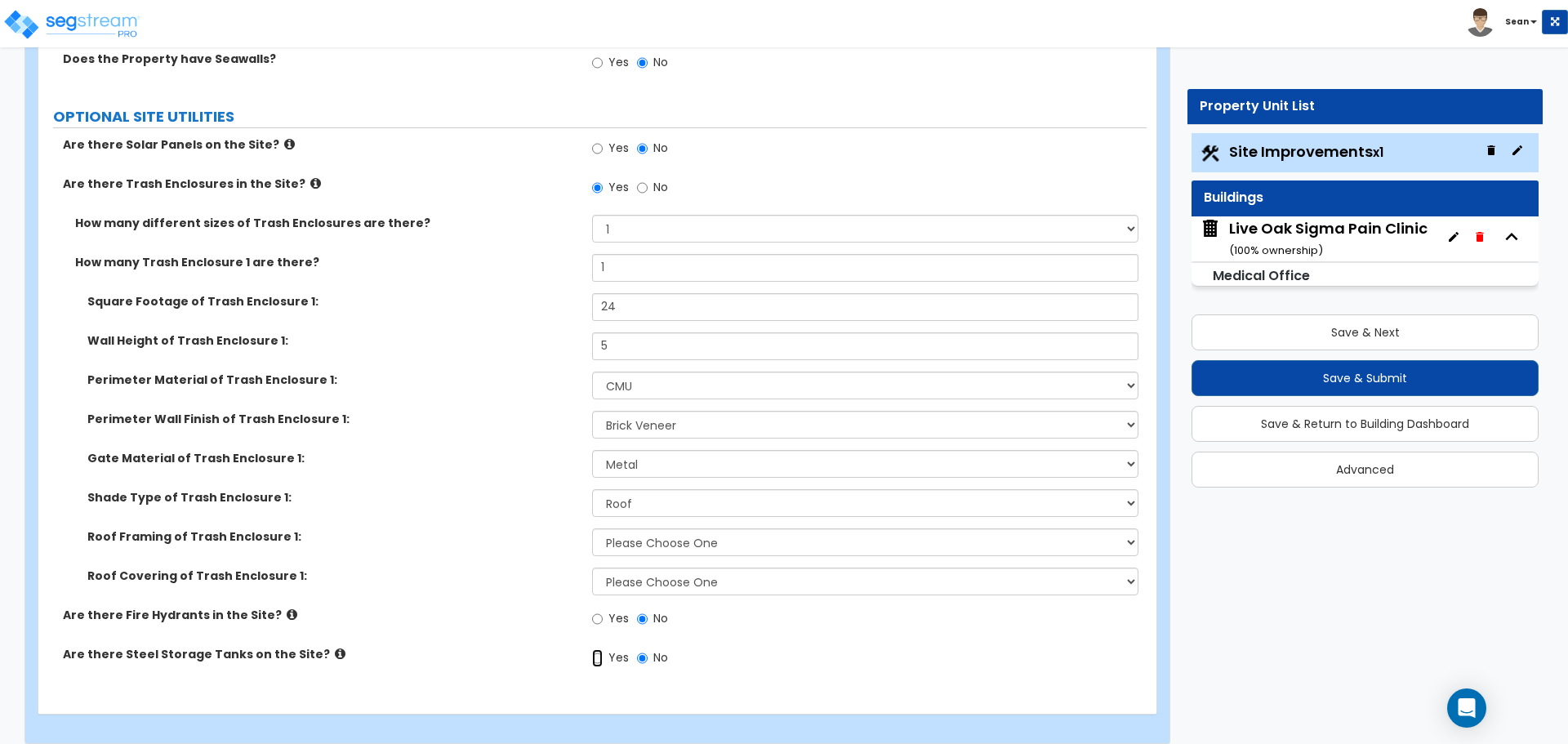 click on "Yes" at bounding box center [597, 658] 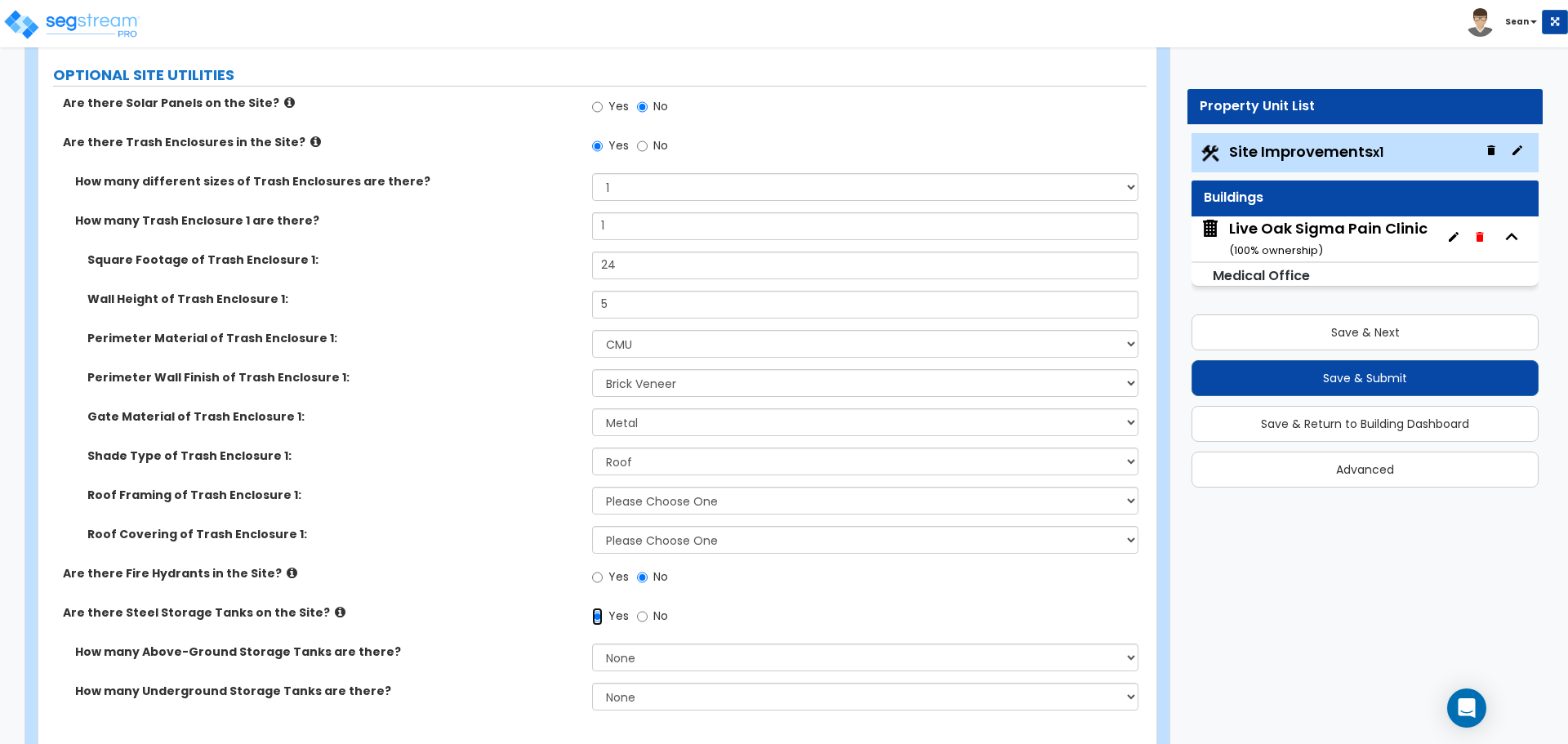 scroll, scrollTop: 3837, scrollLeft: 0, axis: vertical 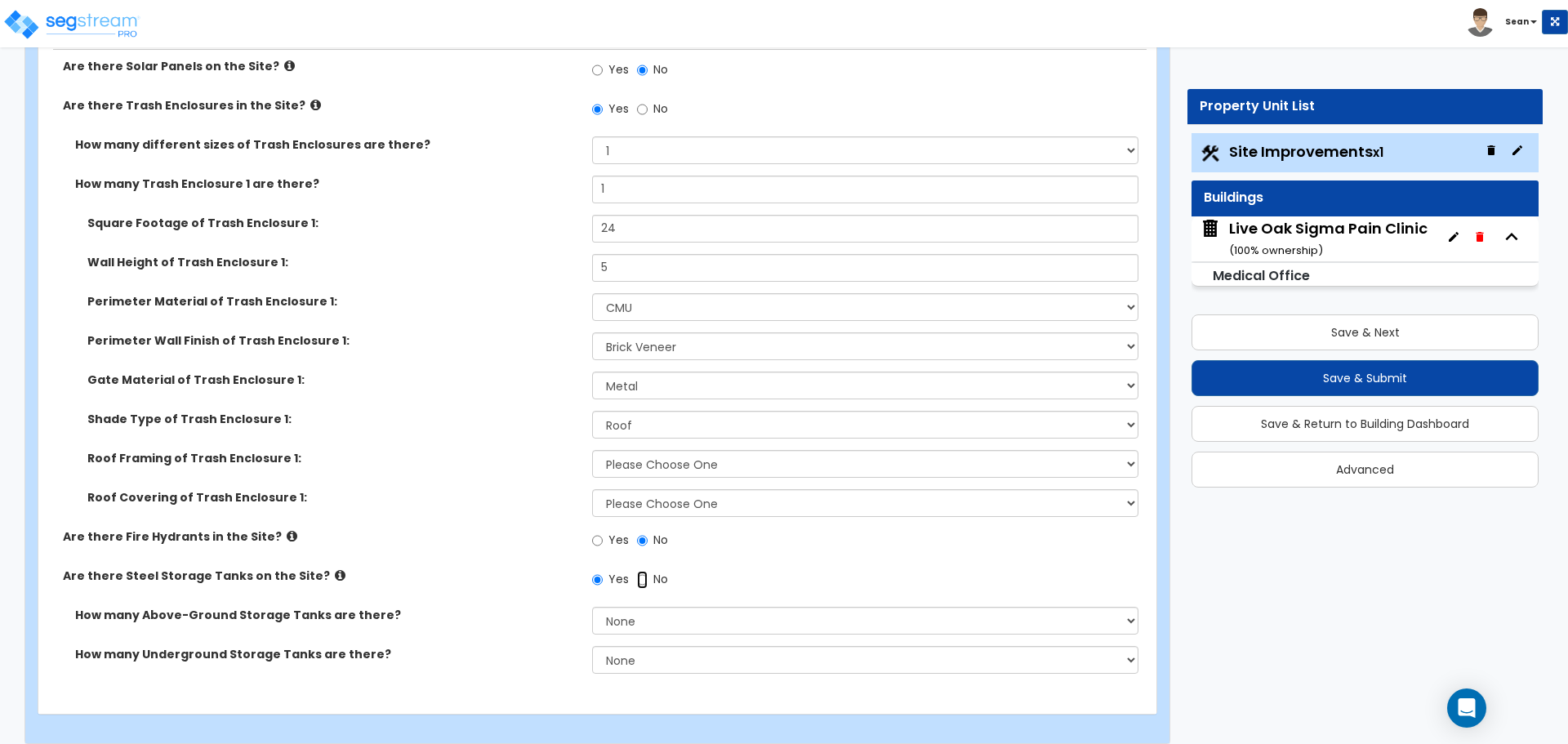 click on "No" at bounding box center (642, 580) 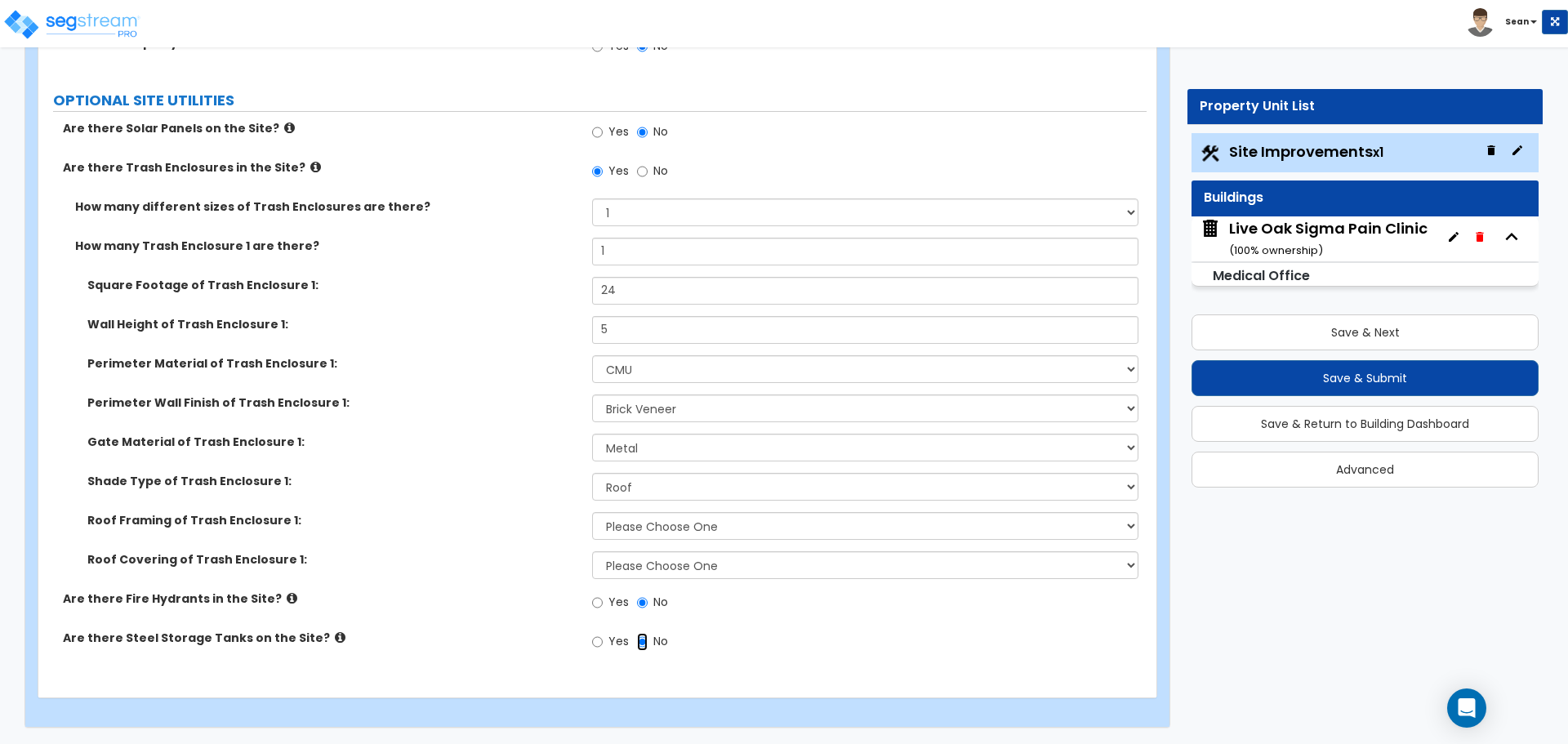scroll, scrollTop: 3758, scrollLeft: 0, axis: vertical 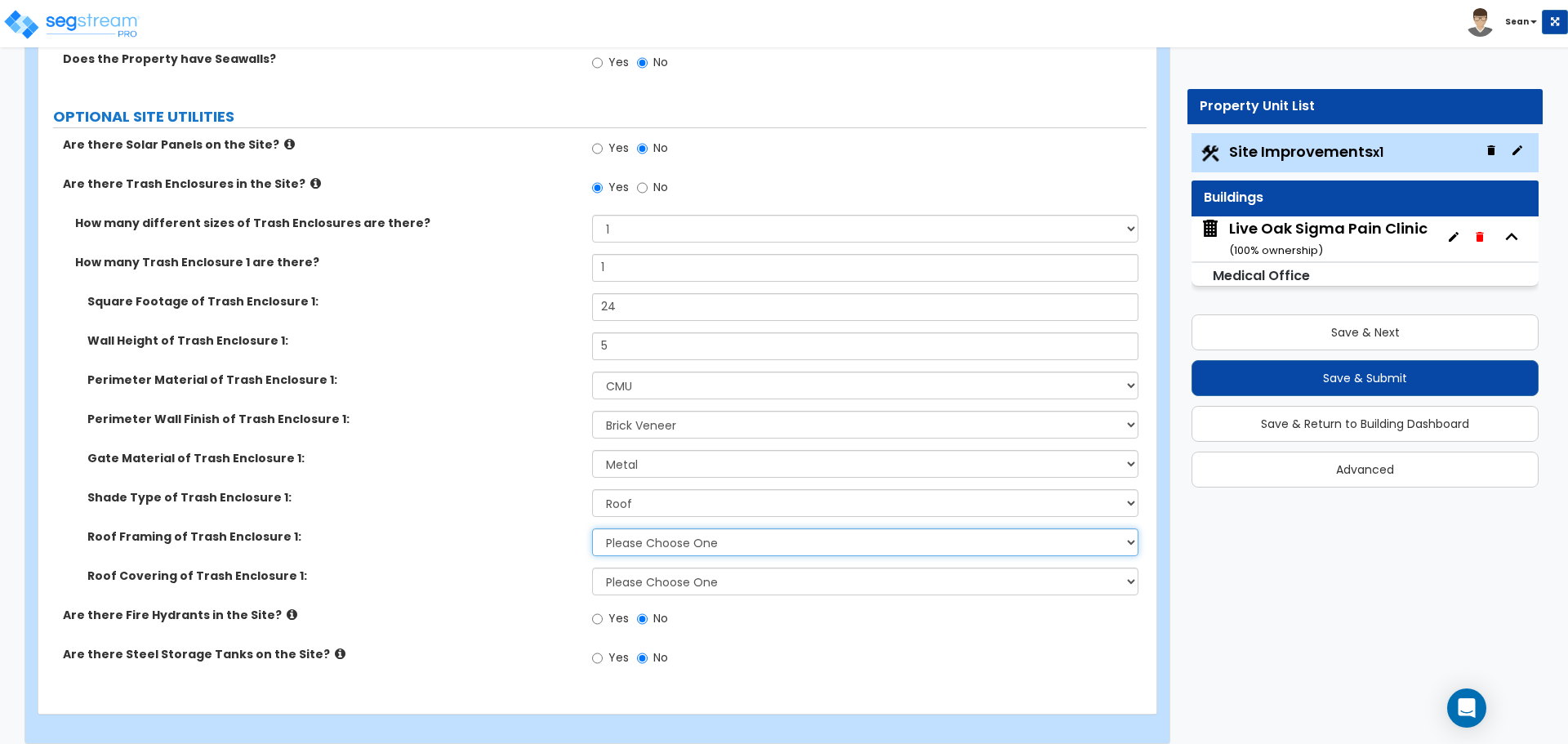 click on "Please Choose One Wood Framing Metal Framing" at bounding box center (865, 542) 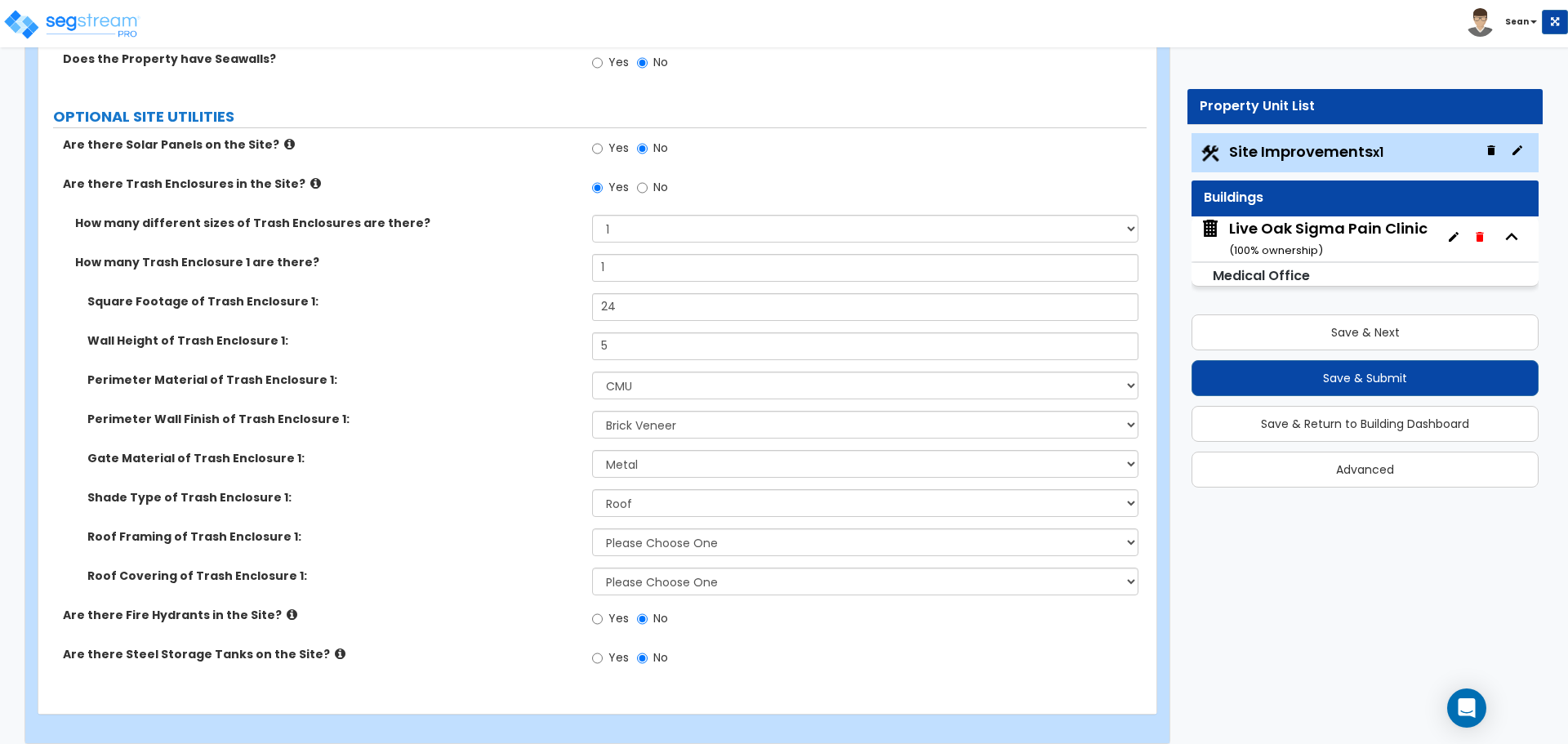 drag, startPoint x: 402, startPoint y: 552, endPoint x: 418, endPoint y: 547, distance: 16.763055 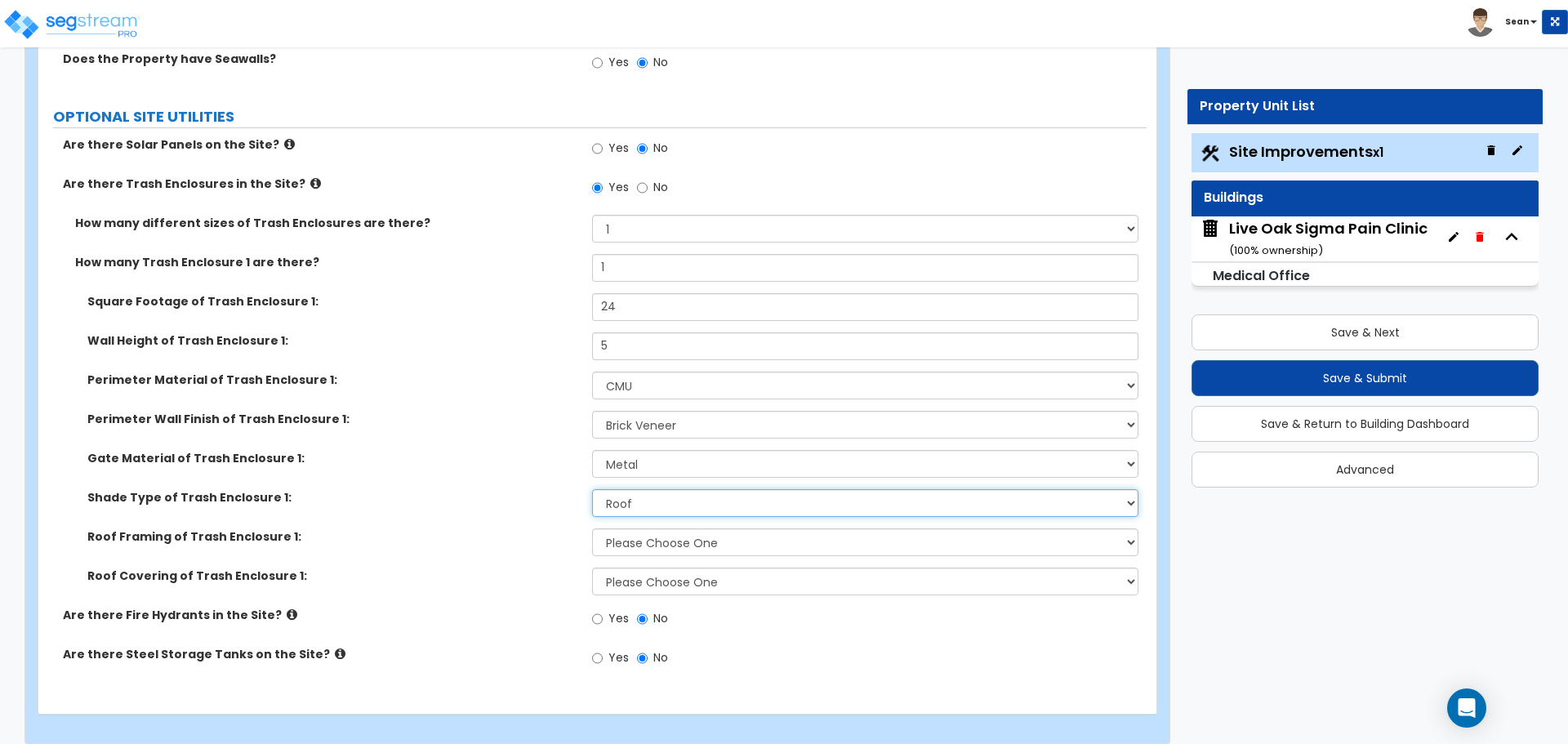 click on "Please Choose One Roof Pergola" at bounding box center (865, 503) 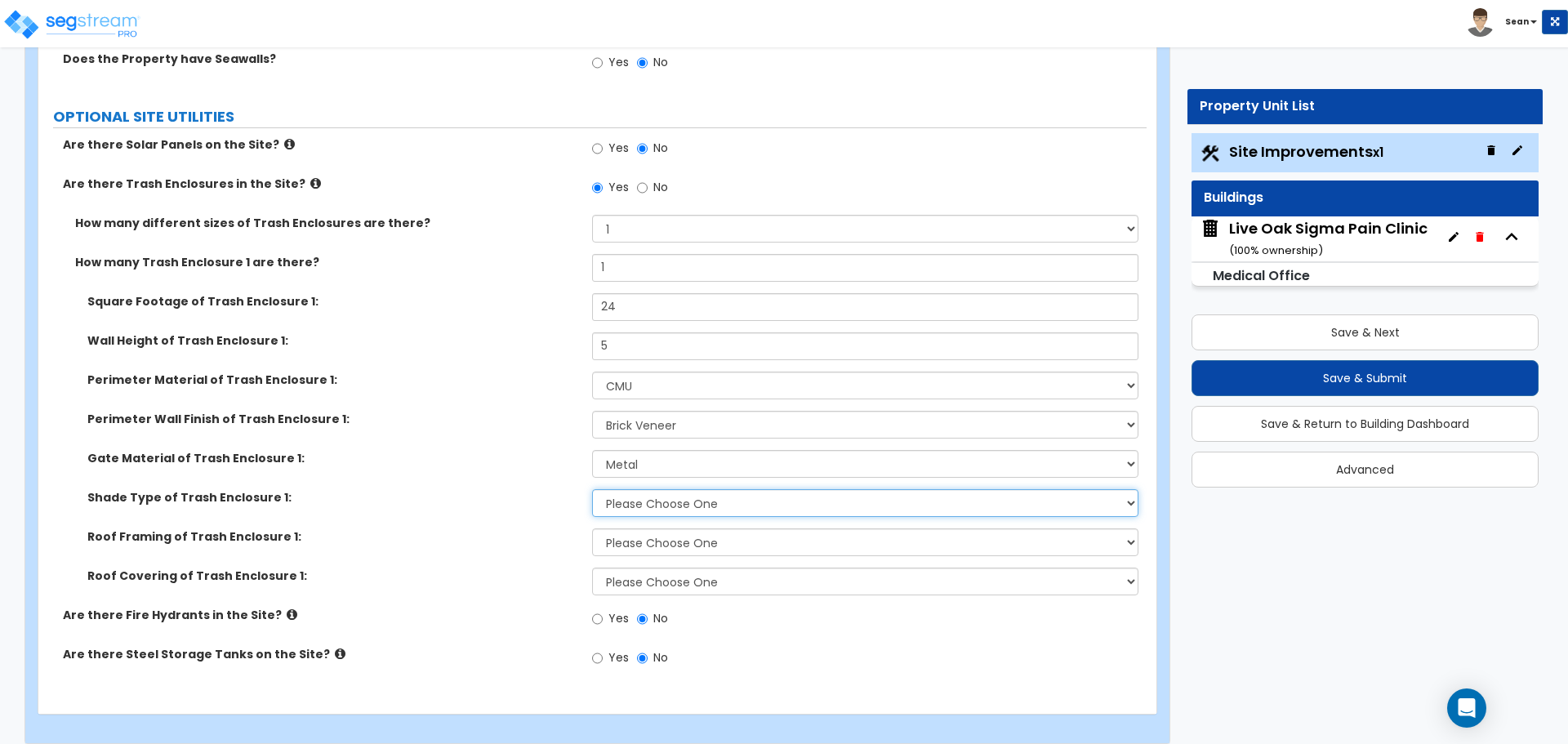 click on "Please Choose One Roof Pergola" at bounding box center (865, 503) 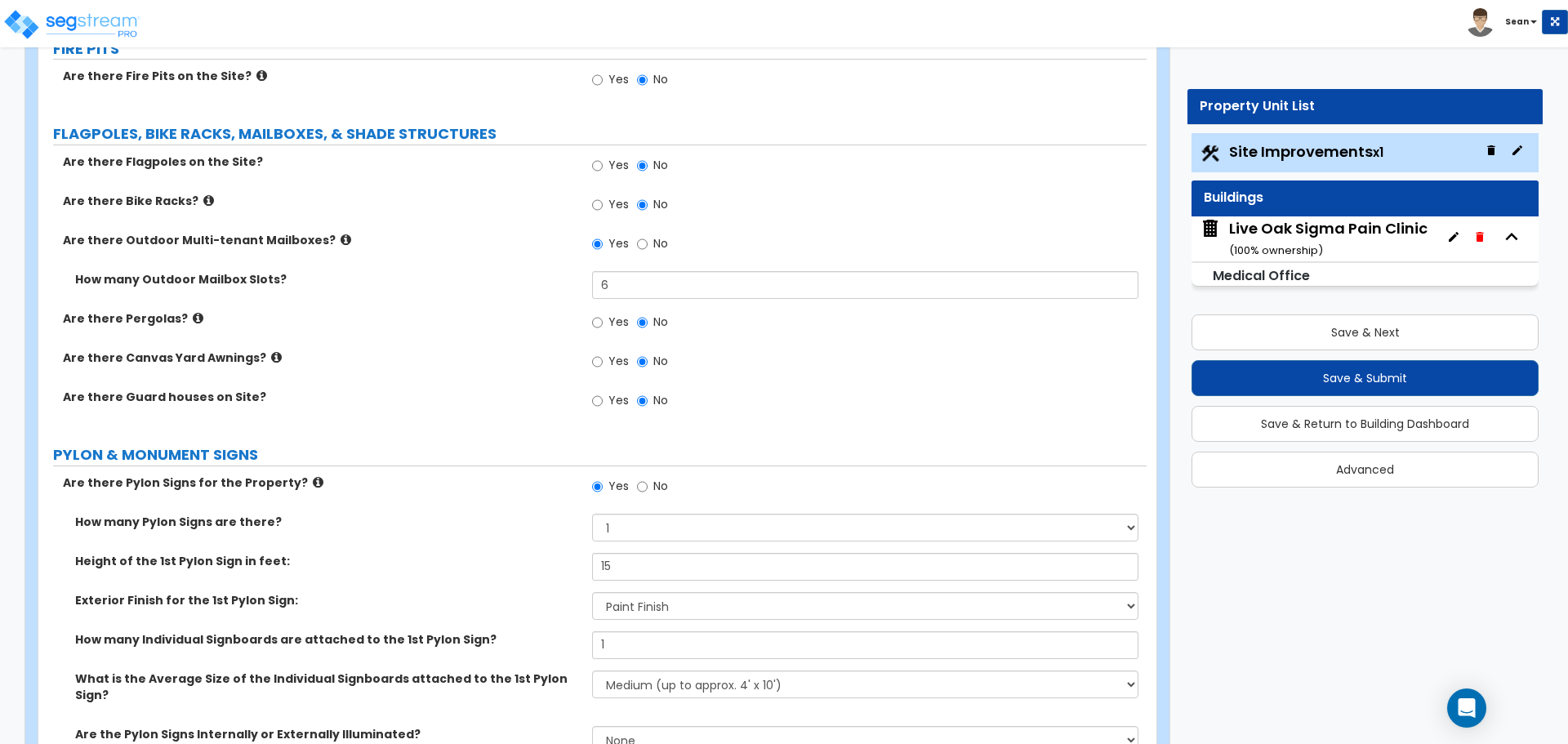 scroll, scrollTop: 2782, scrollLeft: 0, axis: vertical 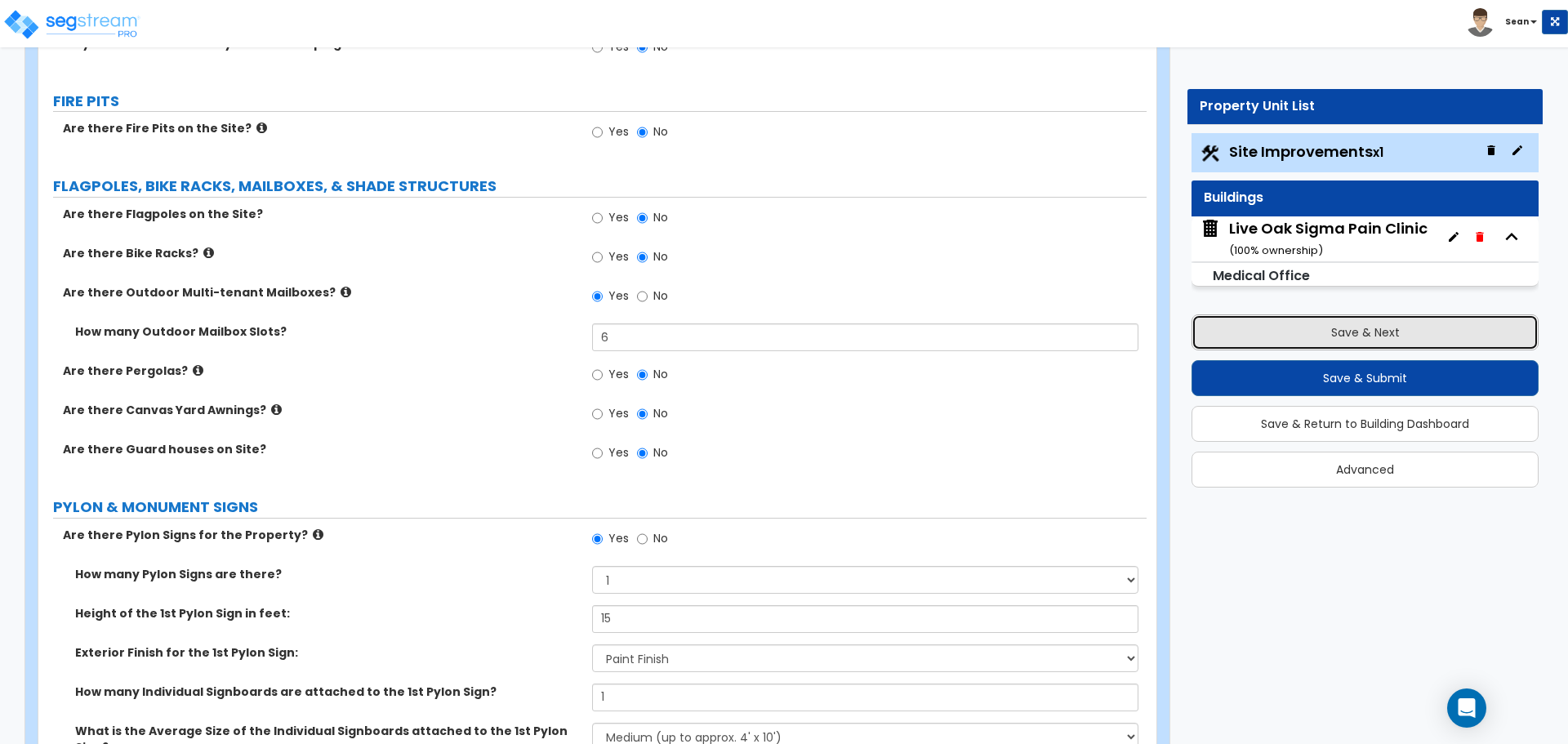 click on "Save & Next" at bounding box center [1365, 332] 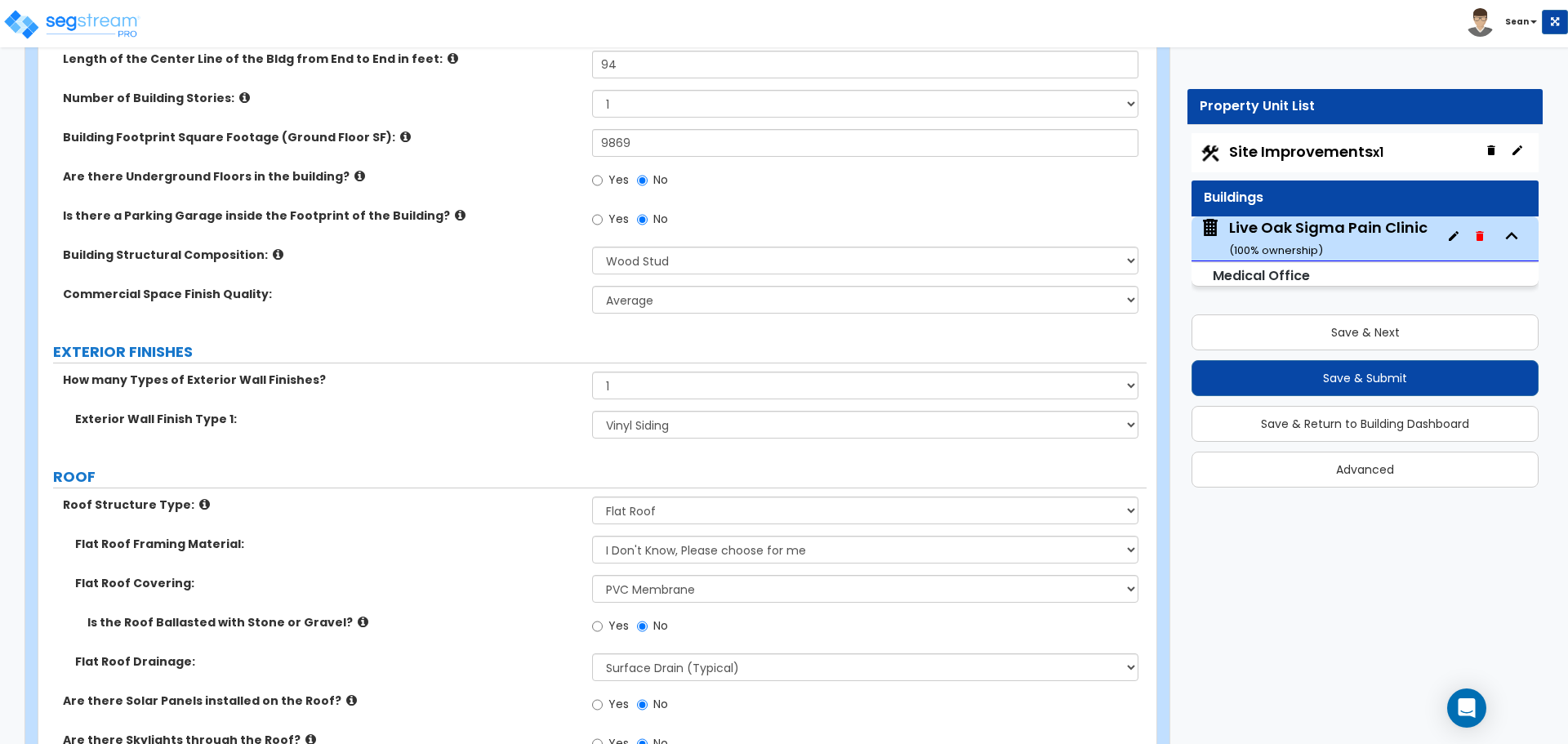 scroll, scrollTop: 408, scrollLeft: 0, axis: vertical 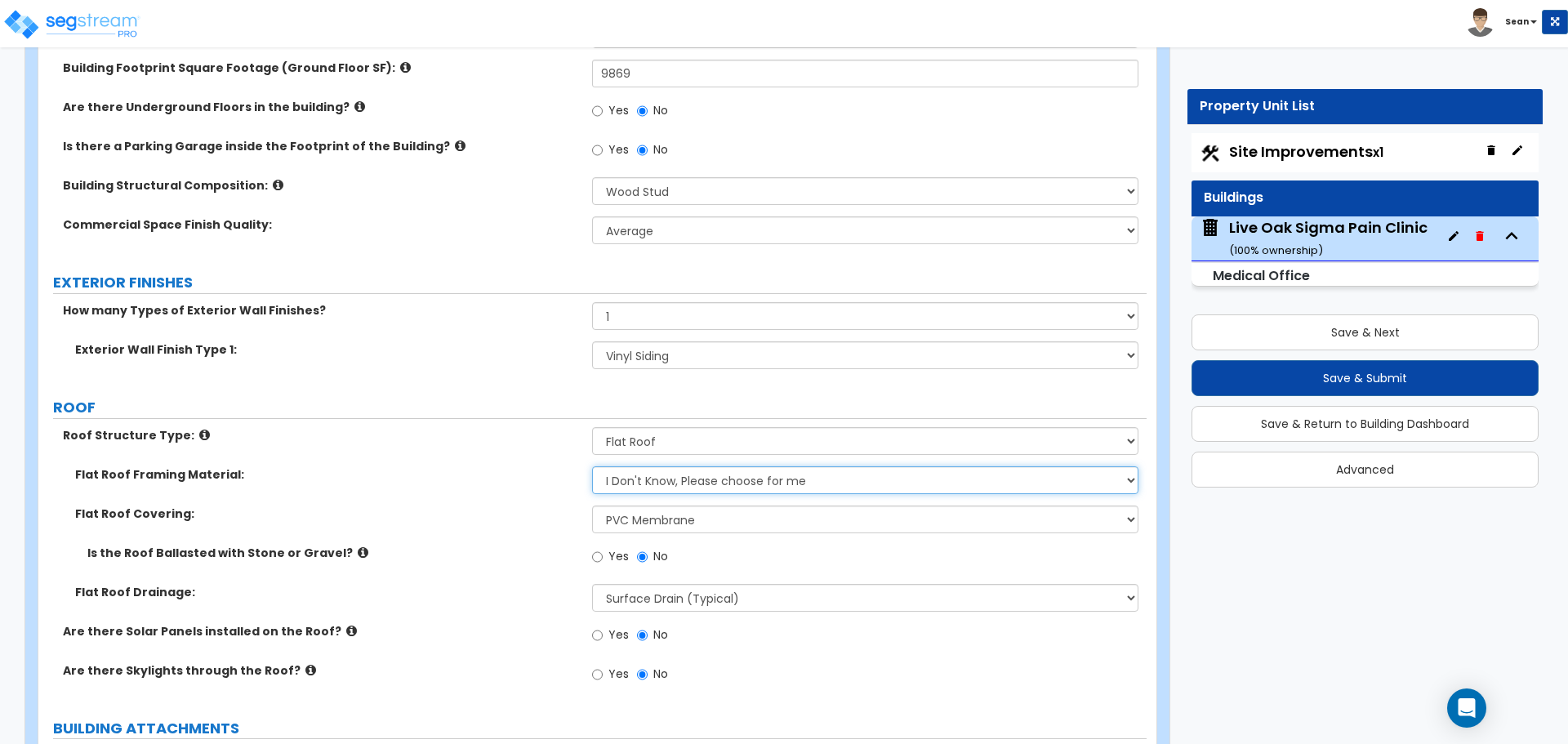 click on "I Don't Know, Please choose for me Metal Wood" at bounding box center (865, 480) 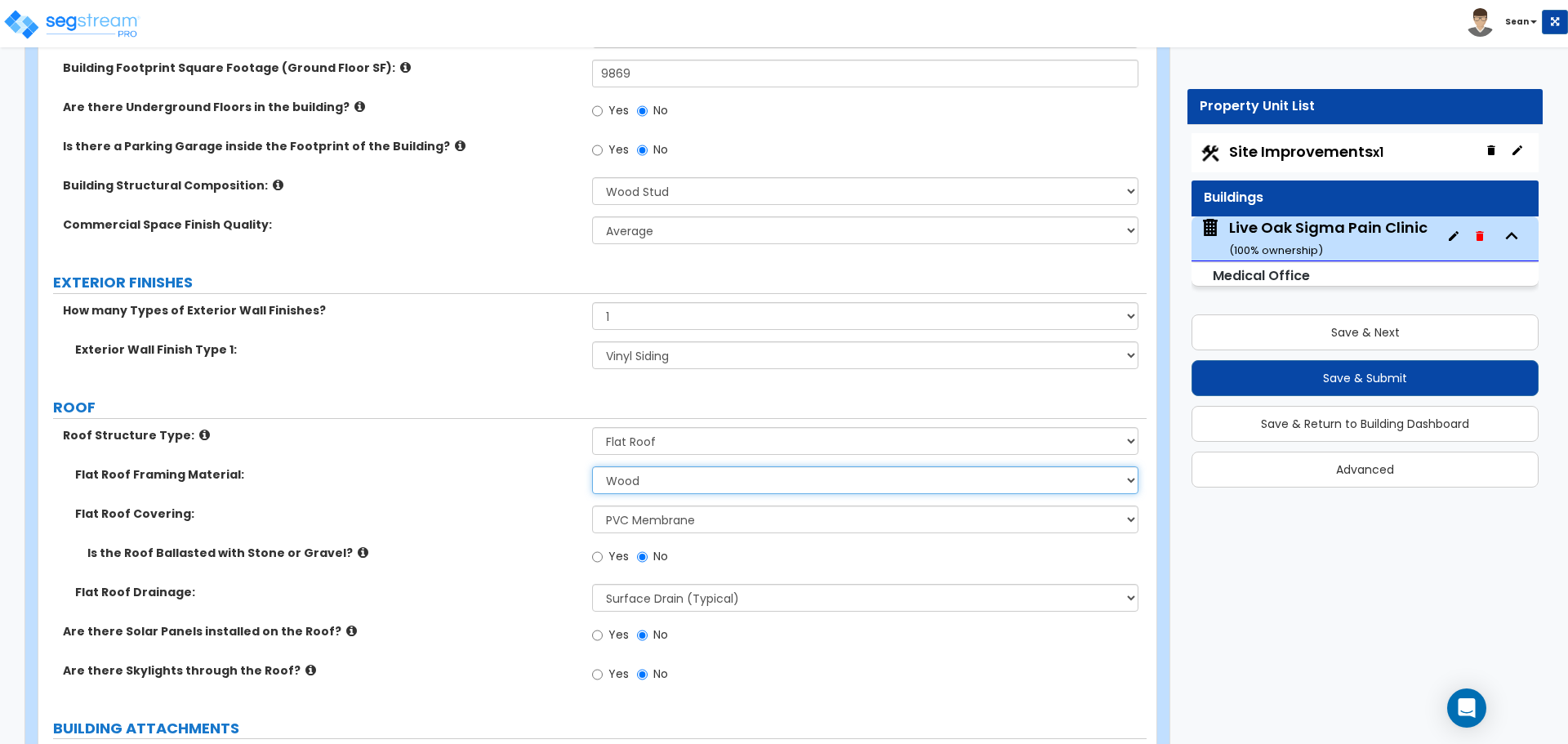 click on "I Don't Know, Please choose for me Metal Wood" at bounding box center [865, 480] 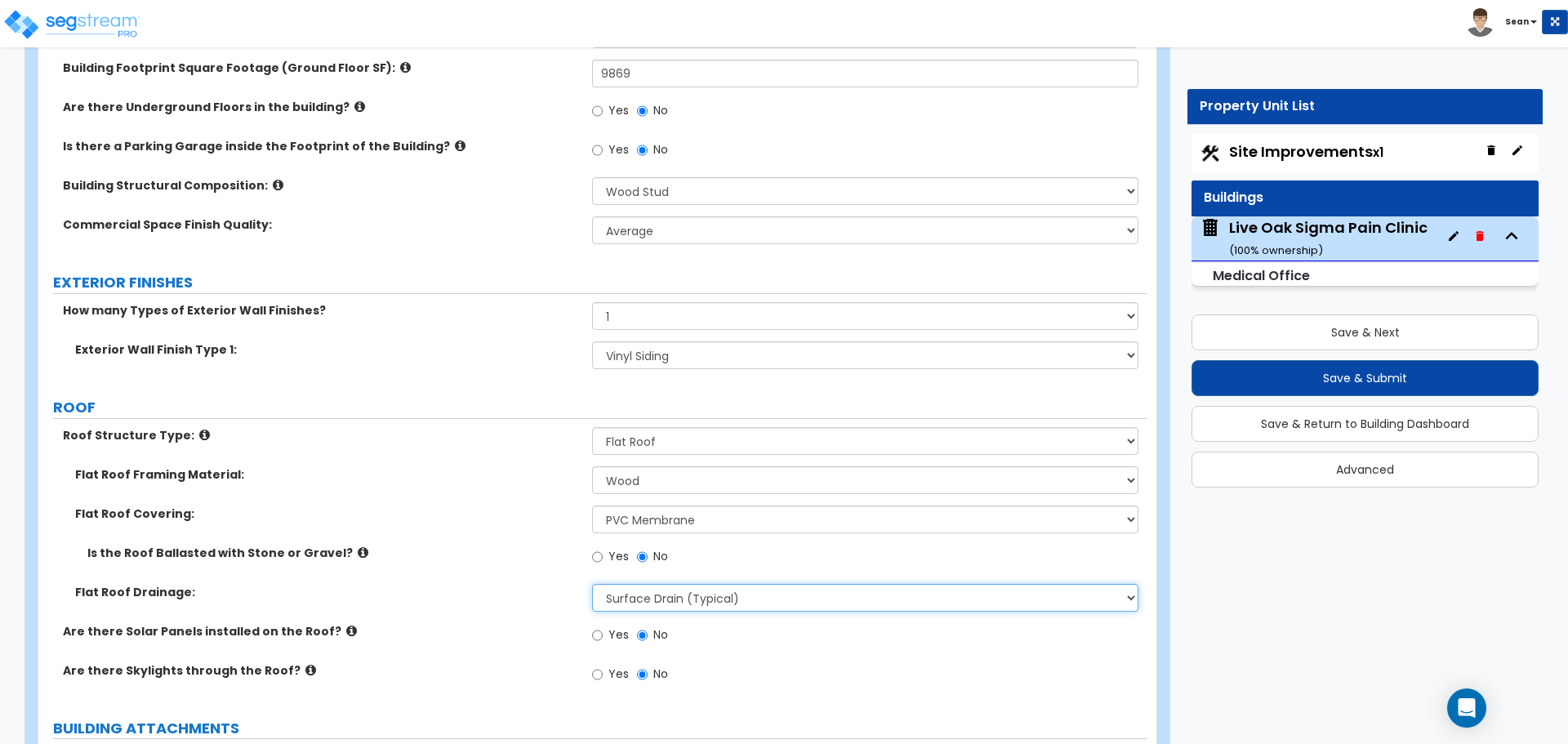 click on "Surface Drain (Typical) Gutters Downspout Only" at bounding box center (865, 598) 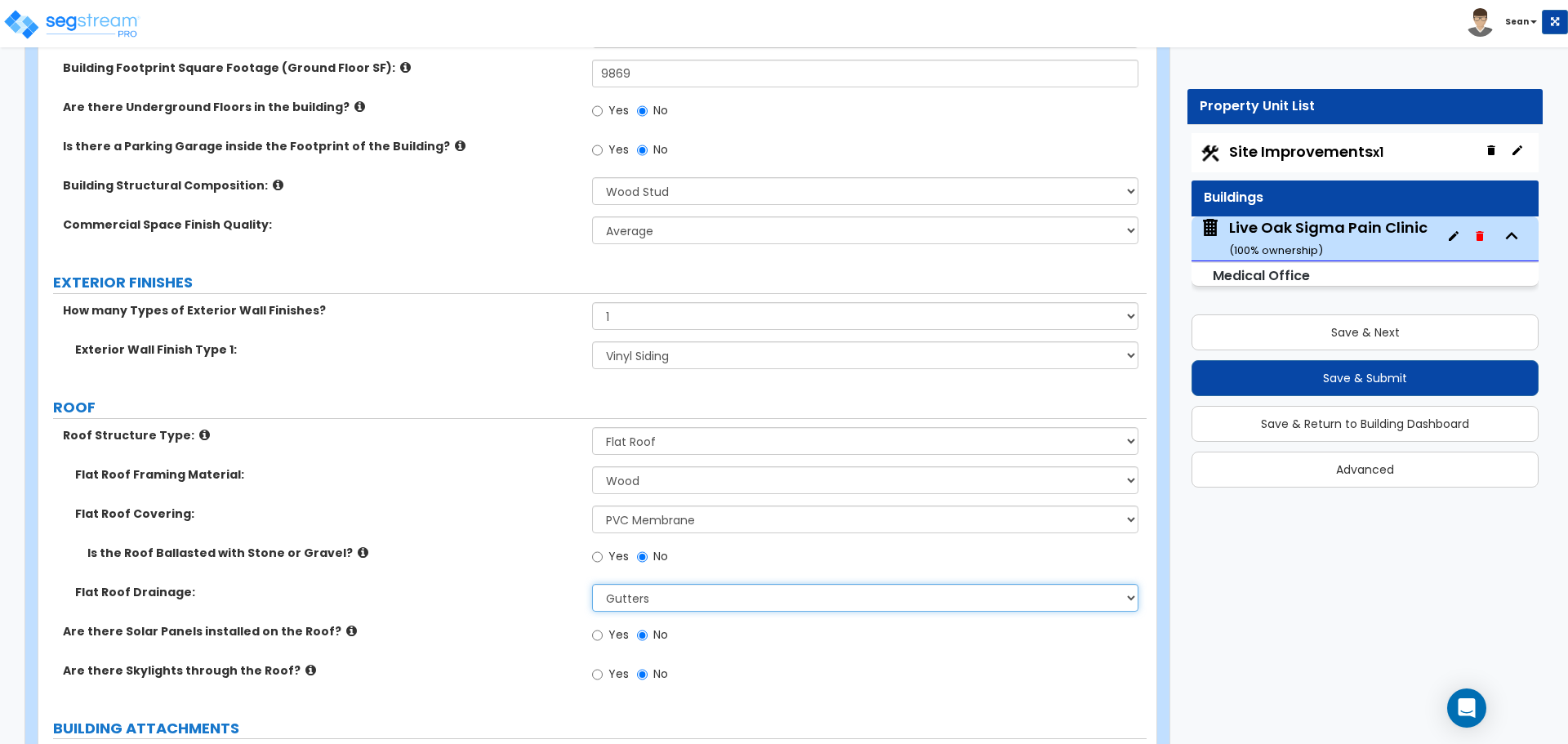 click on "Surface Drain (Typical) Gutters Downspout Only" at bounding box center (865, 598) 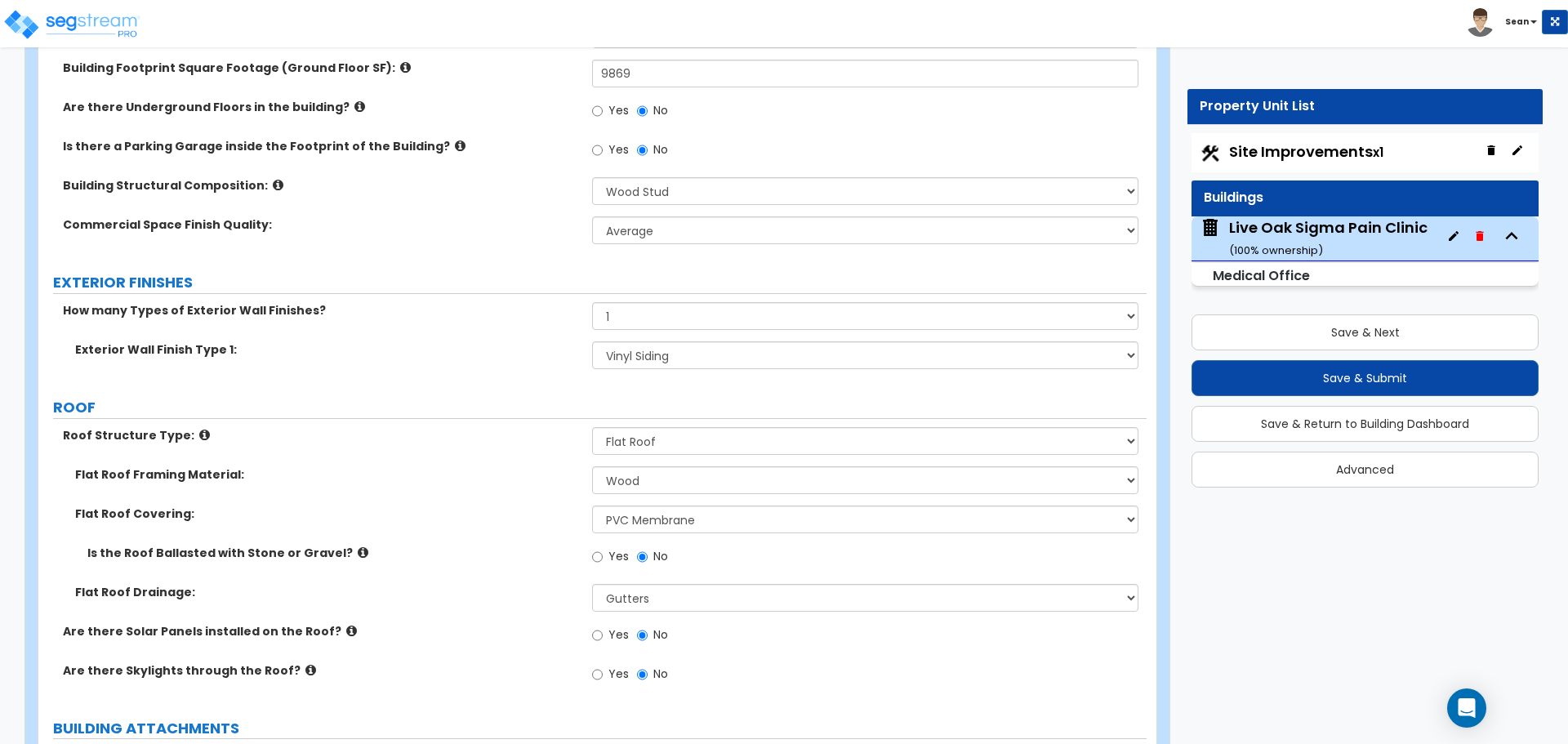 click at bounding box center [204, 434] 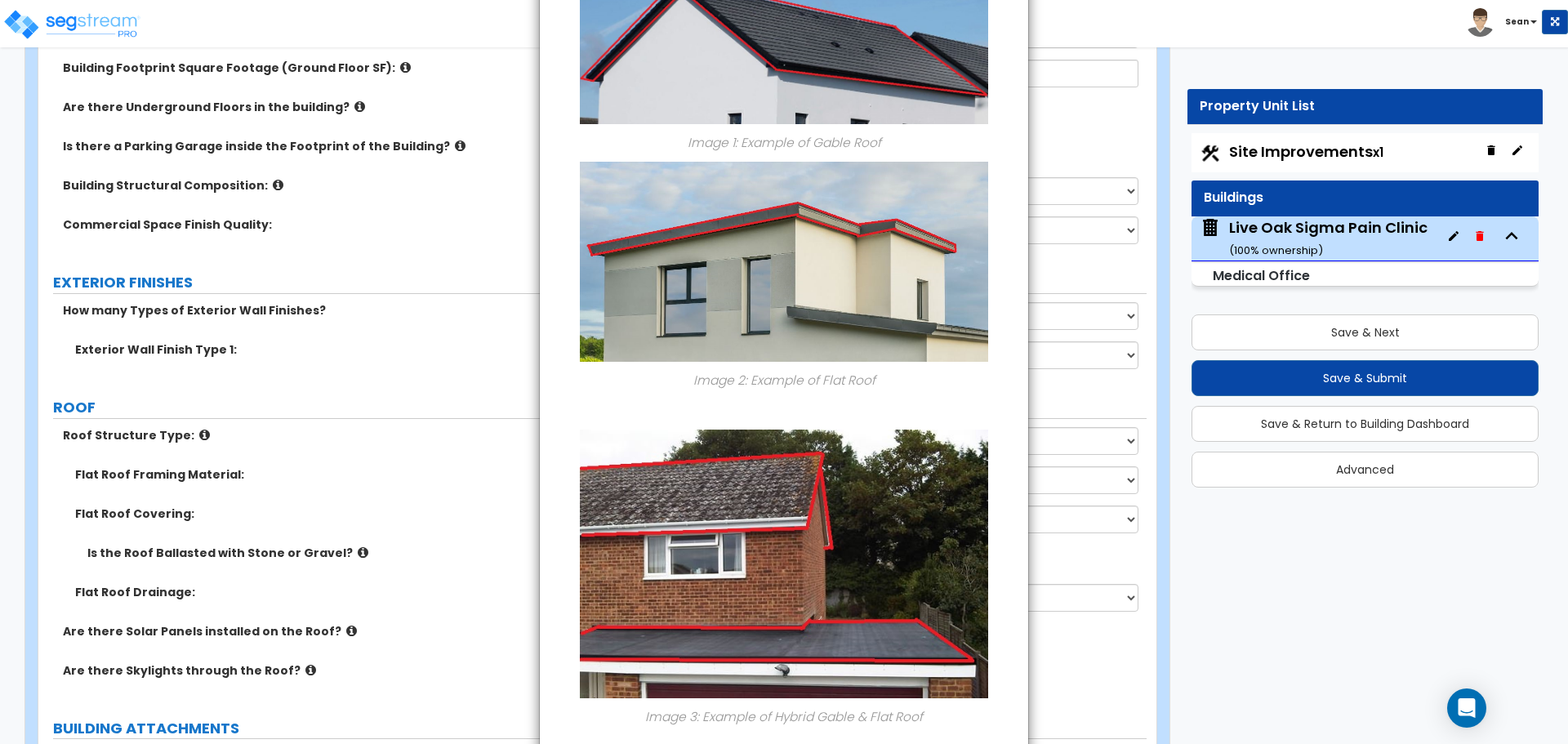 scroll, scrollTop: 256, scrollLeft: 0, axis: vertical 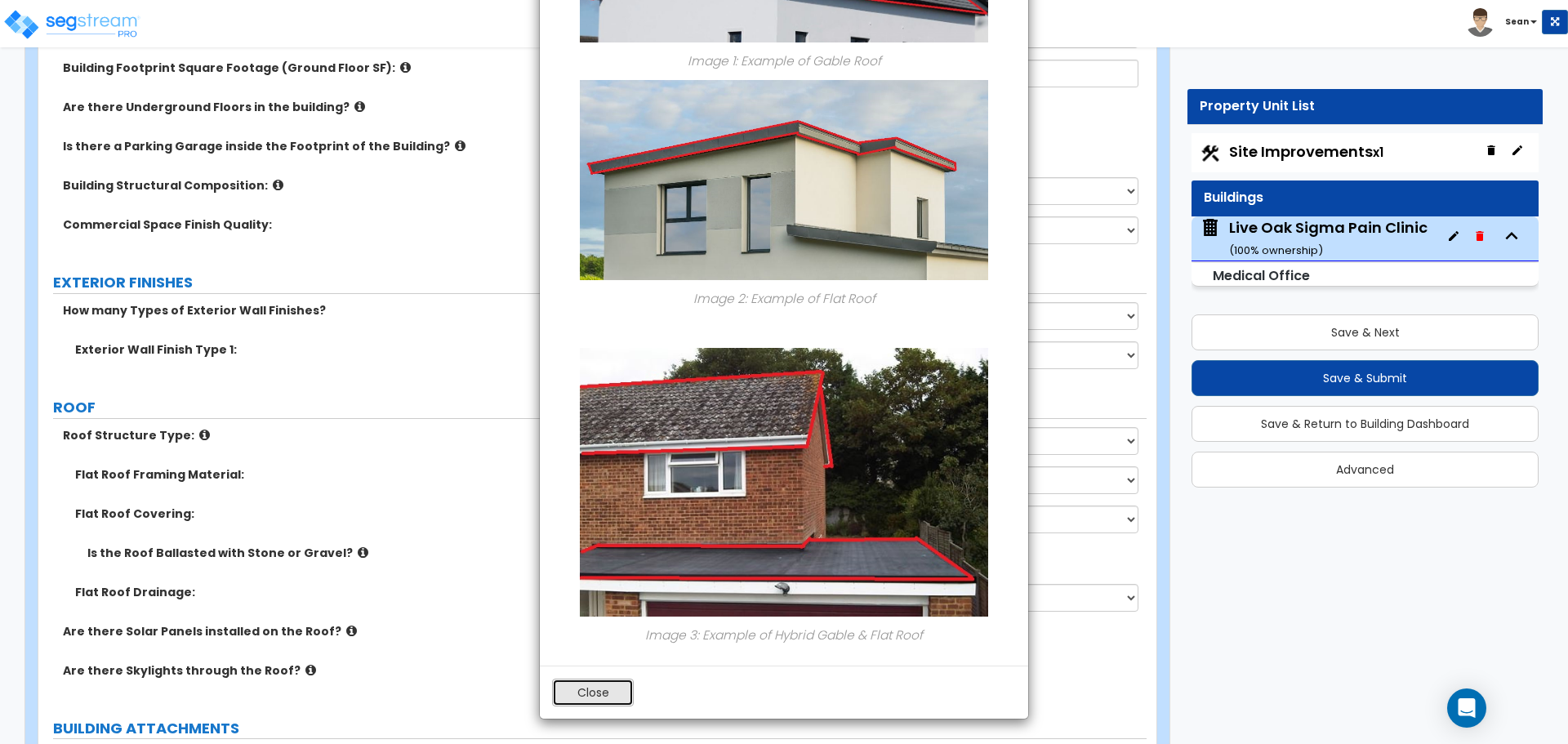 click on "Close" at bounding box center [593, 693] 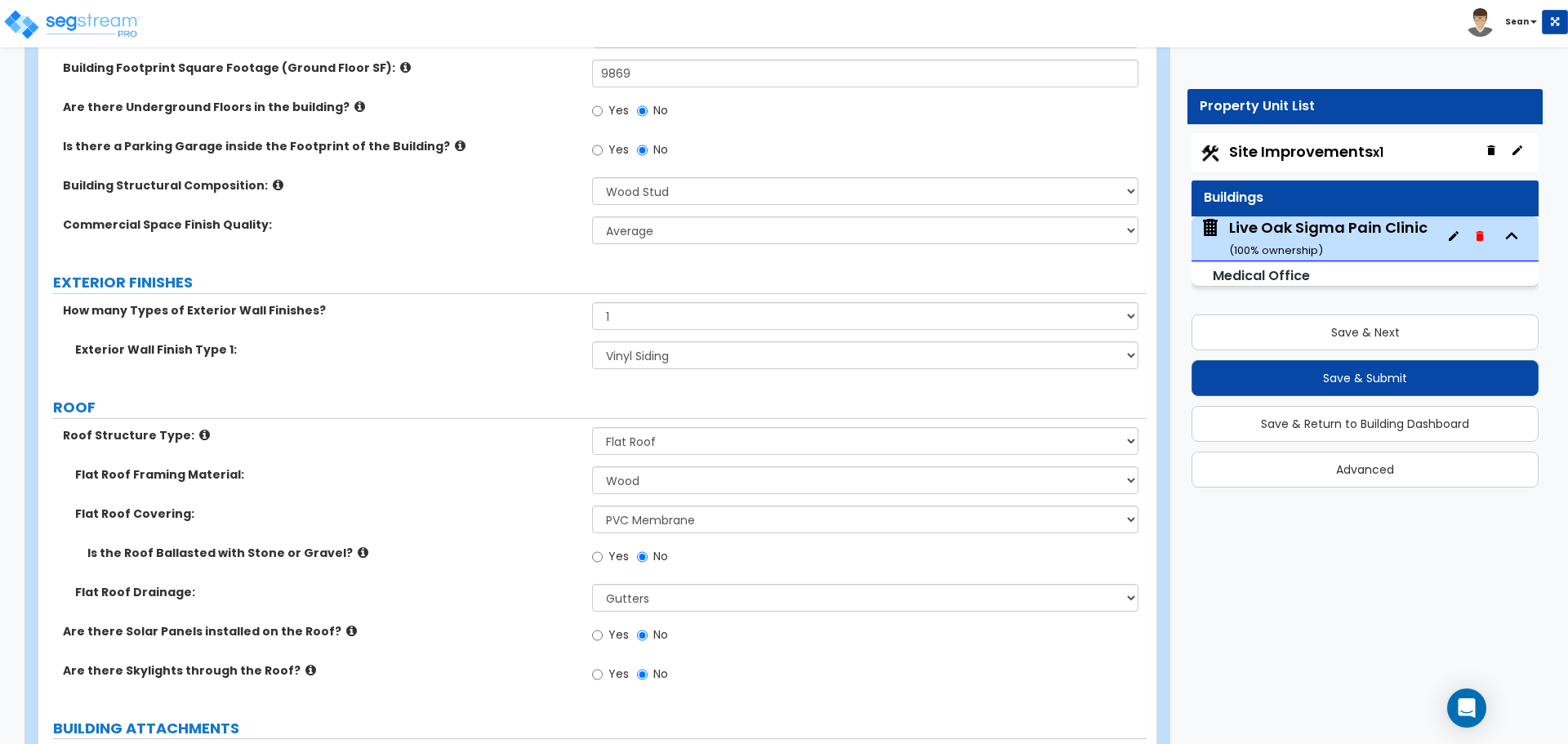 click at bounding box center [363, 552] 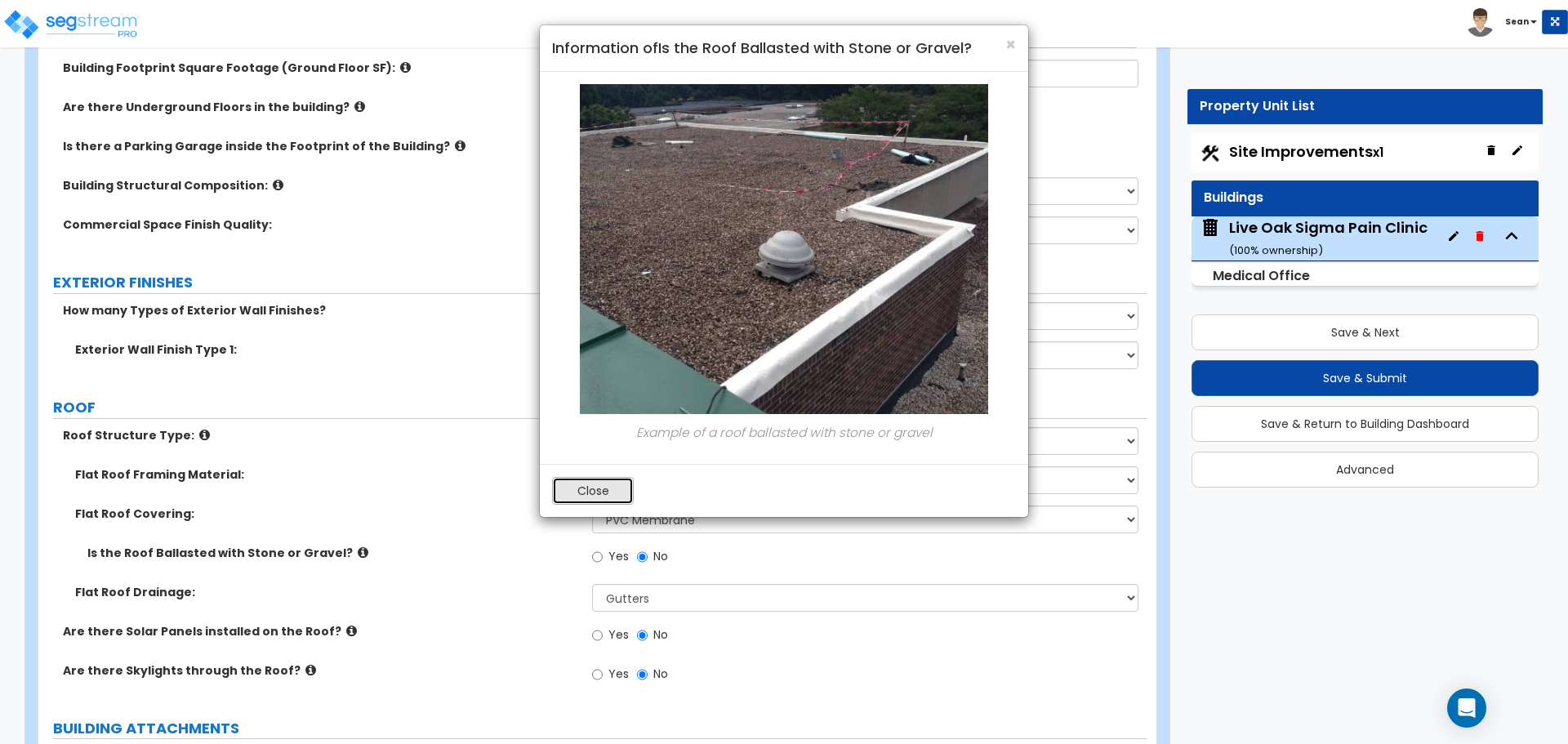 click on "Close" at bounding box center (593, 491) 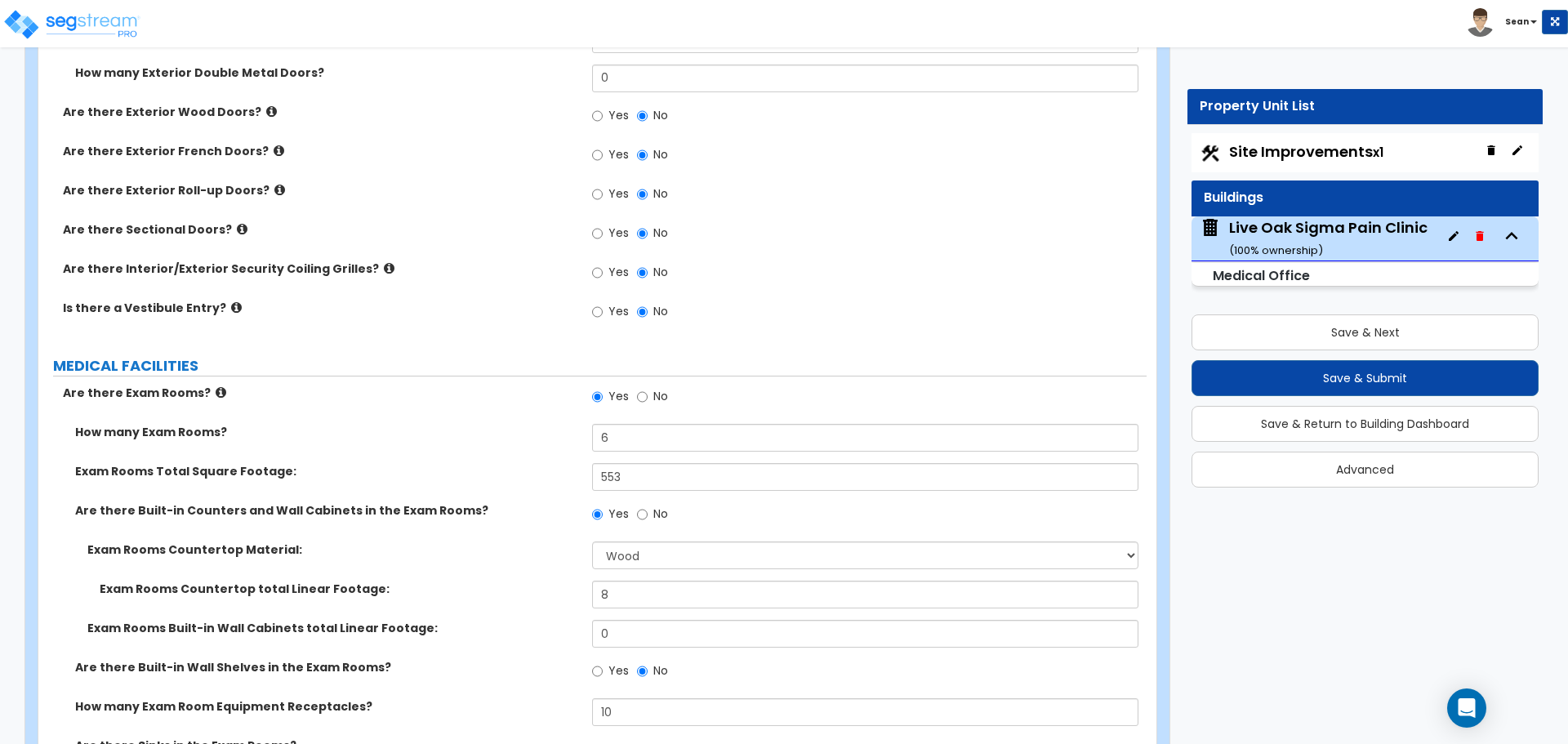 scroll, scrollTop: 2613, scrollLeft: 0, axis: vertical 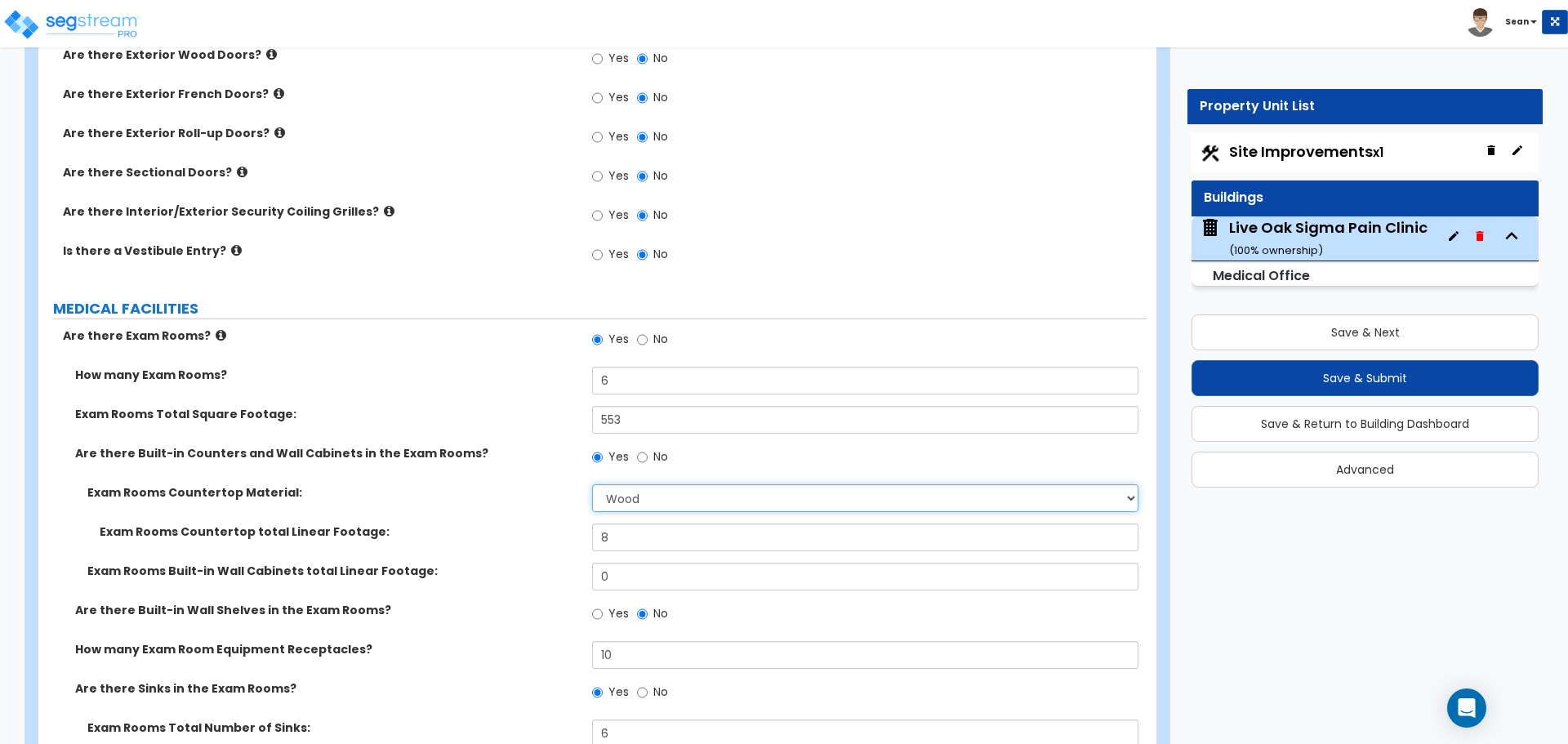 click on "Please Choose One Plastic Laminate Solid Surface Stone Quartz Marble Tile Wood Stainless Steel" at bounding box center (865, 498) 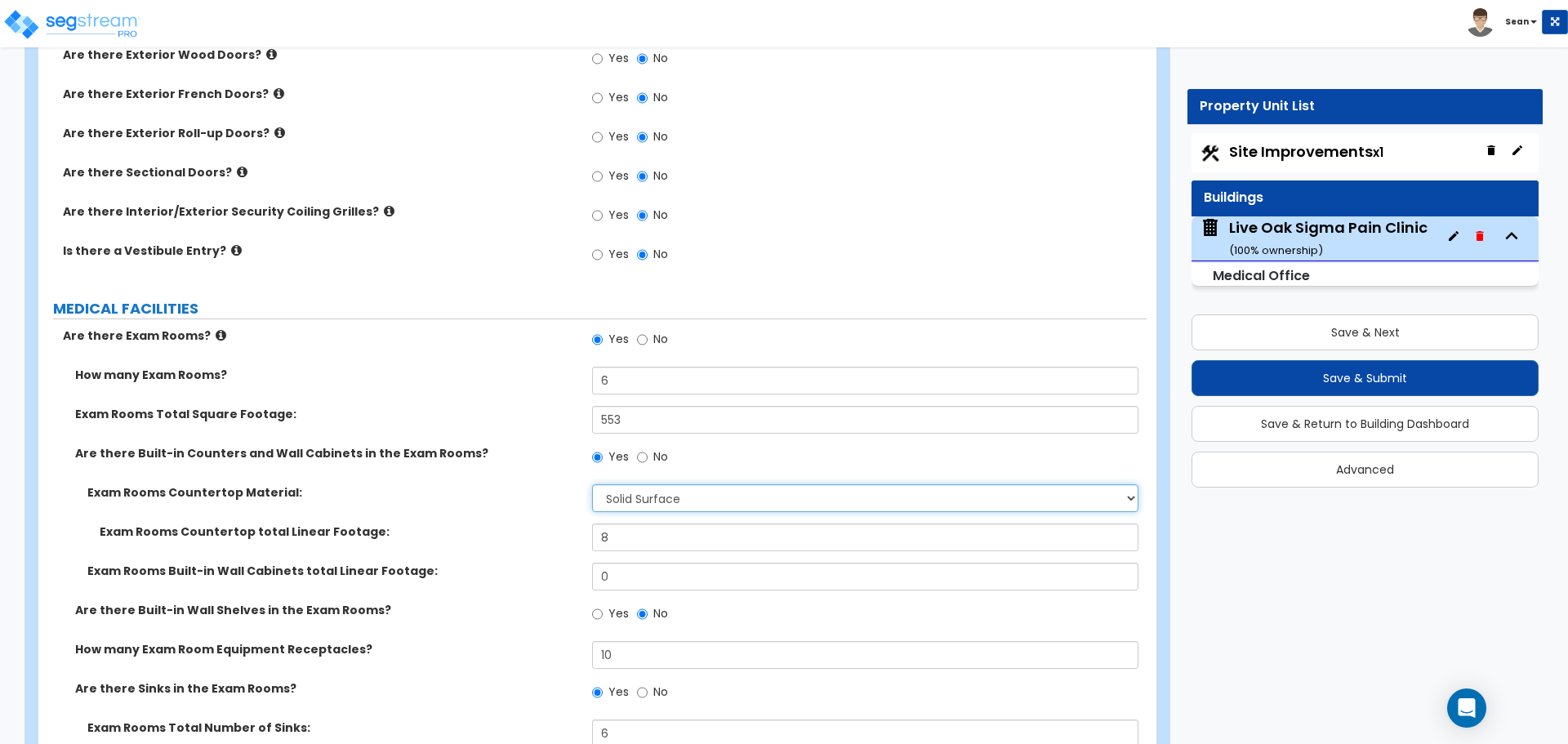click on "Please Choose One Plastic Laminate Solid Surface Stone Quartz Marble Tile Wood Stainless Steel" at bounding box center (865, 498) 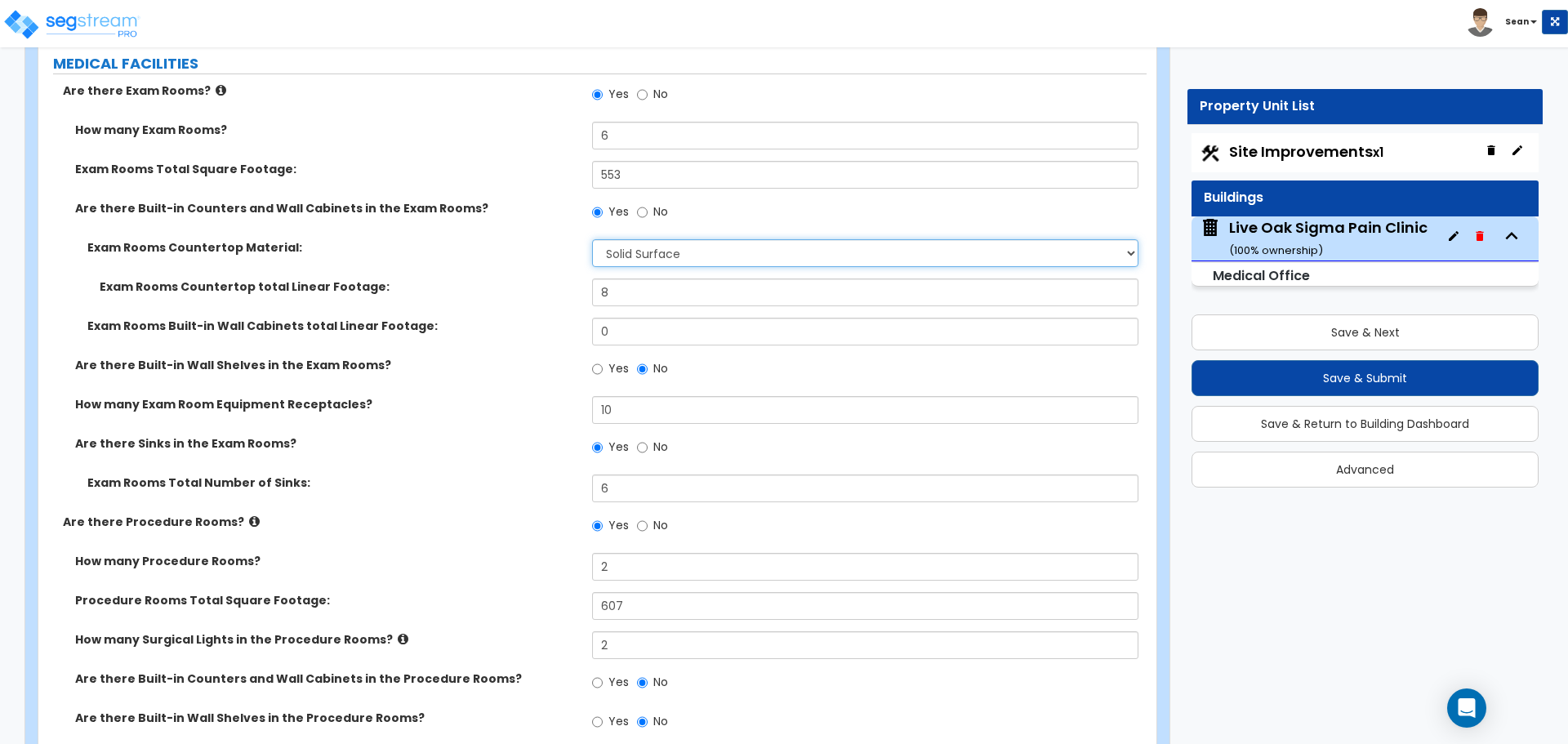 scroll, scrollTop: 2940, scrollLeft: 0, axis: vertical 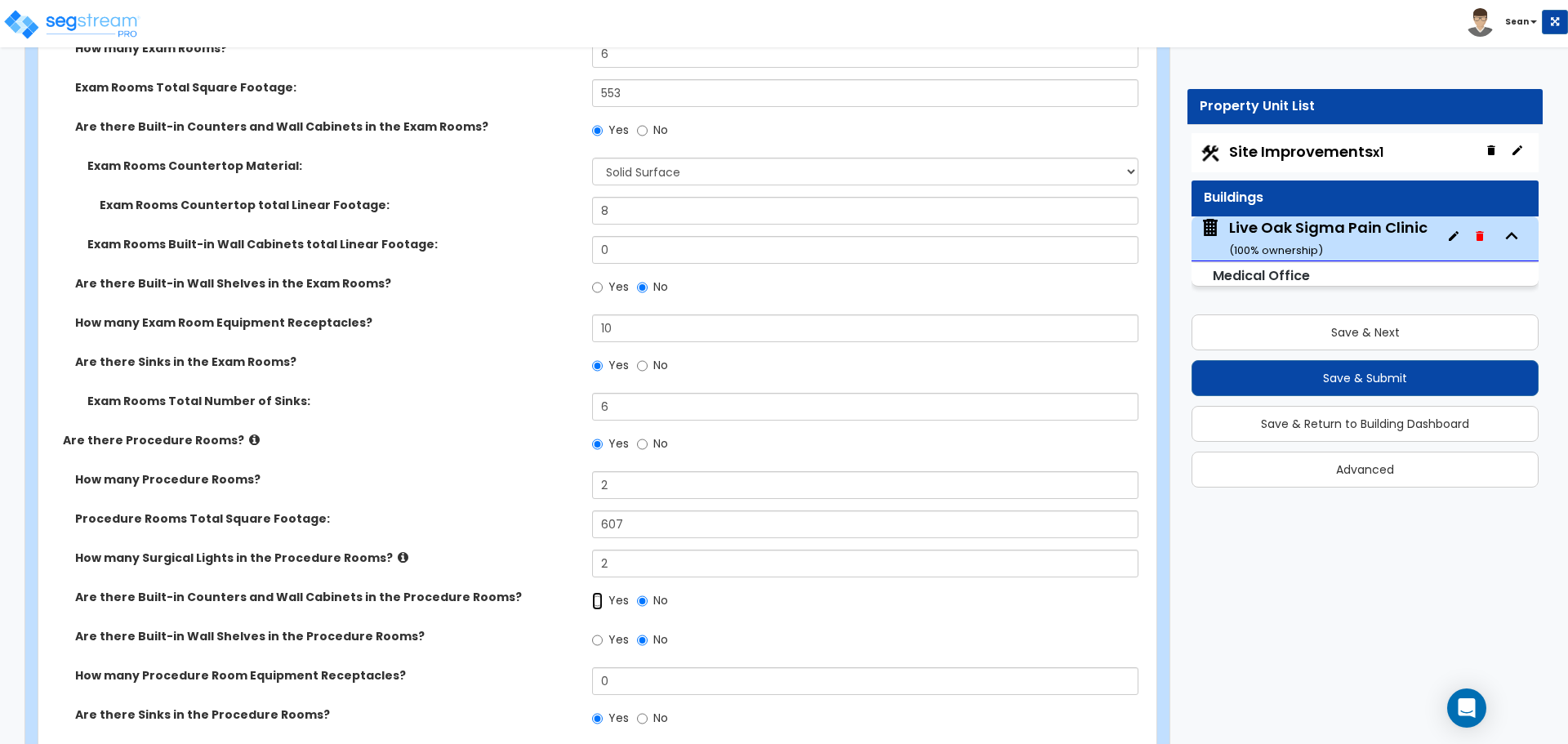 click on "Yes" at bounding box center [597, 601] 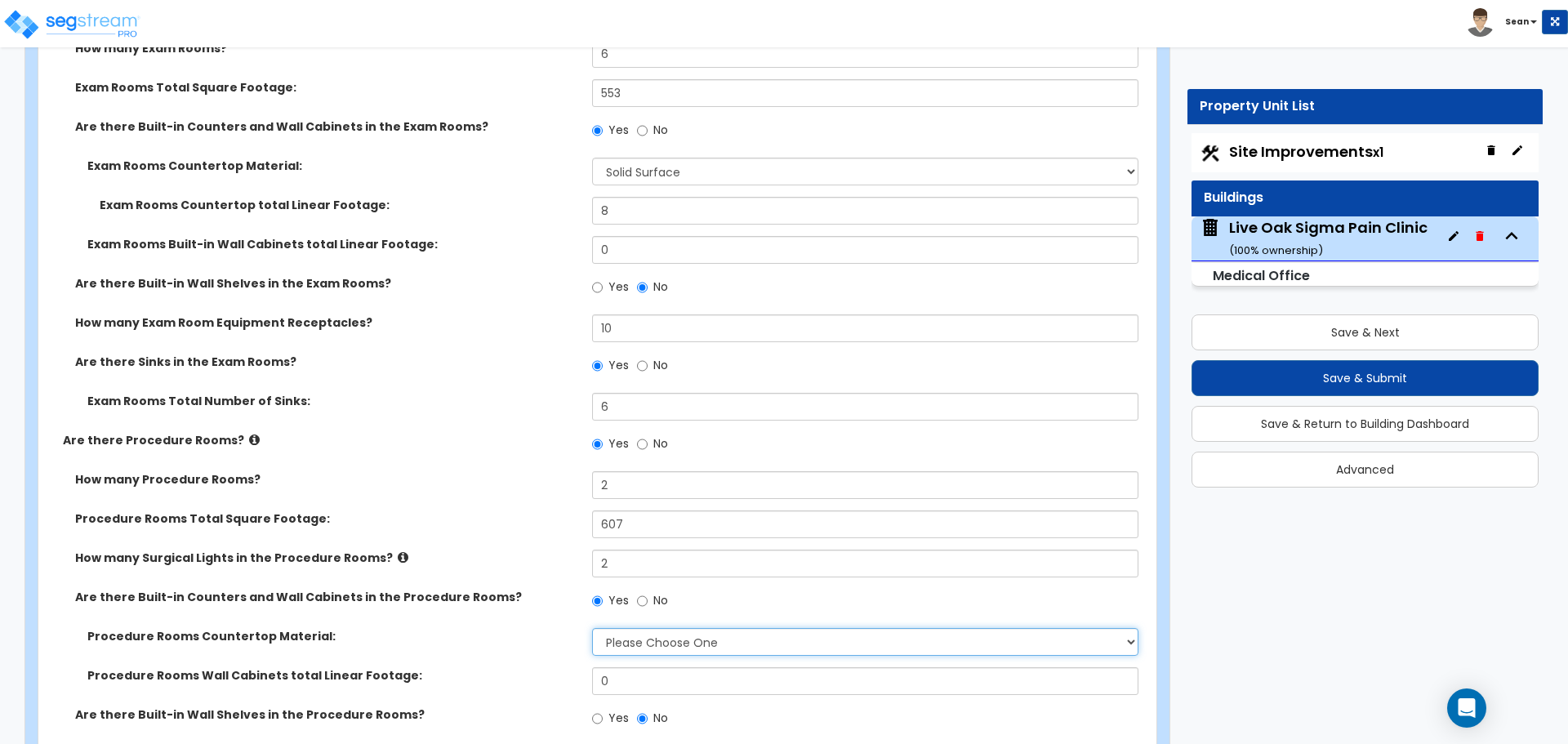 click on "Please Choose One Plastic Laminate Solid Surface Stone Quartz Marble Tile Wood Stainless Steel" at bounding box center [865, 642] 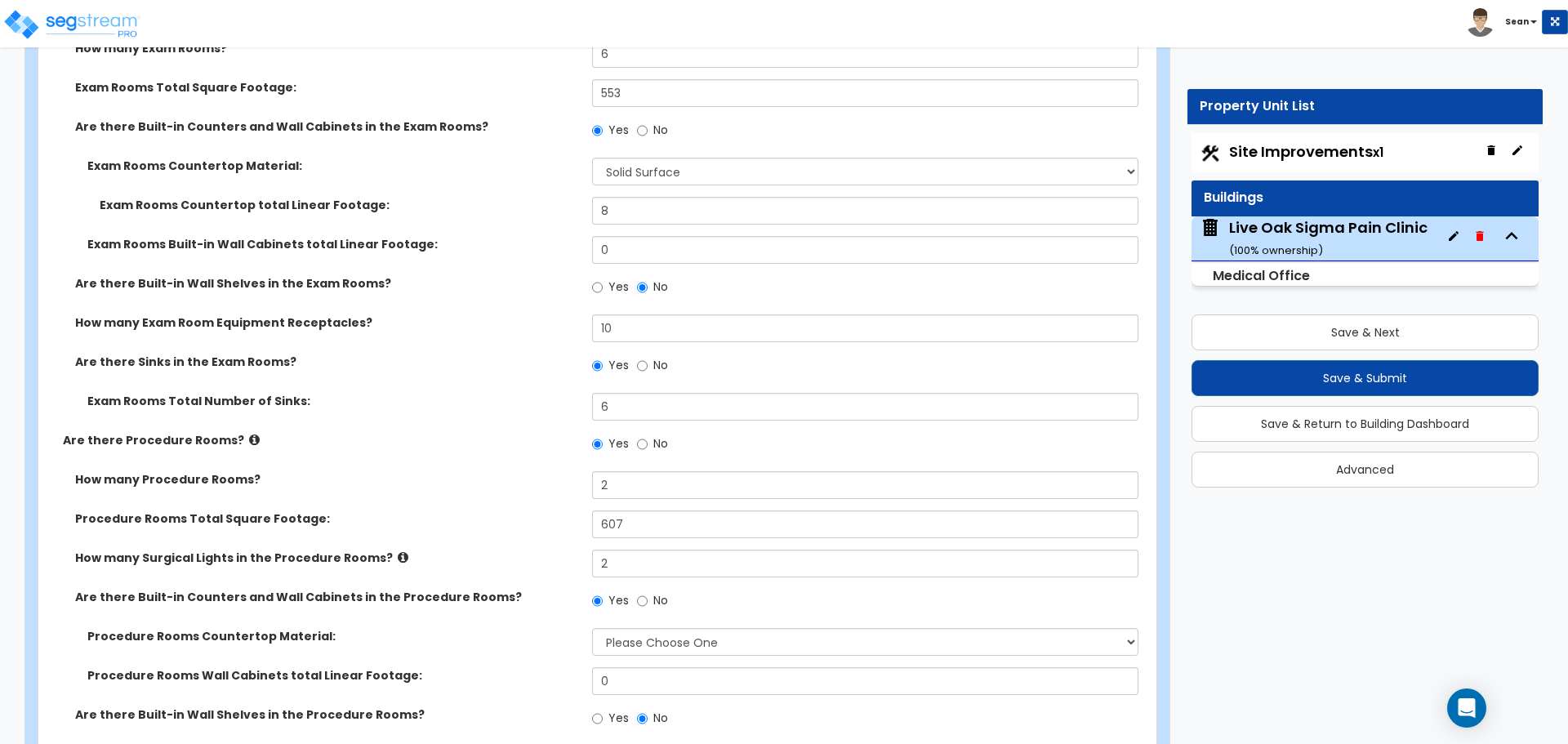 click at bounding box center [403, 557] 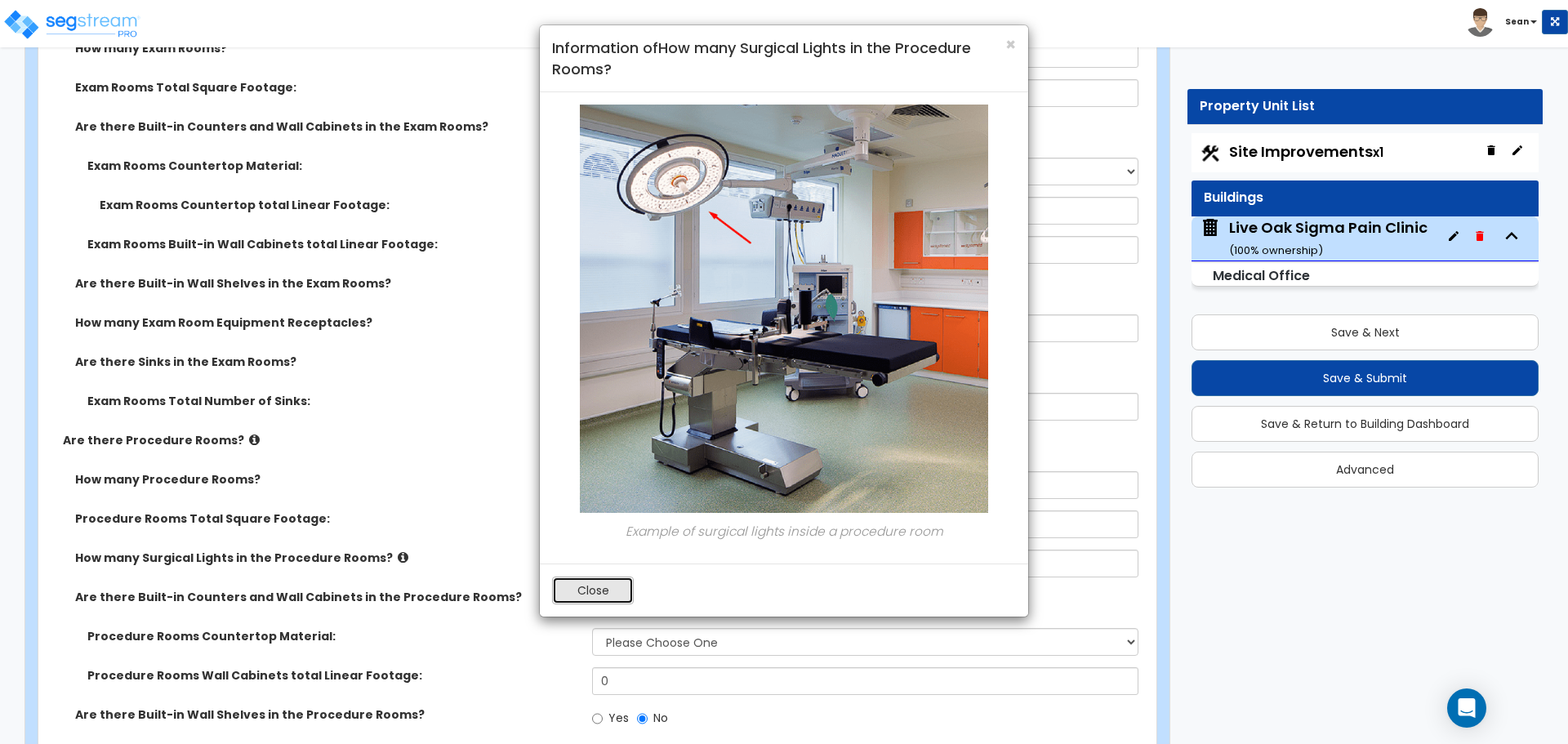 click on "Close" at bounding box center (593, 590) 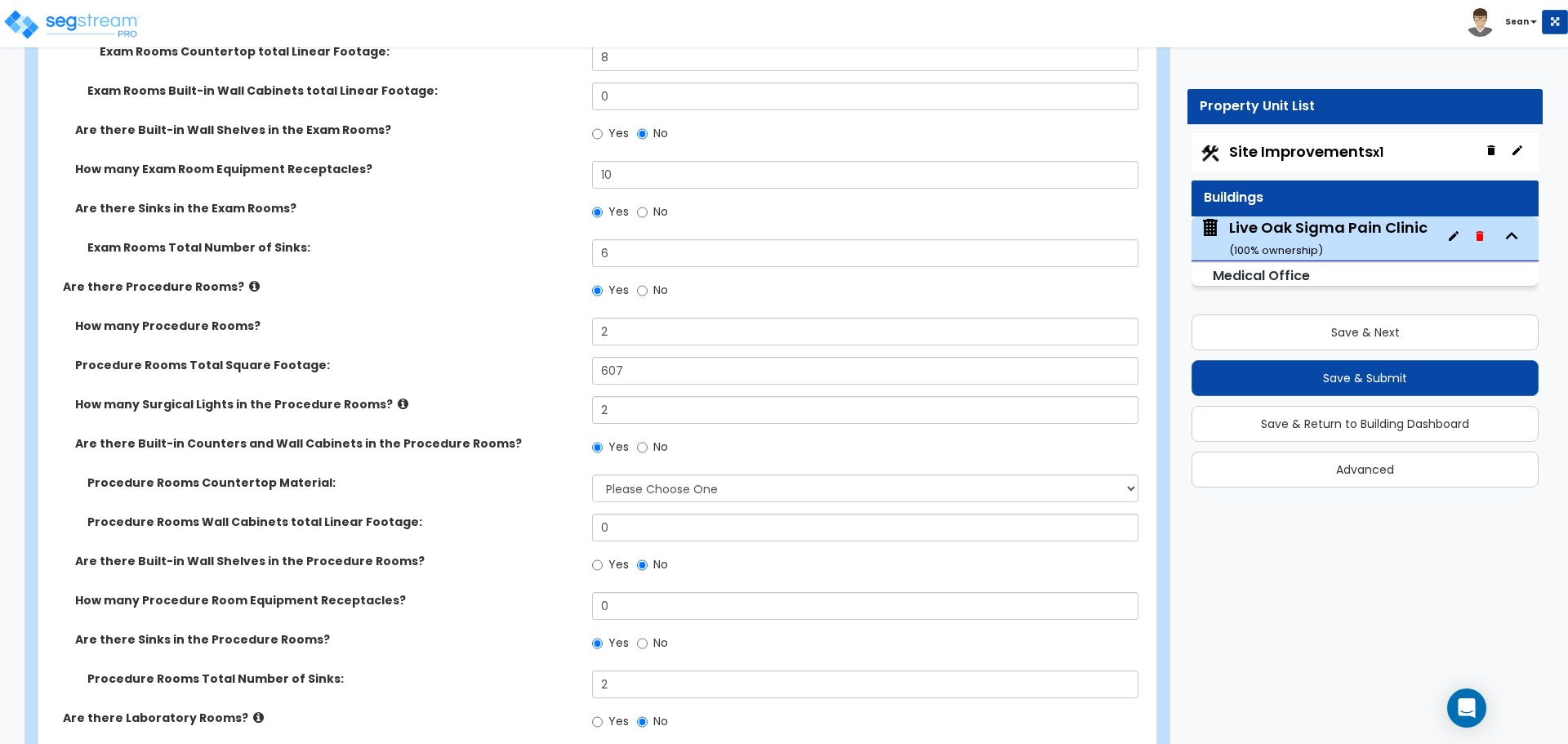 scroll, scrollTop: 3103, scrollLeft: 0, axis: vertical 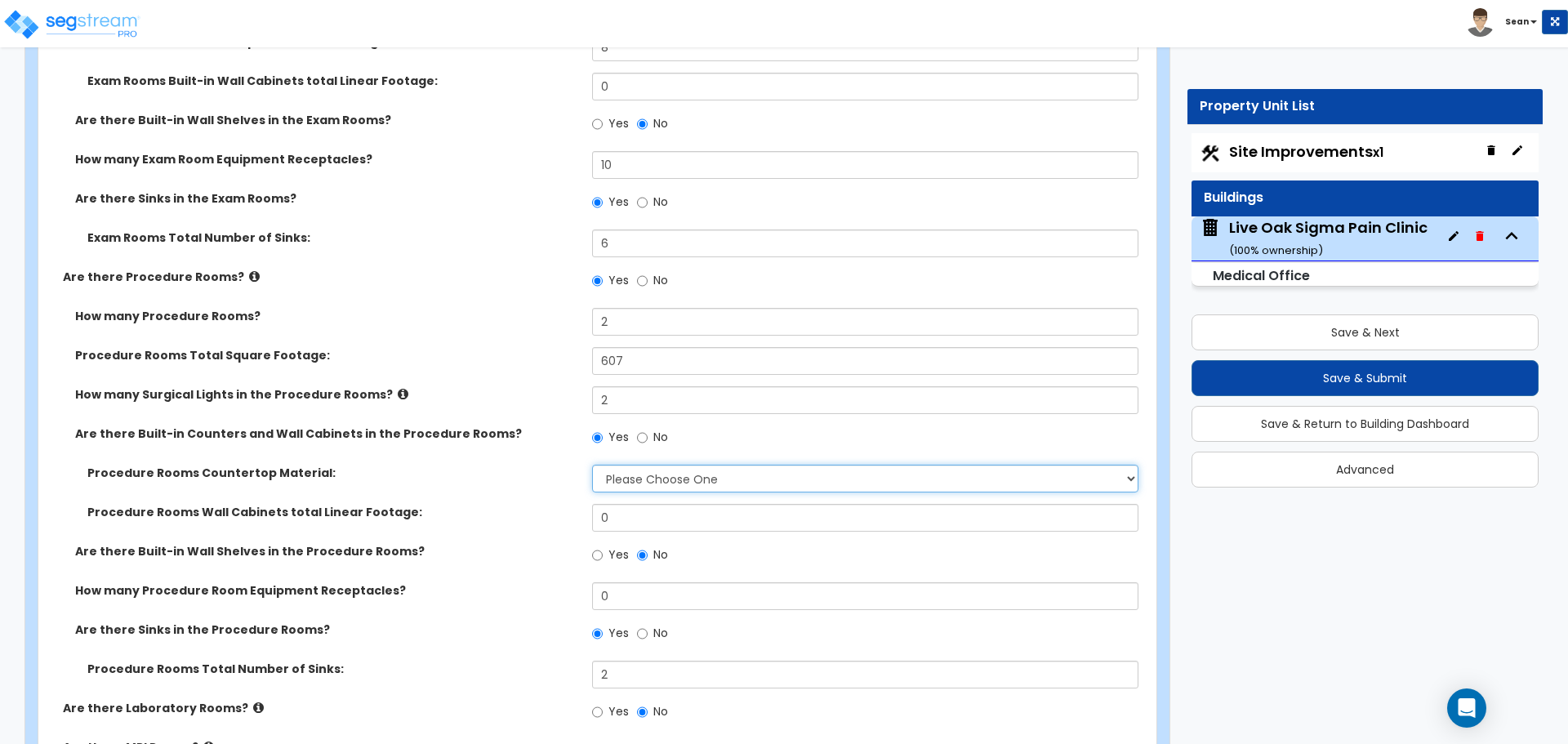 click on "Please Choose One Plastic Laminate Solid Surface Stone Quartz Marble Tile Wood Stainless Steel" at bounding box center [865, 479] 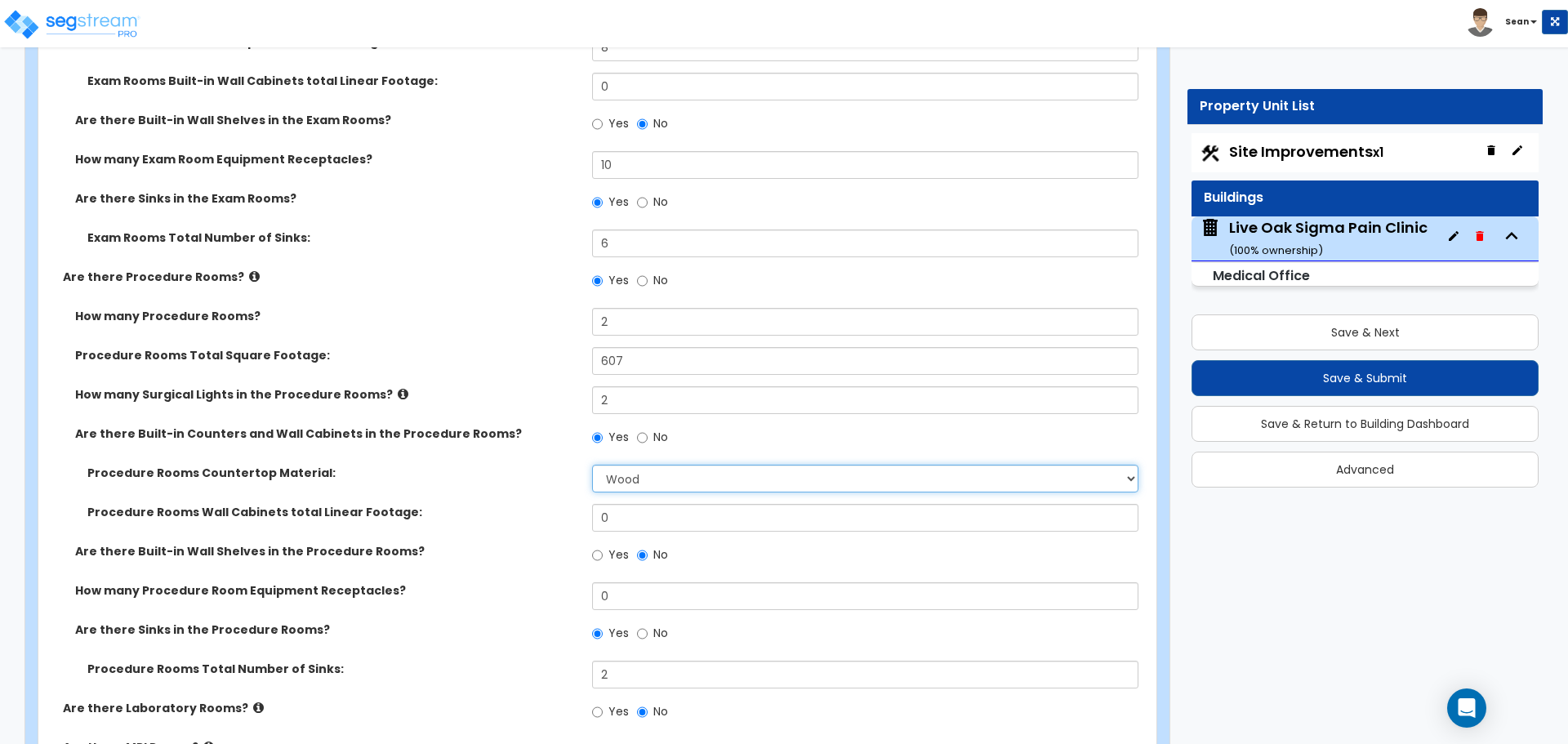 click on "Please Choose One Plastic Laminate Solid Surface Stone Quartz Marble Tile Wood Stainless Steel" at bounding box center (865, 479) 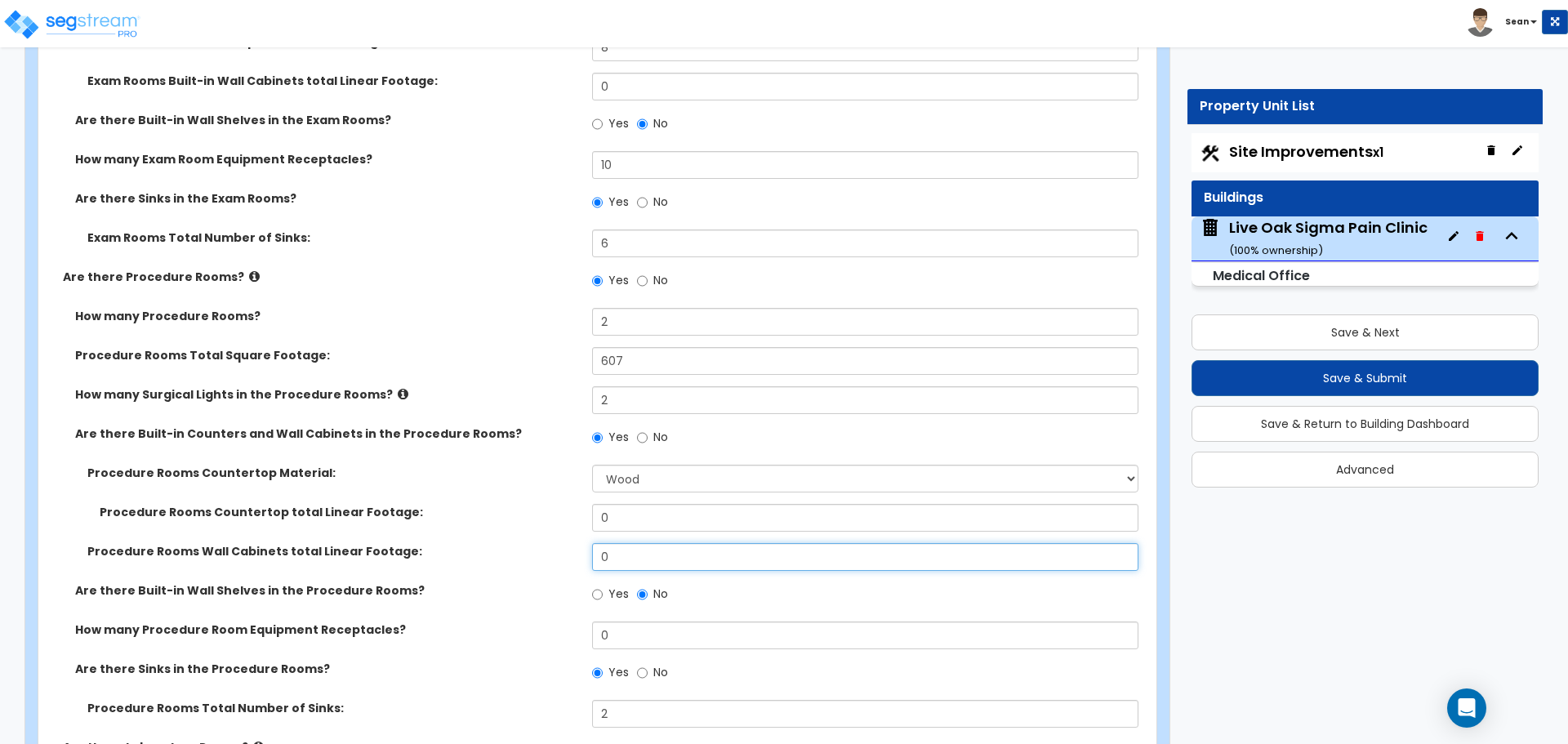 drag, startPoint x: 627, startPoint y: 555, endPoint x: 593, endPoint y: 560, distance: 34.365681 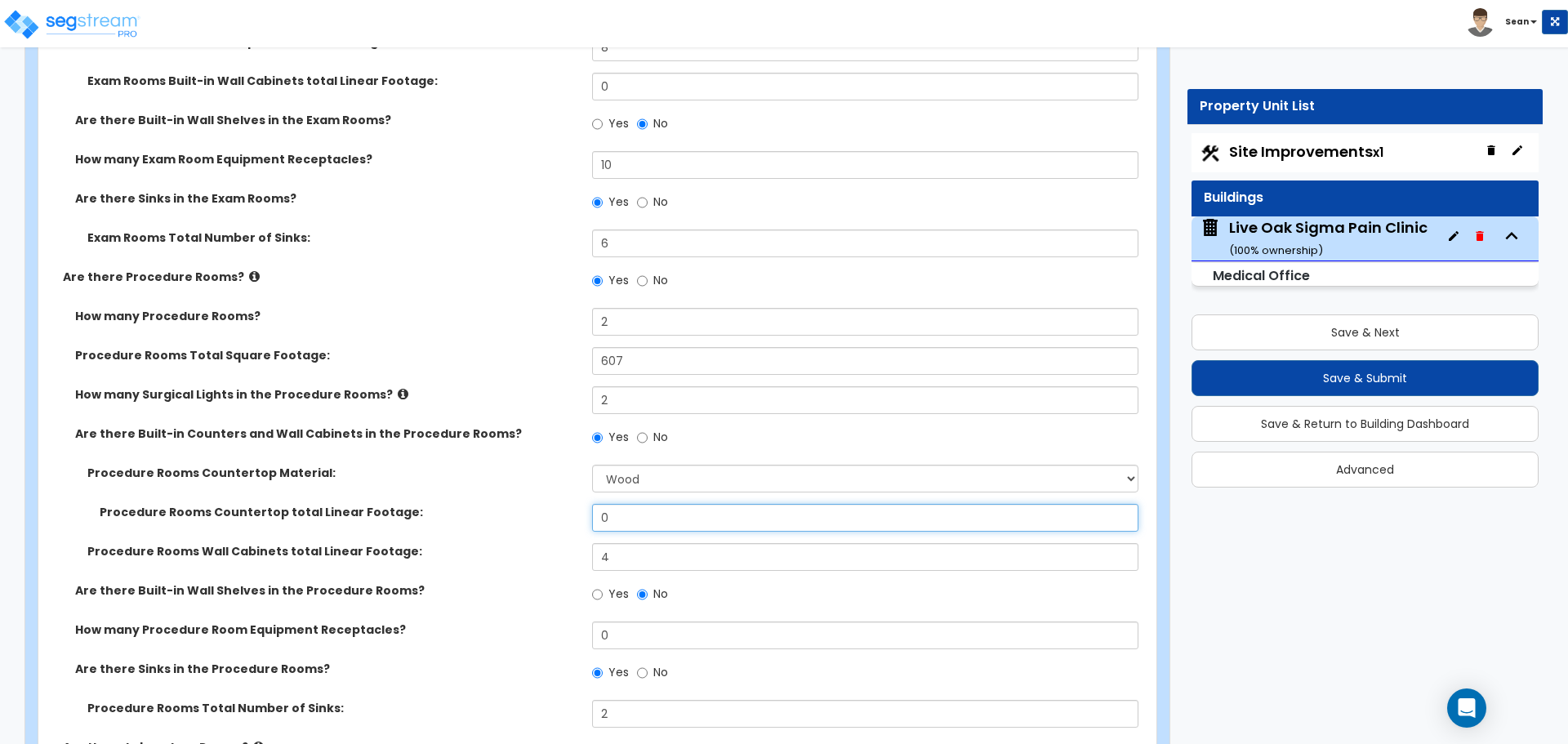 drag, startPoint x: 621, startPoint y: 527, endPoint x: 591, endPoint y: 516, distance: 31.95309 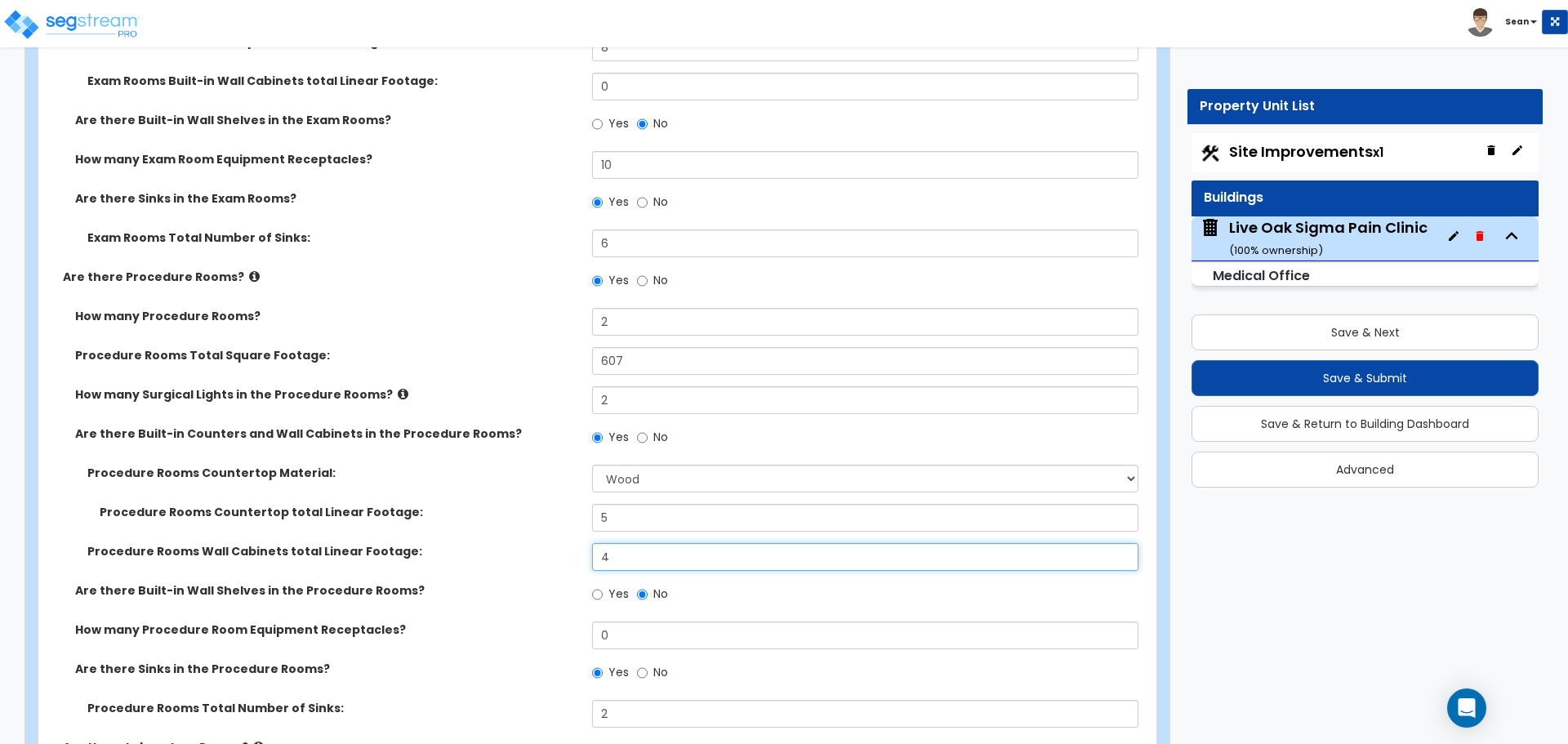 drag, startPoint x: 629, startPoint y: 558, endPoint x: 591, endPoint y: 552, distance: 38.47077 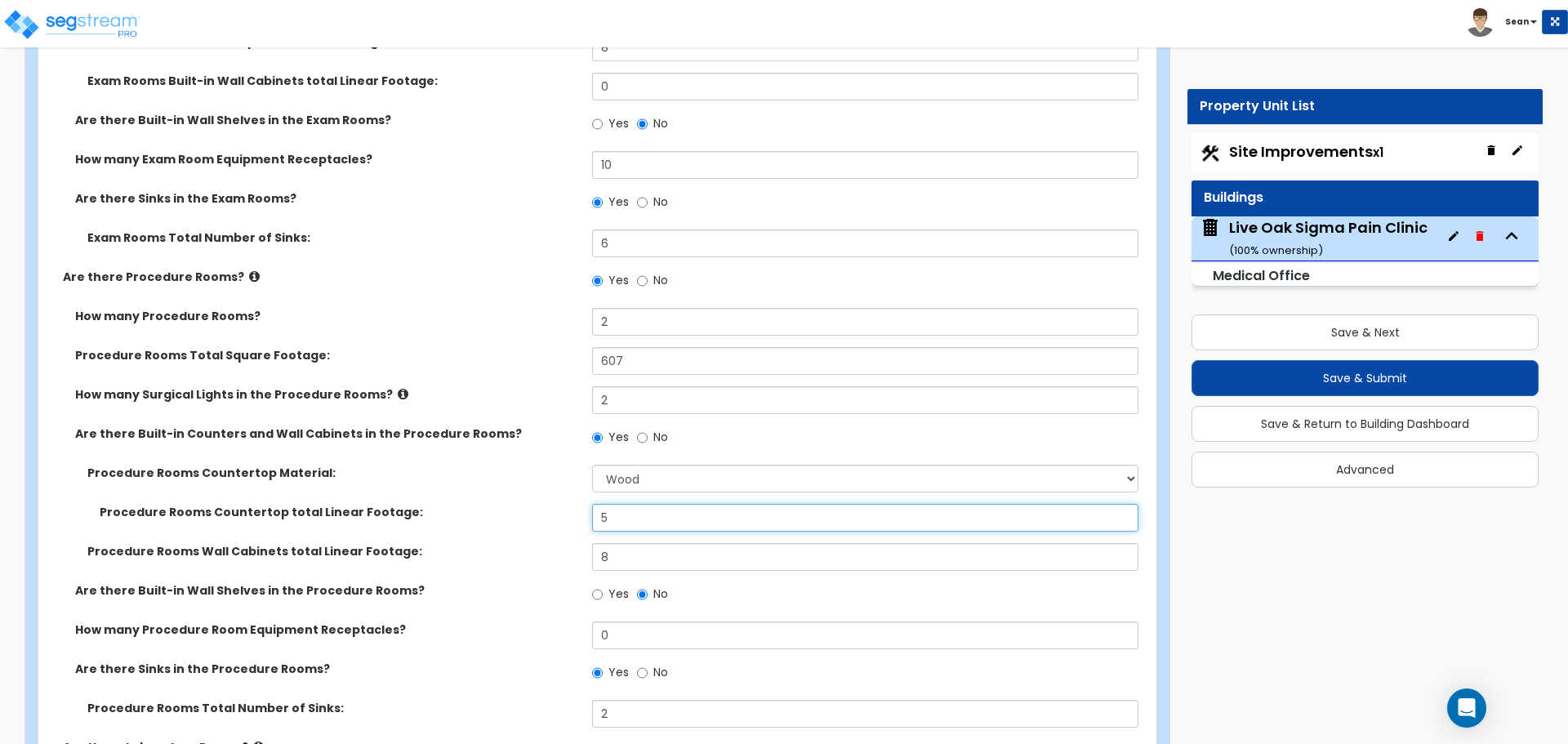 drag, startPoint x: 633, startPoint y: 519, endPoint x: 599, endPoint y: 517, distance: 34.058773 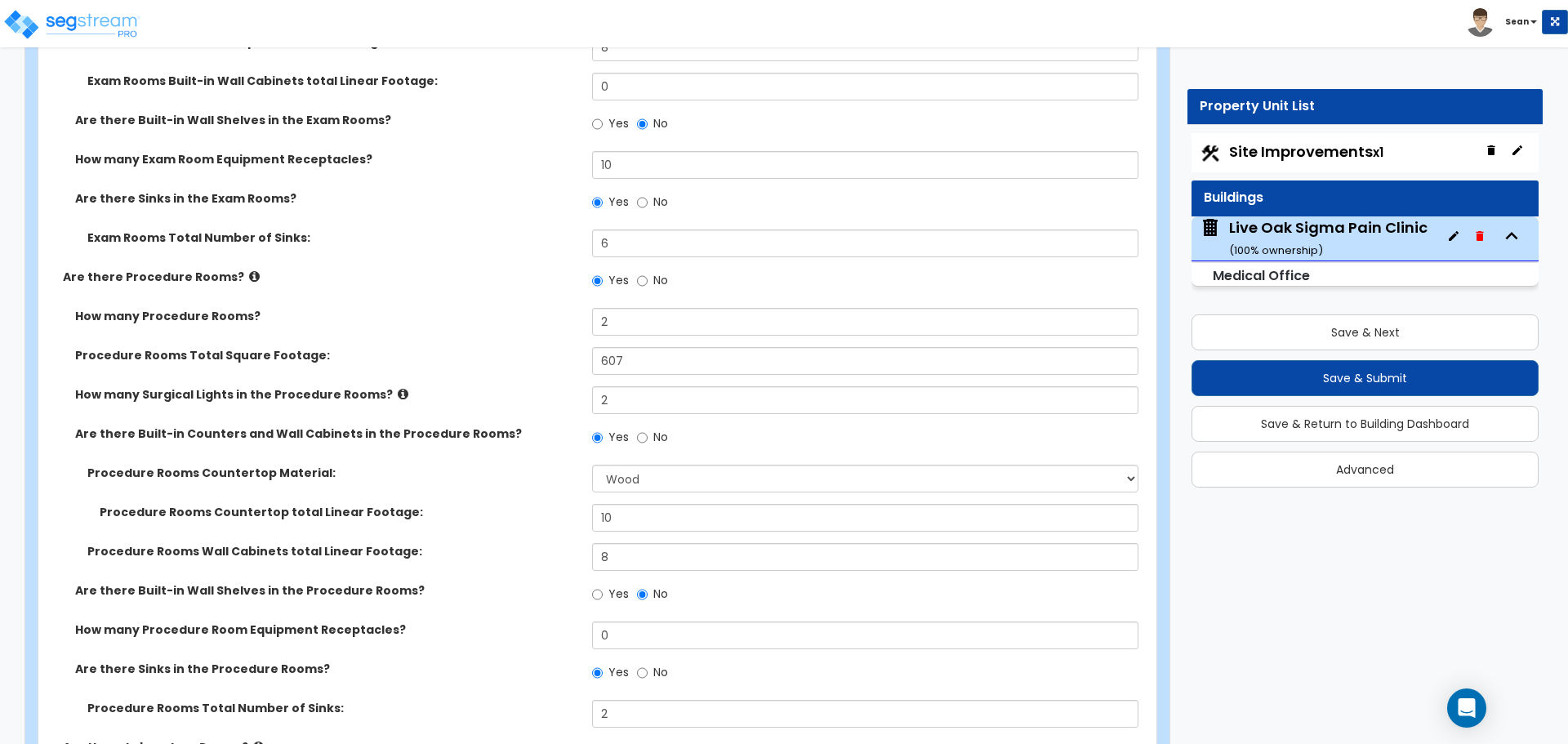 click on "Are there Built-in Wall Shelves in the Procedure Rooms?" at bounding box center [327, 590] 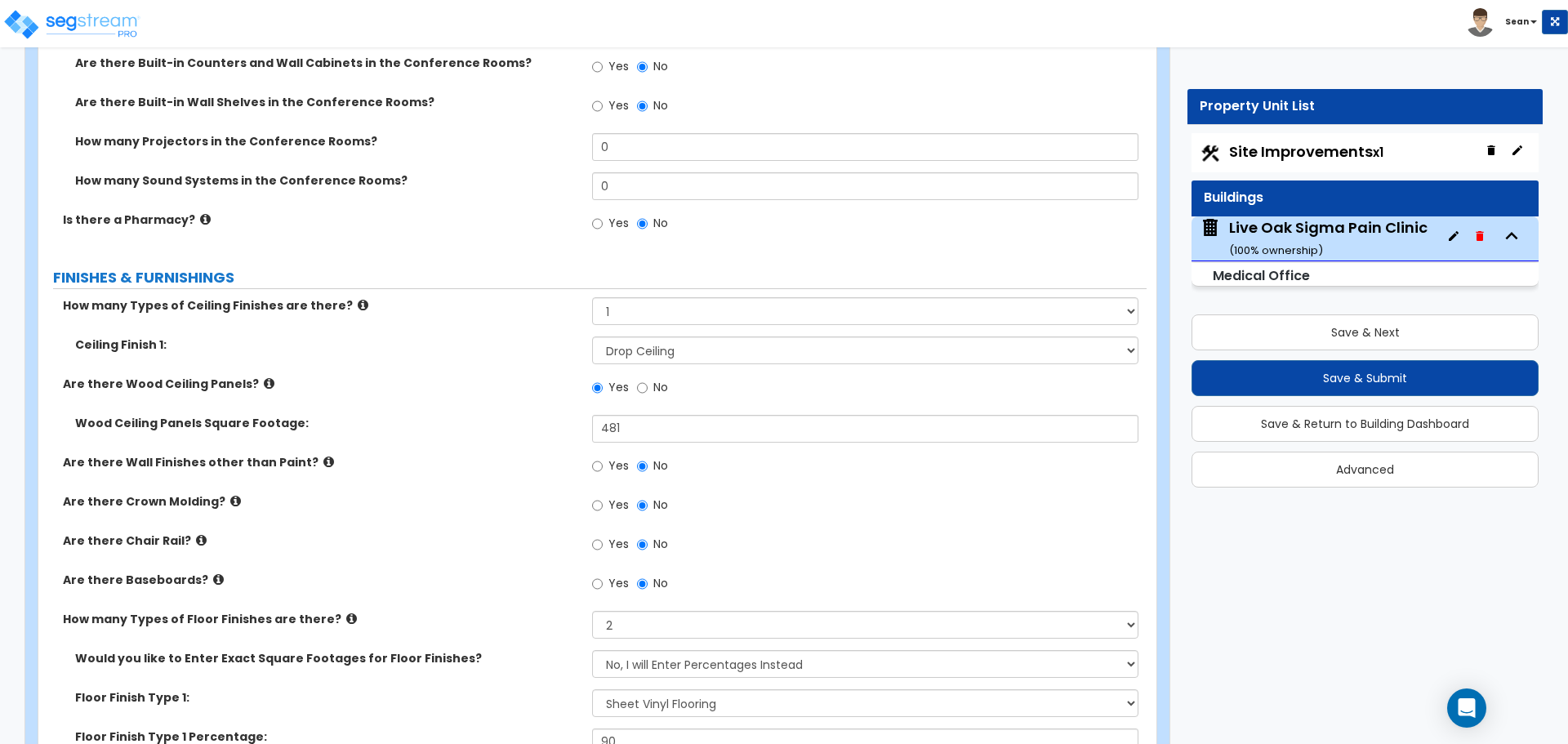scroll, scrollTop: 4737, scrollLeft: 0, axis: vertical 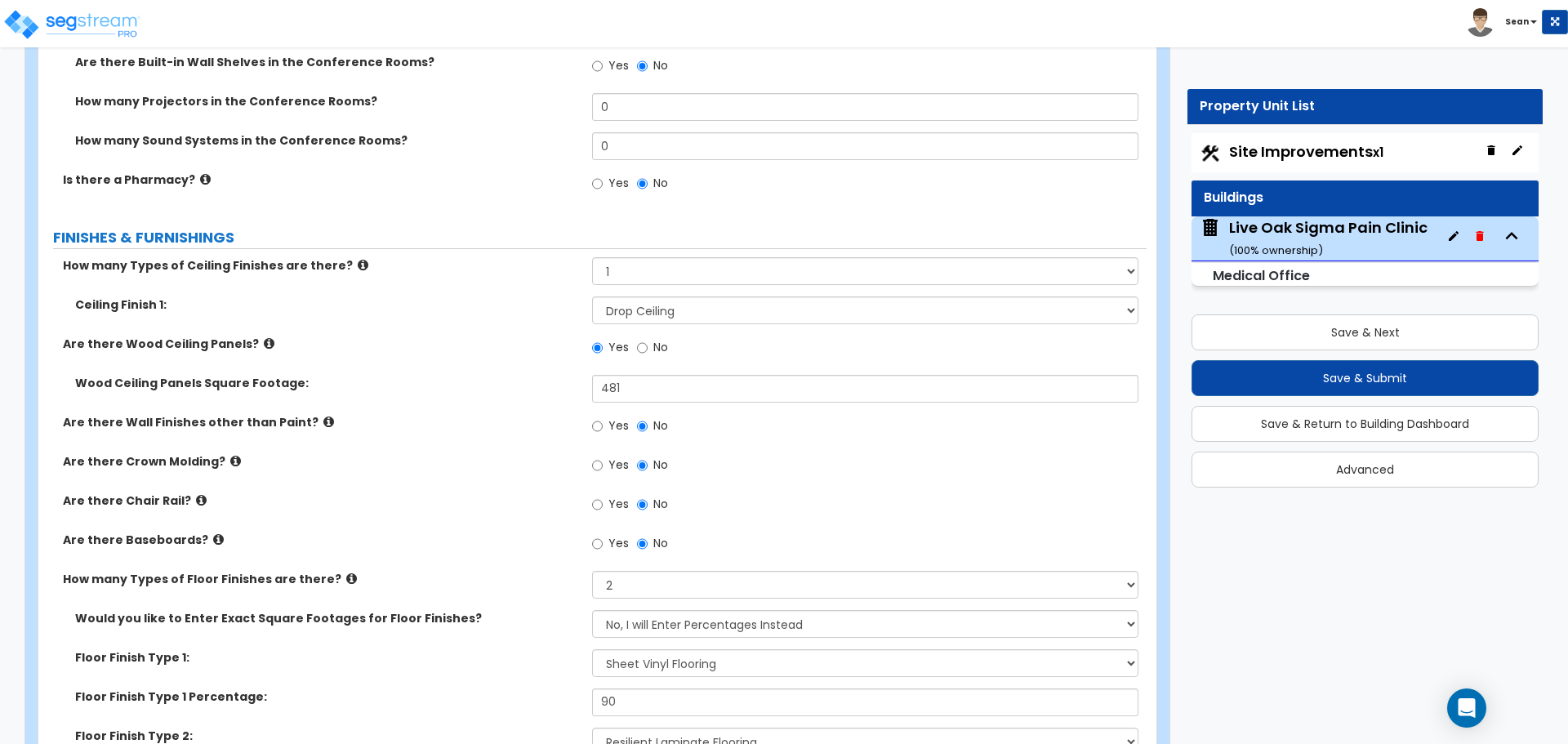 click at bounding box center [218, 539] 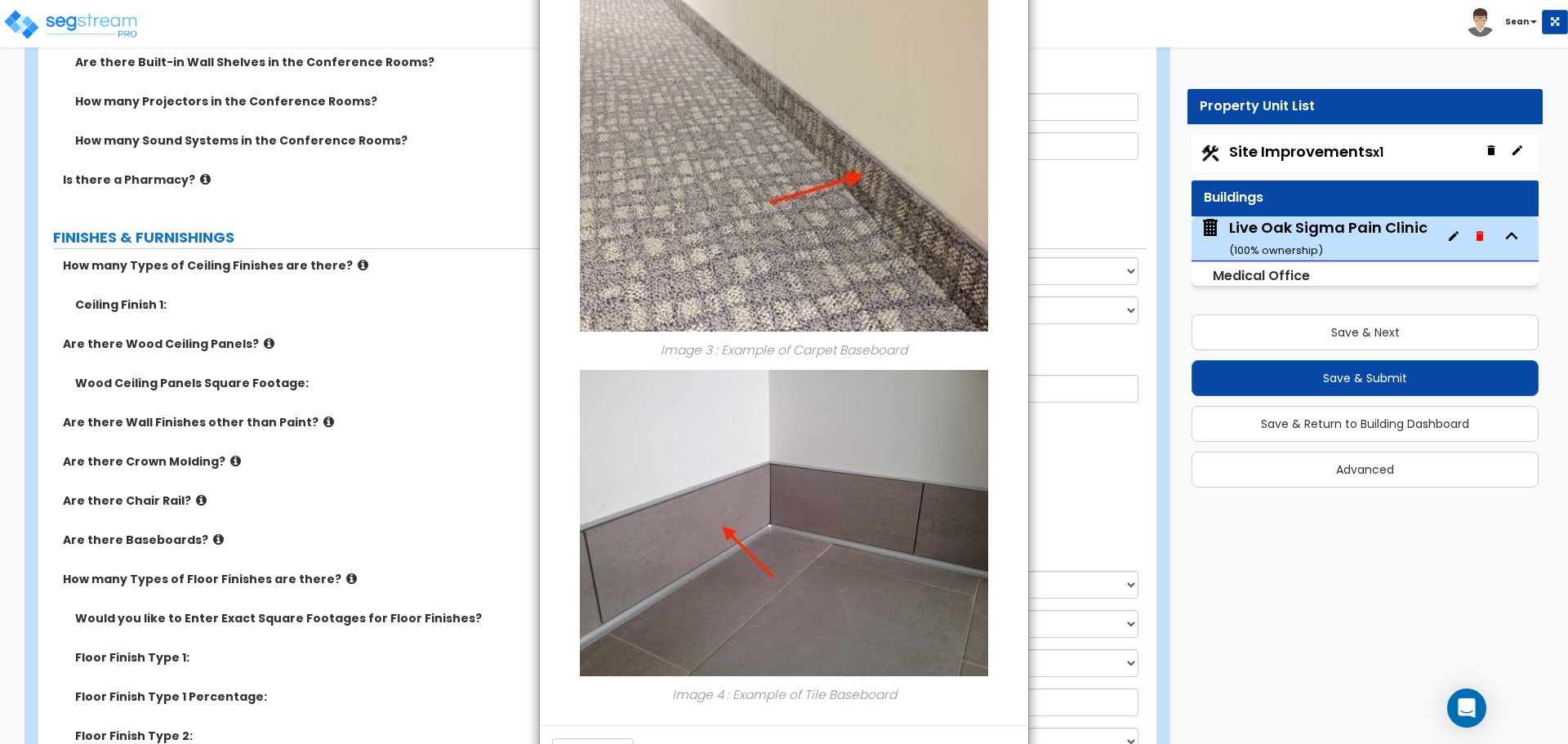 scroll, scrollTop: 1031, scrollLeft: 0, axis: vertical 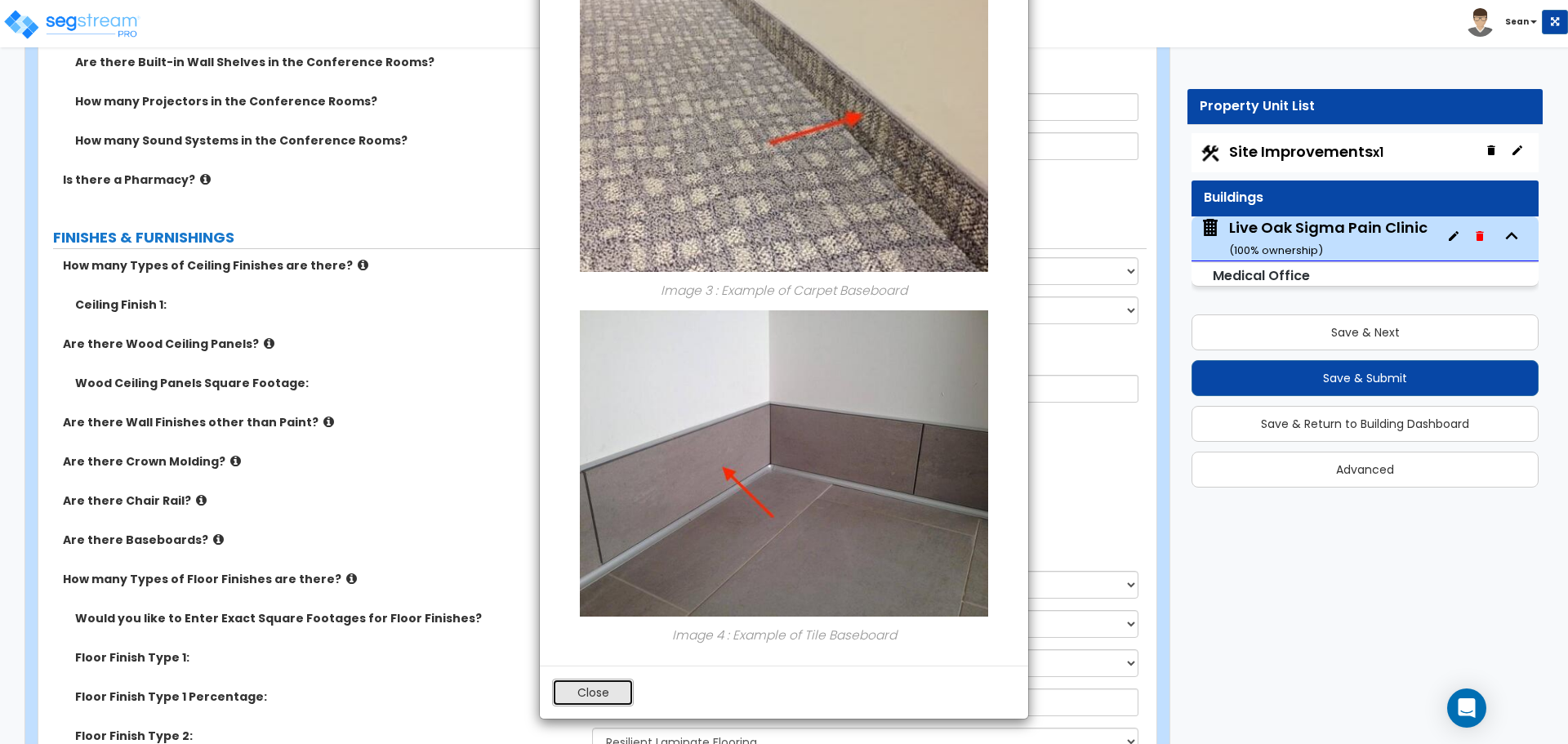 click on "Close" at bounding box center (593, 693) 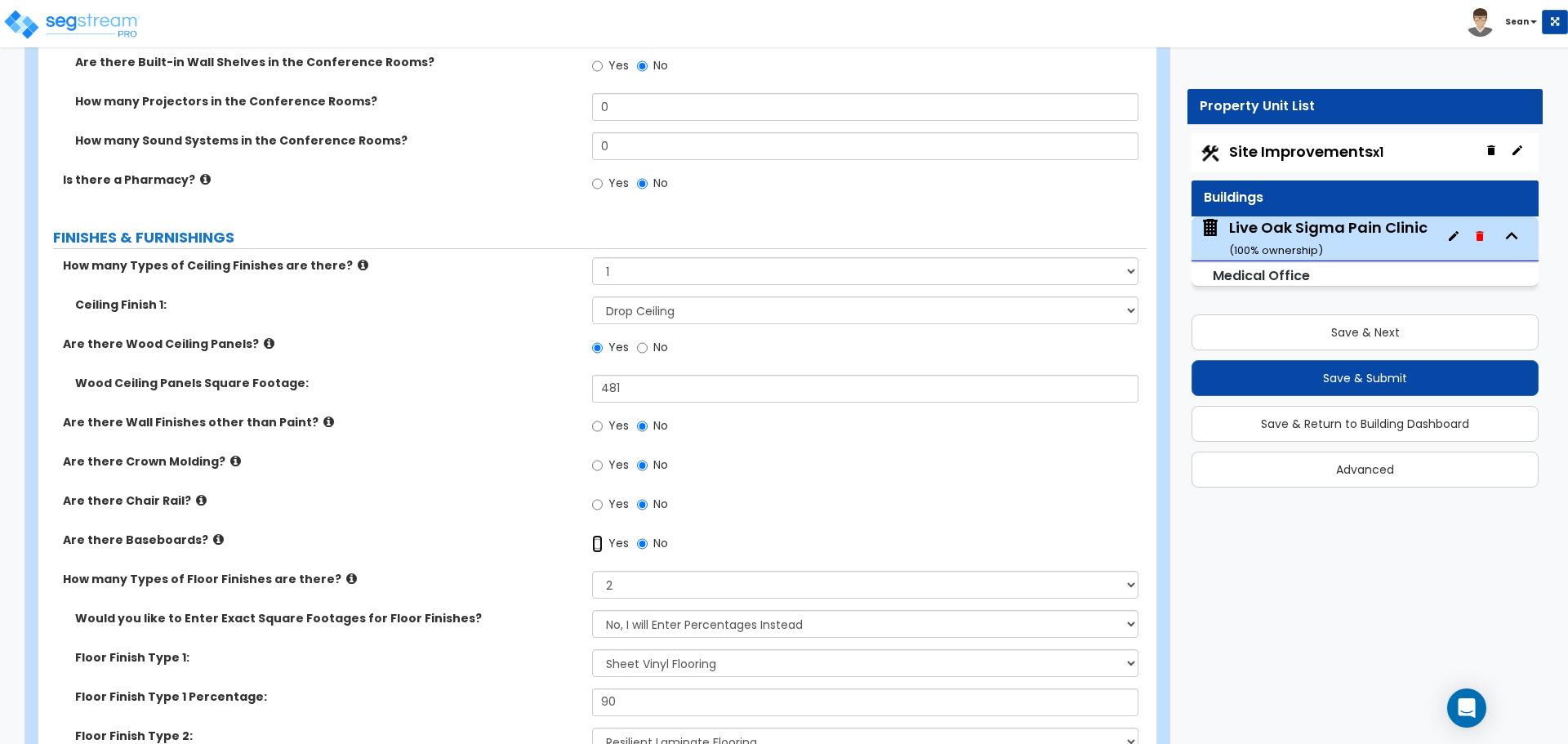 click on "Yes" at bounding box center [597, 544] 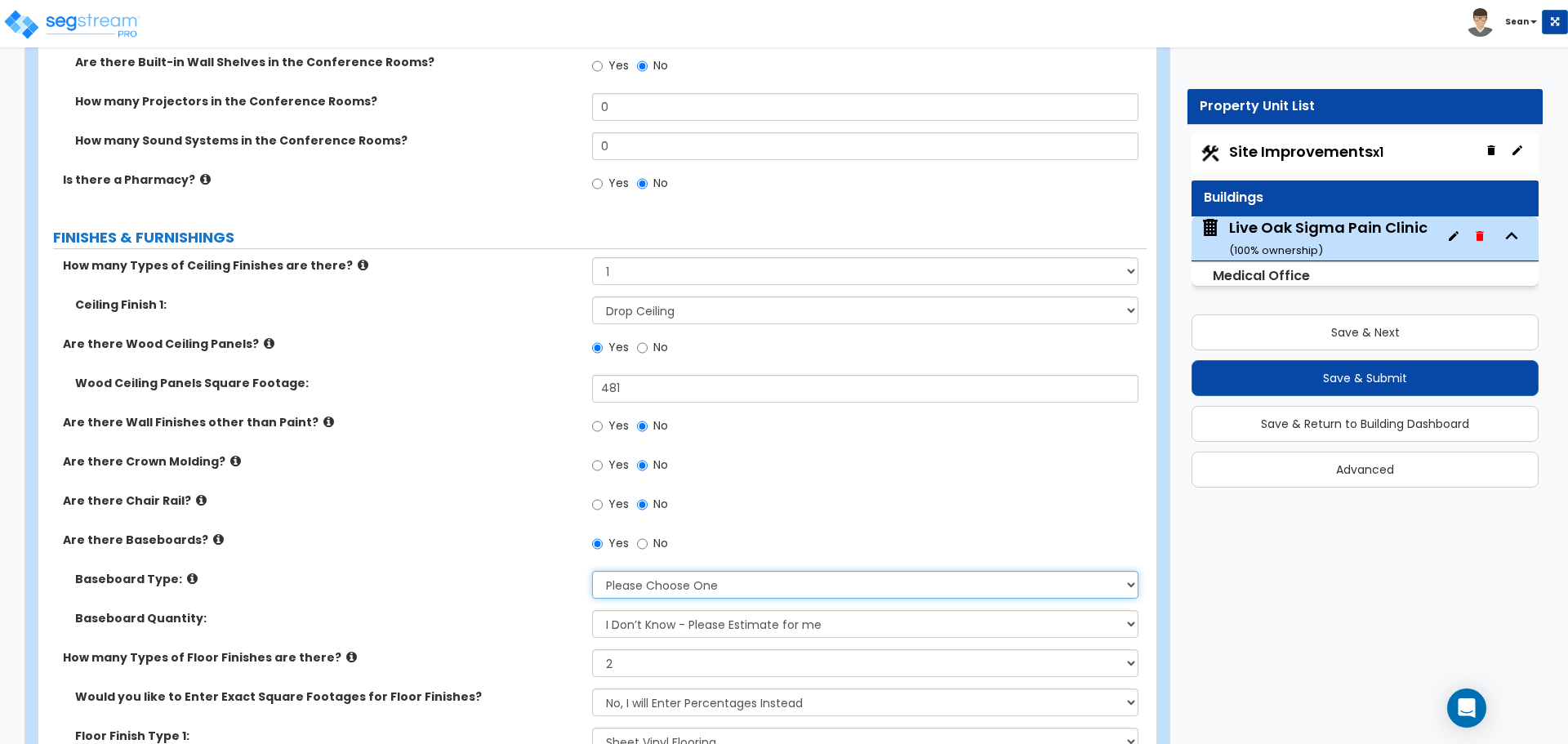 click on "Please Choose One Wood Vinyl Carpet Tile" at bounding box center [865, 585] 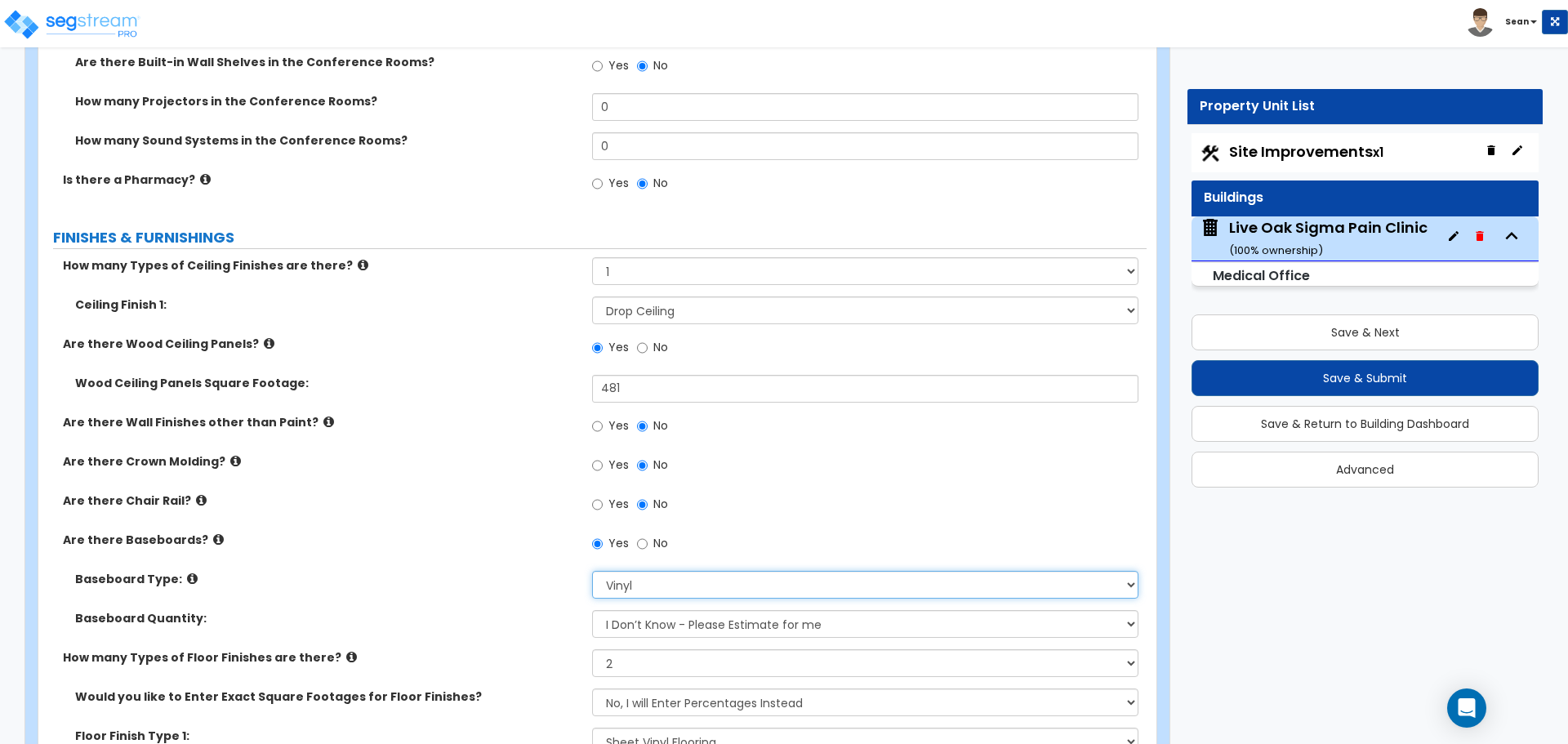 click on "Please Choose One Wood Vinyl Carpet Tile" at bounding box center [865, 585] 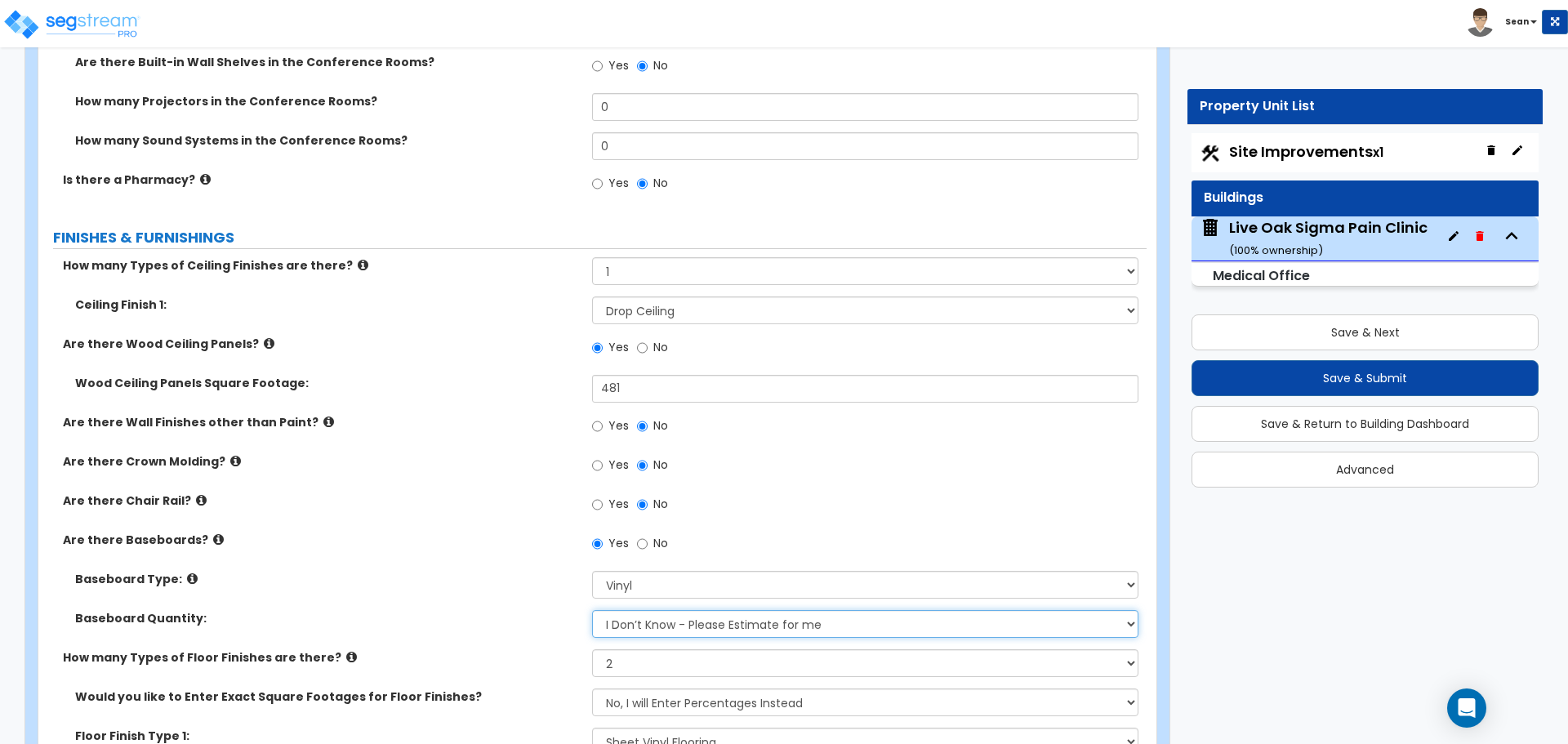 click on "I Don’t Know - Please Estimate for me I want to Enter the Linear Footage" at bounding box center [865, 624] 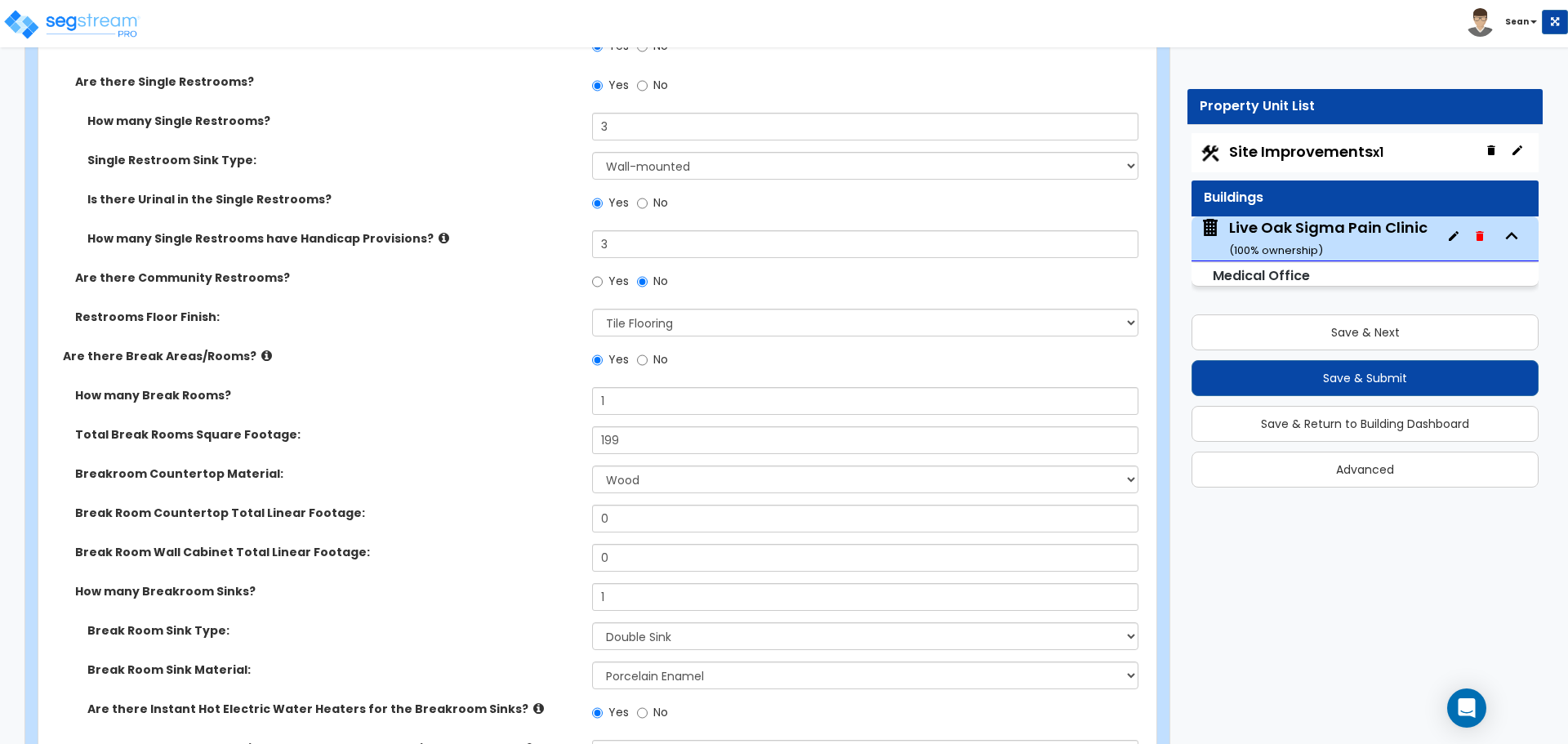 scroll, scrollTop: 6288, scrollLeft: 0, axis: vertical 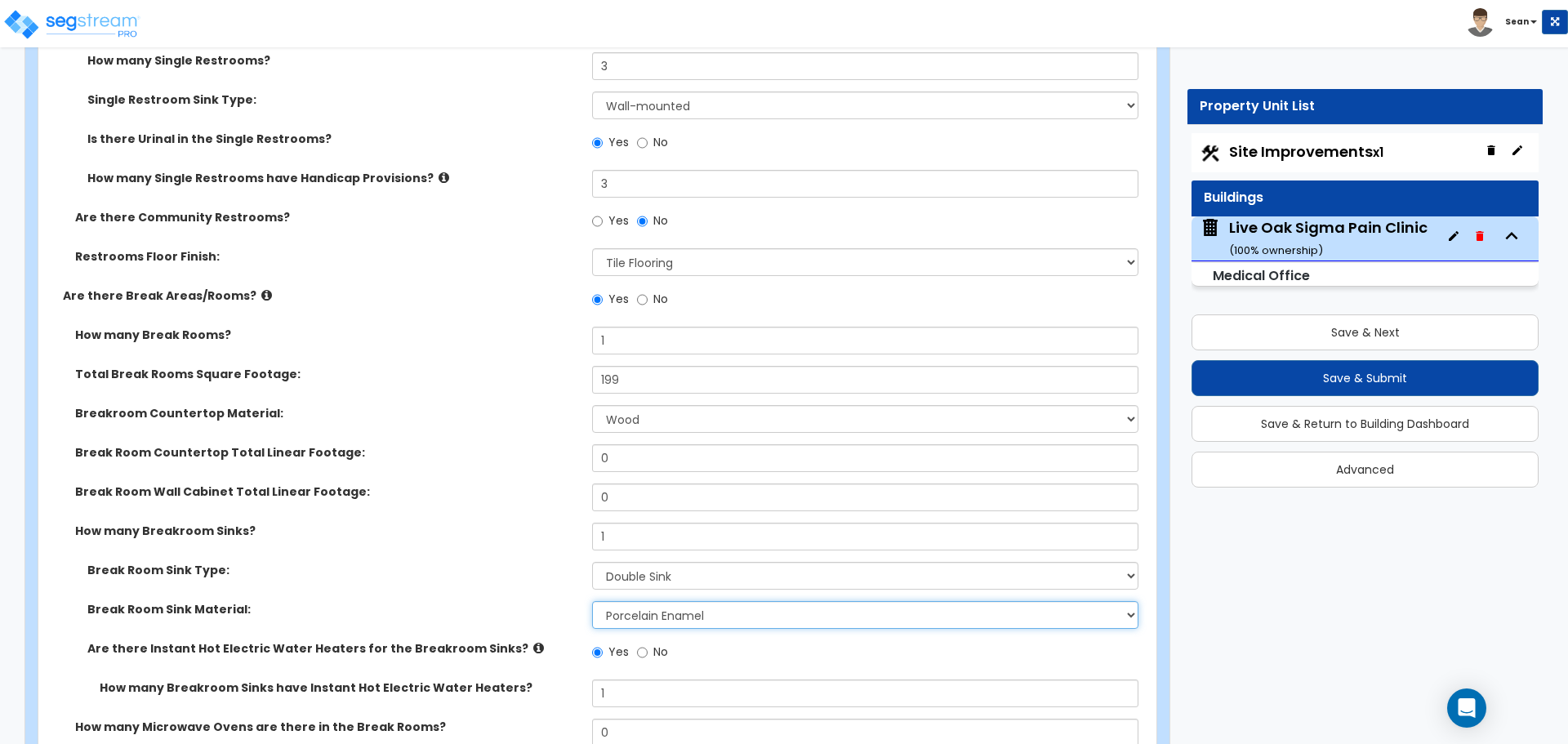 click on "Please Choose One Stainless Steel Porcelain Enamel Cast Iron" at bounding box center [865, 615] 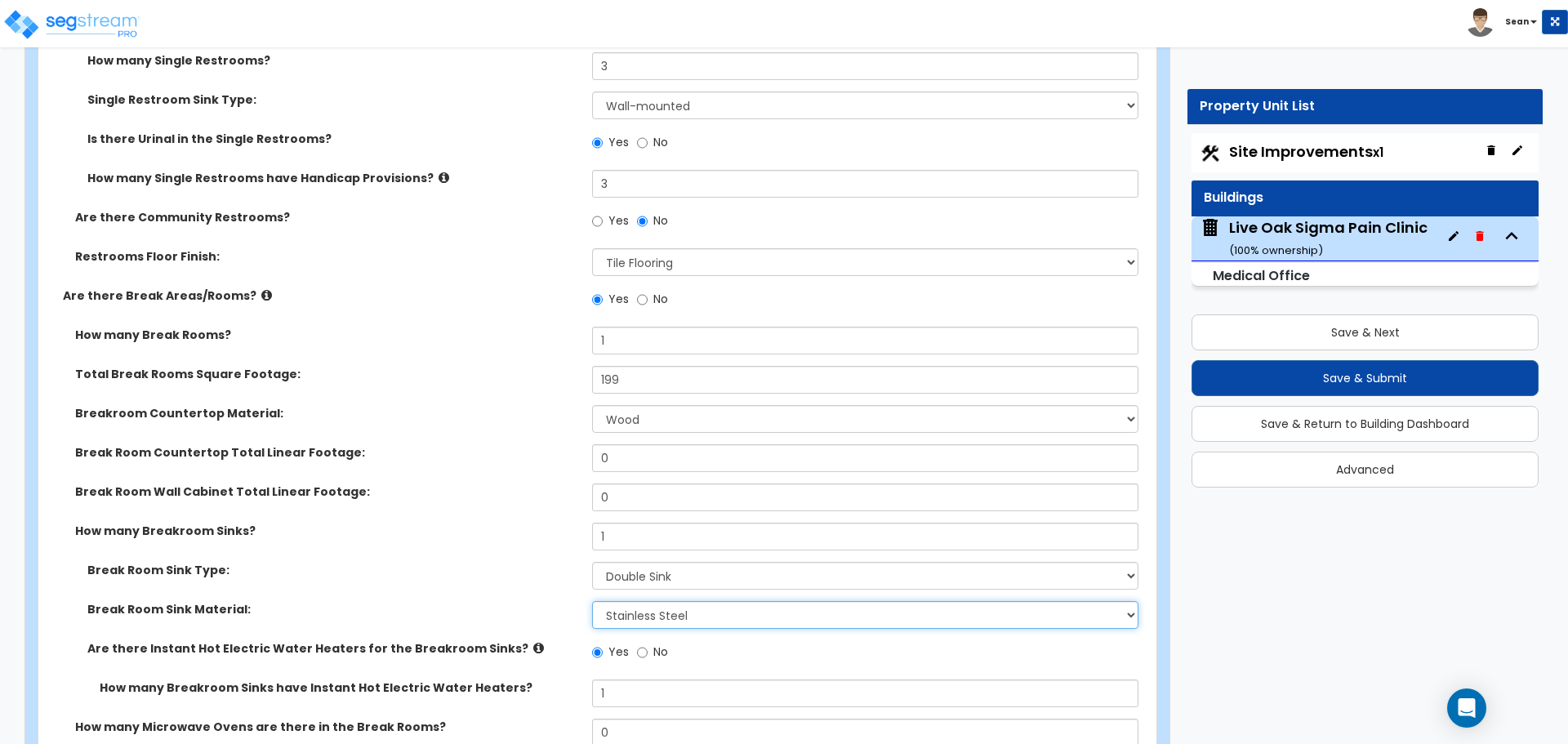 click on "Please Choose One Stainless Steel Porcelain Enamel Cast Iron" at bounding box center [865, 615] 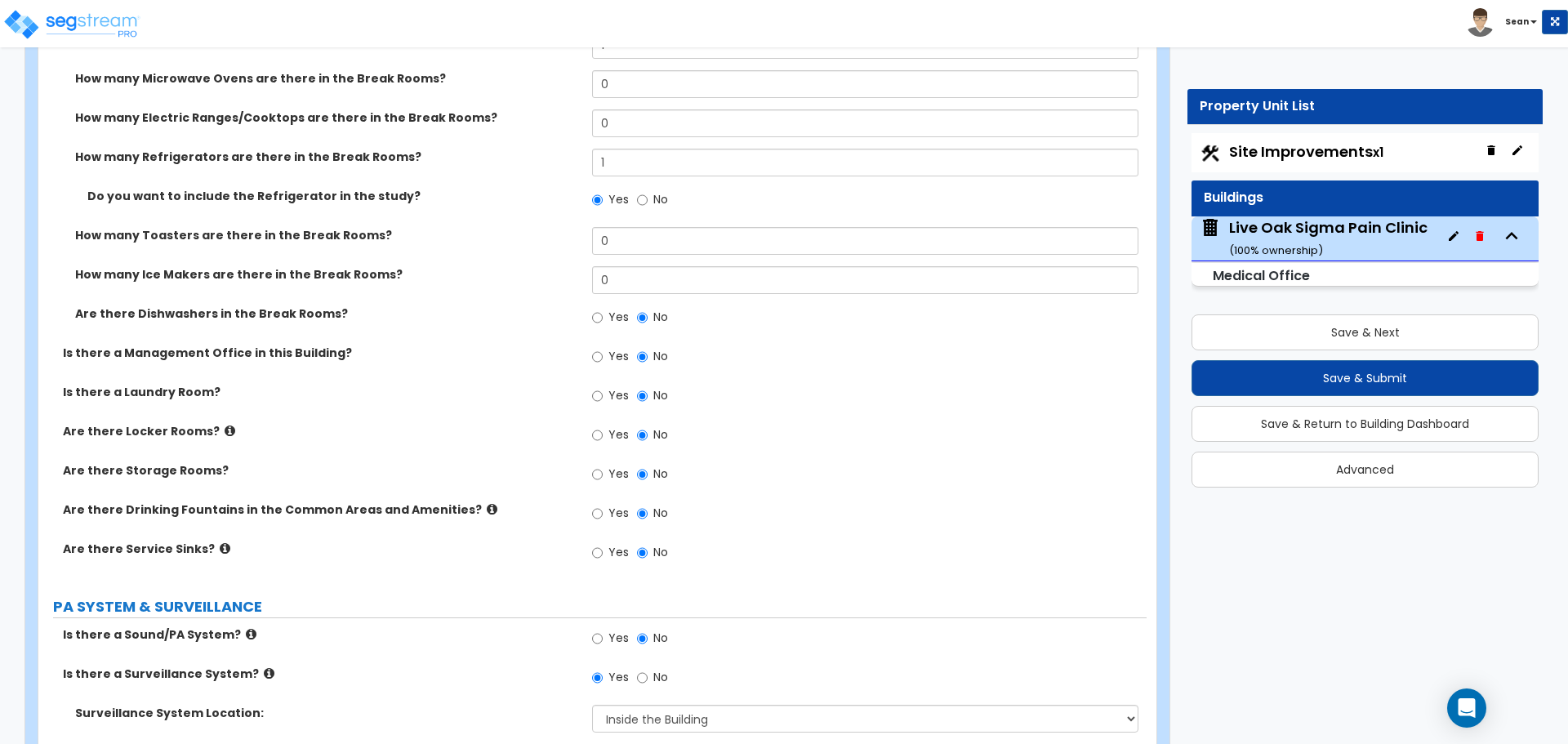 scroll, scrollTop: 6942, scrollLeft: 0, axis: vertical 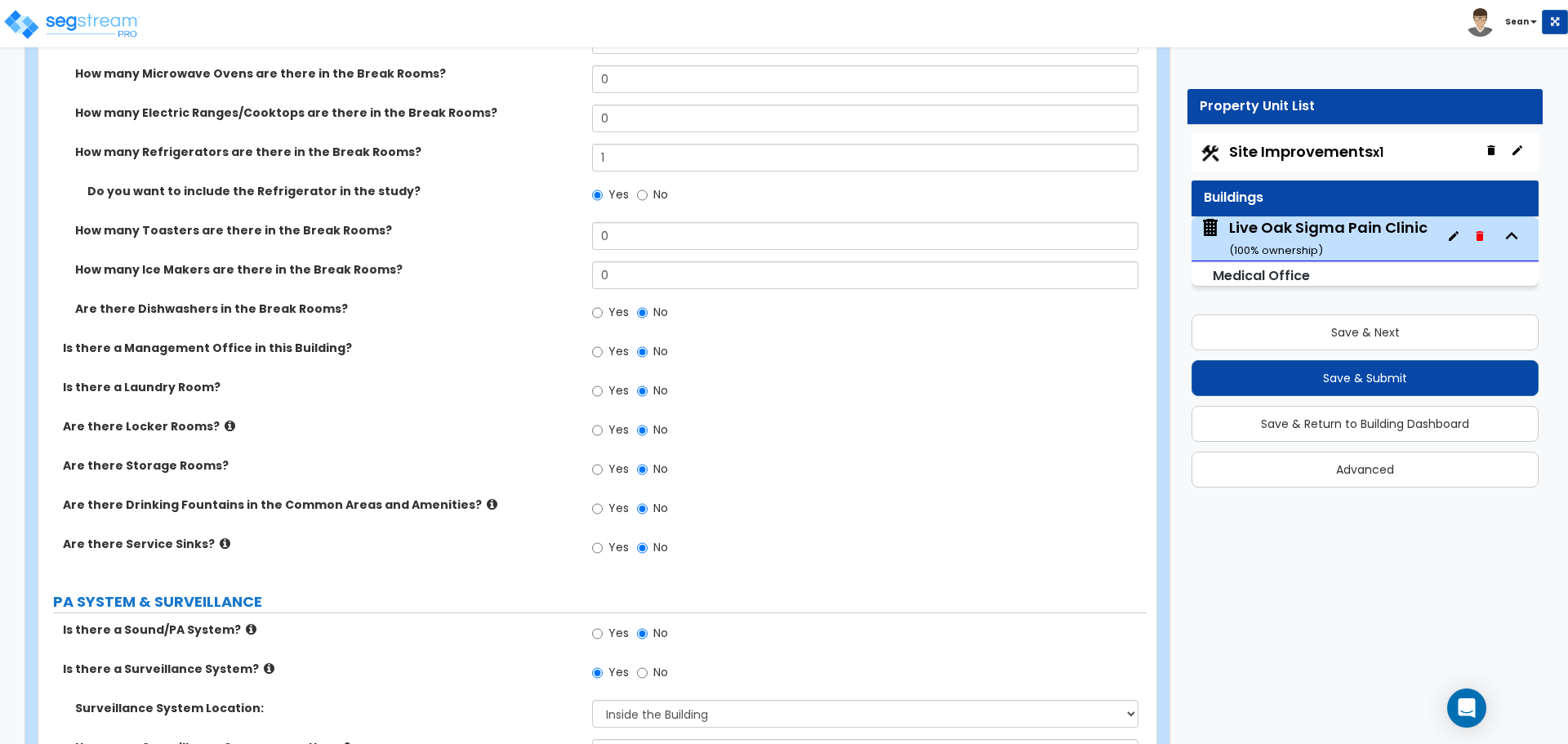 click at bounding box center (492, 504) 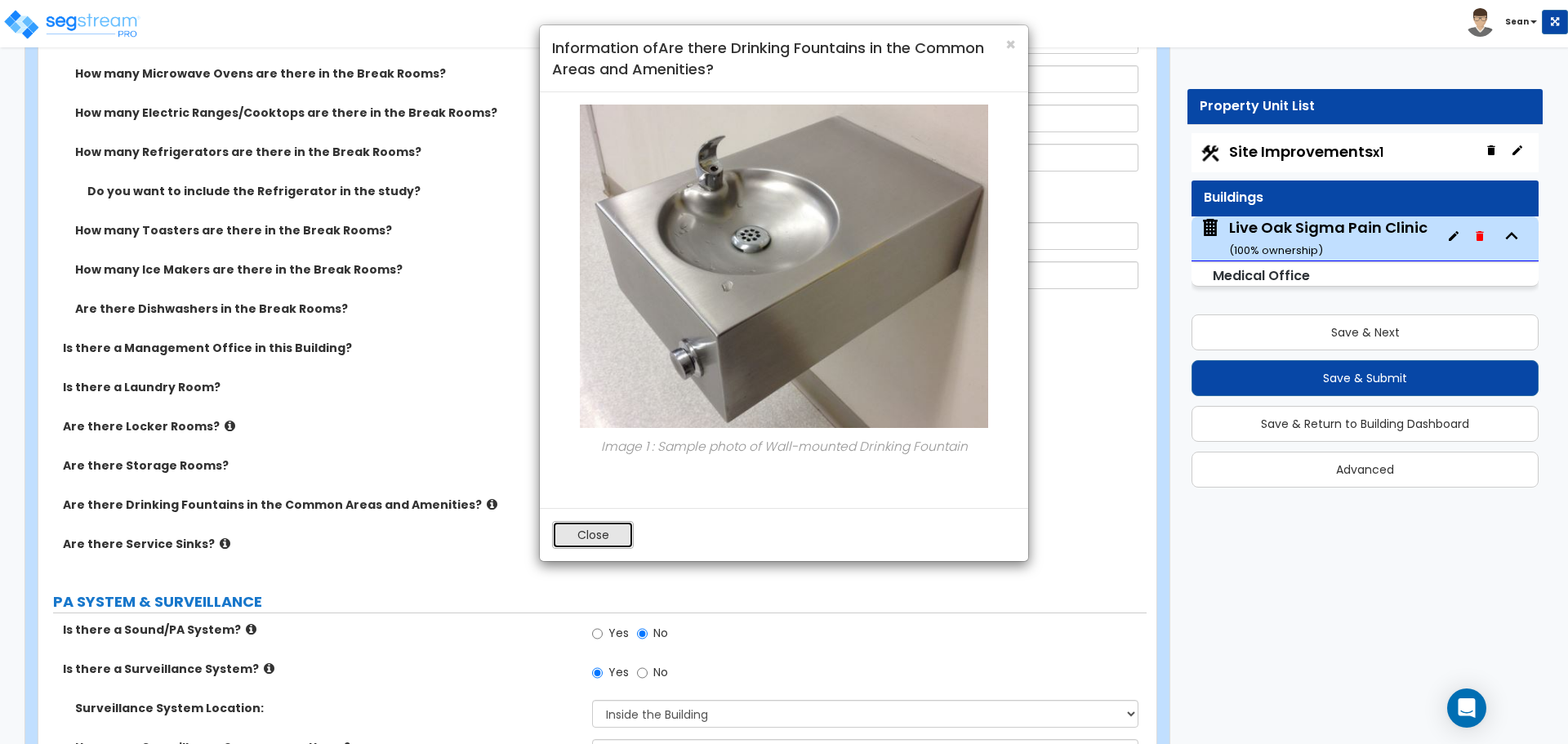 click on "Close" at bounding box center [593, 535] 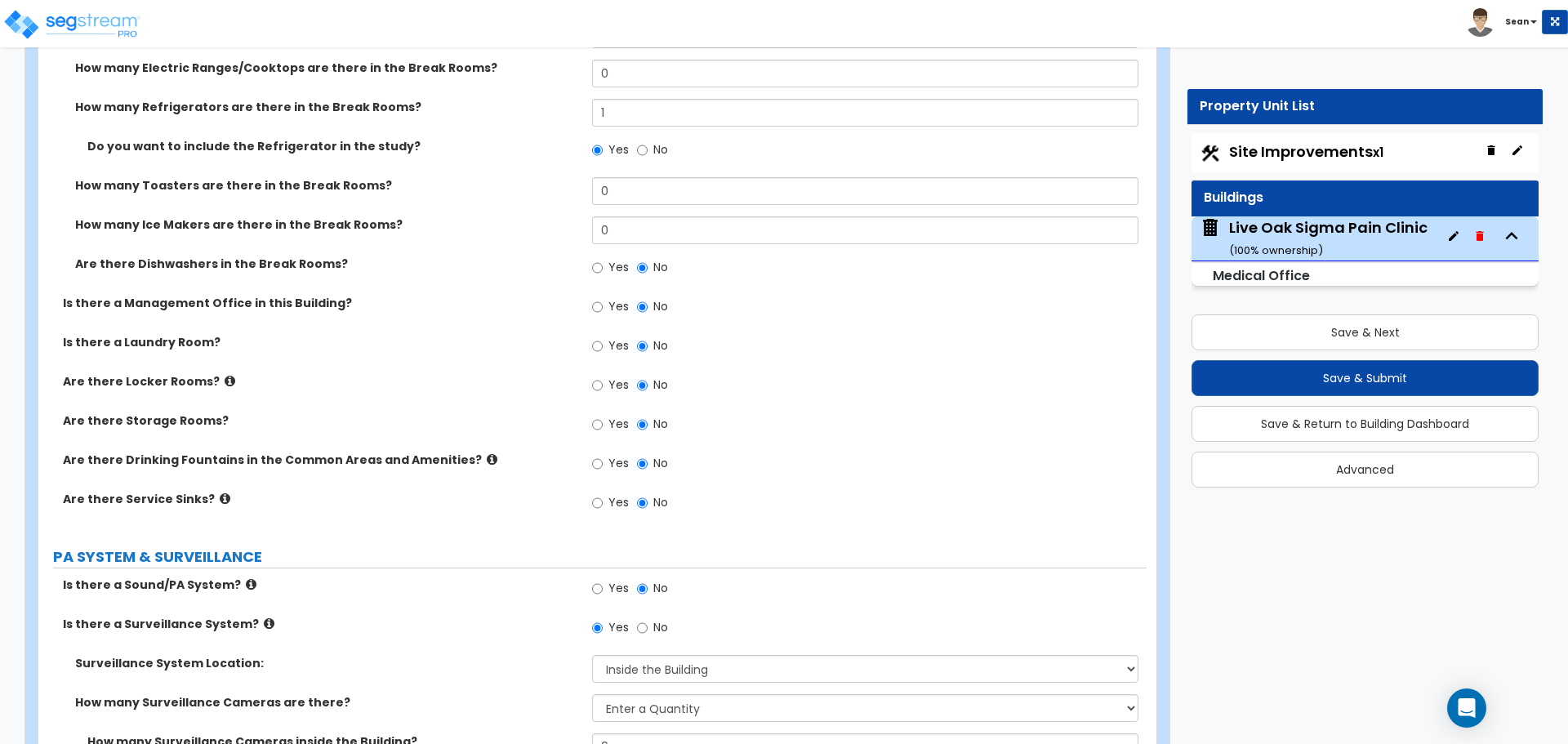 scroll, scrollTop: 7023, scrollLeft: 0, axis: vertical 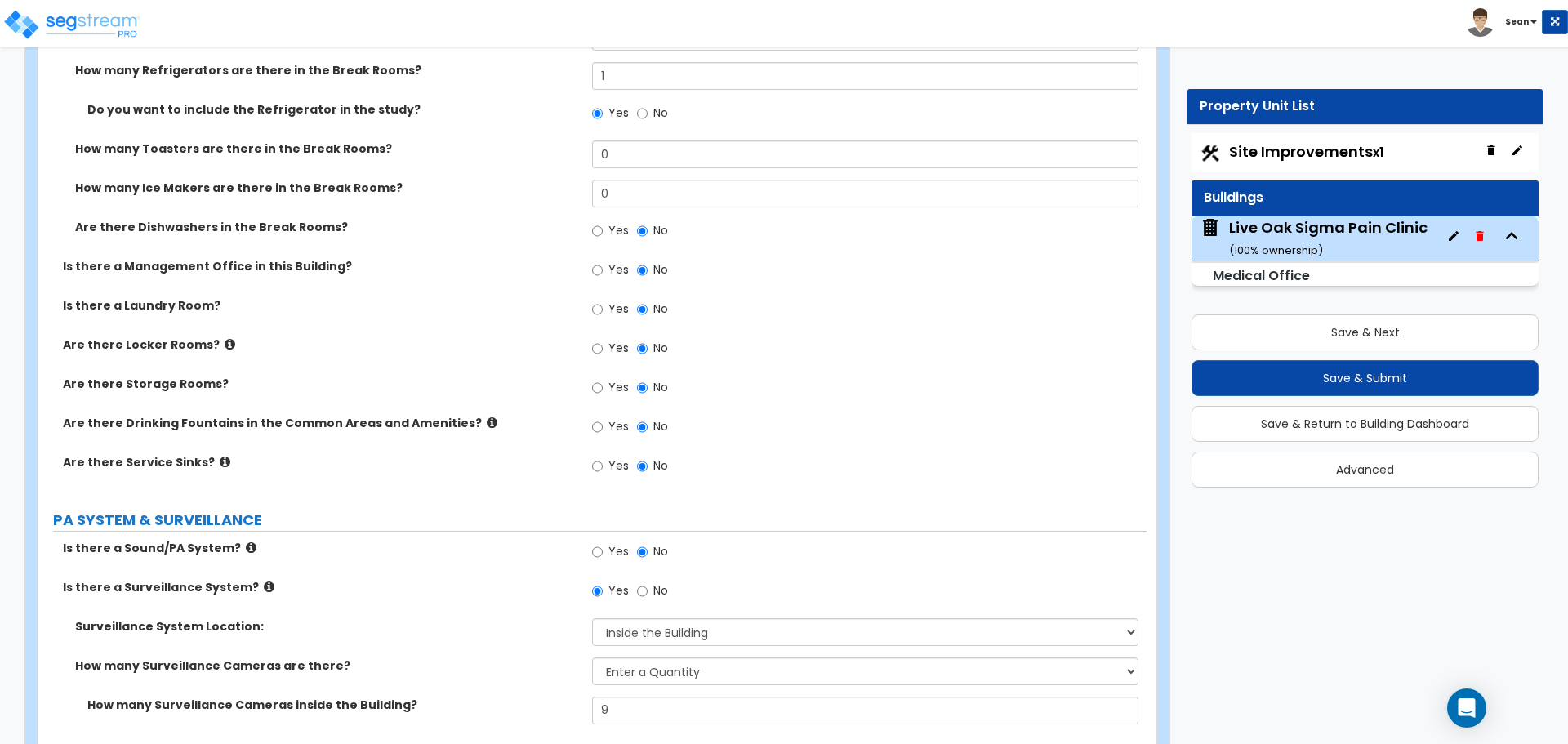 click at bounding box center [492, 422] 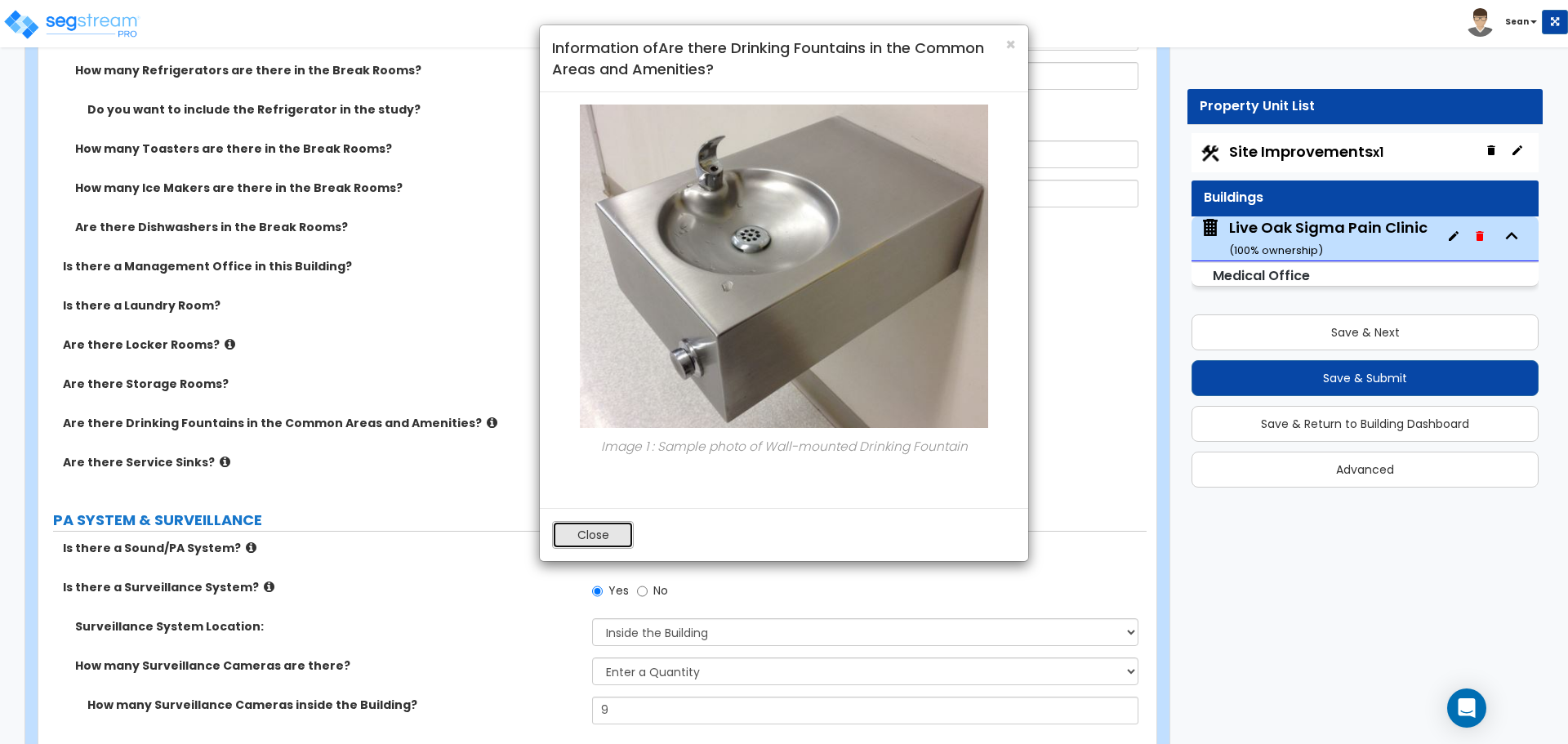 click on "Close" at bounding box center (593, 535) 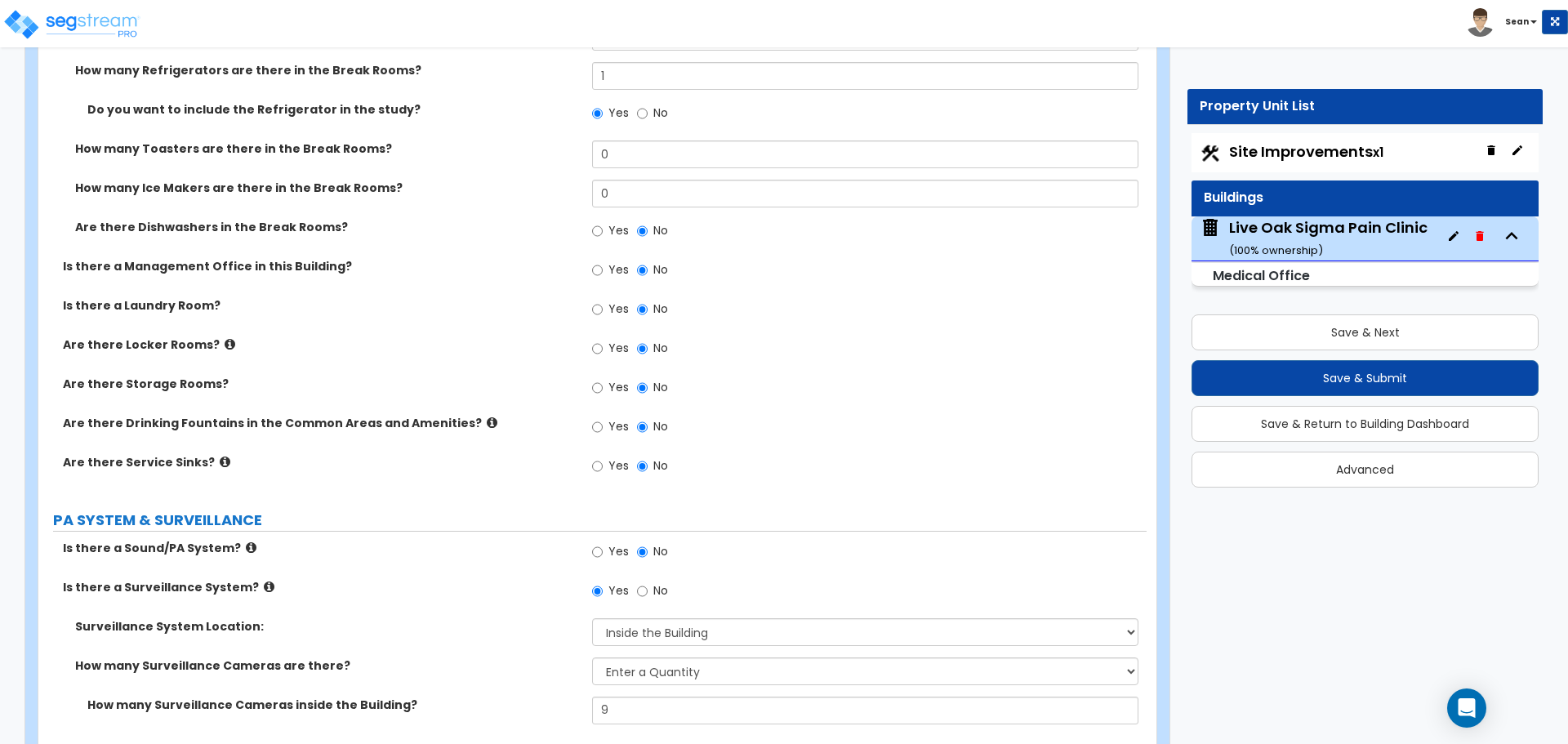 click at bounding box center (492, 422) 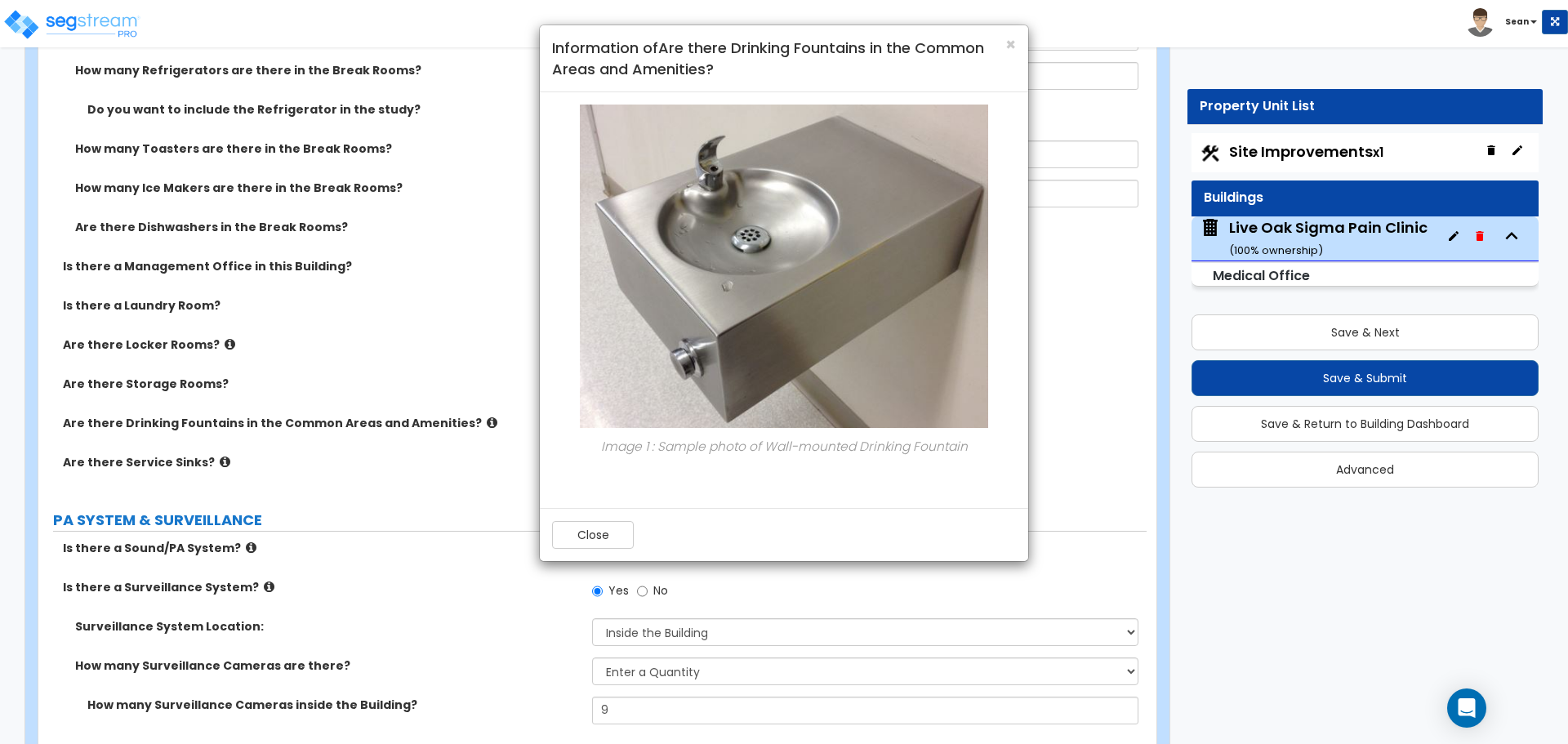 click on "Close" at bounding box center (784, 534) 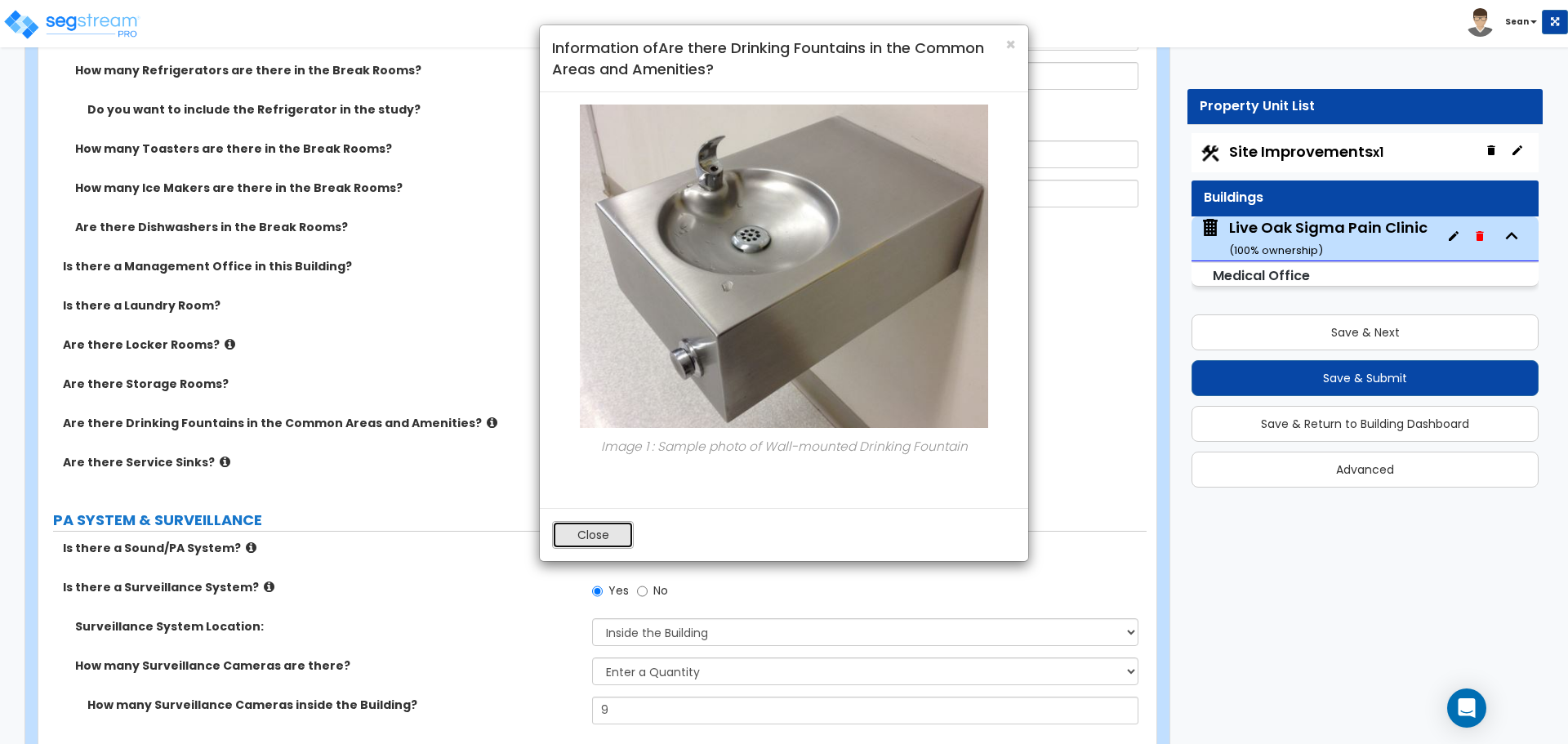 click on "Close" at bounding box center [593, 535] 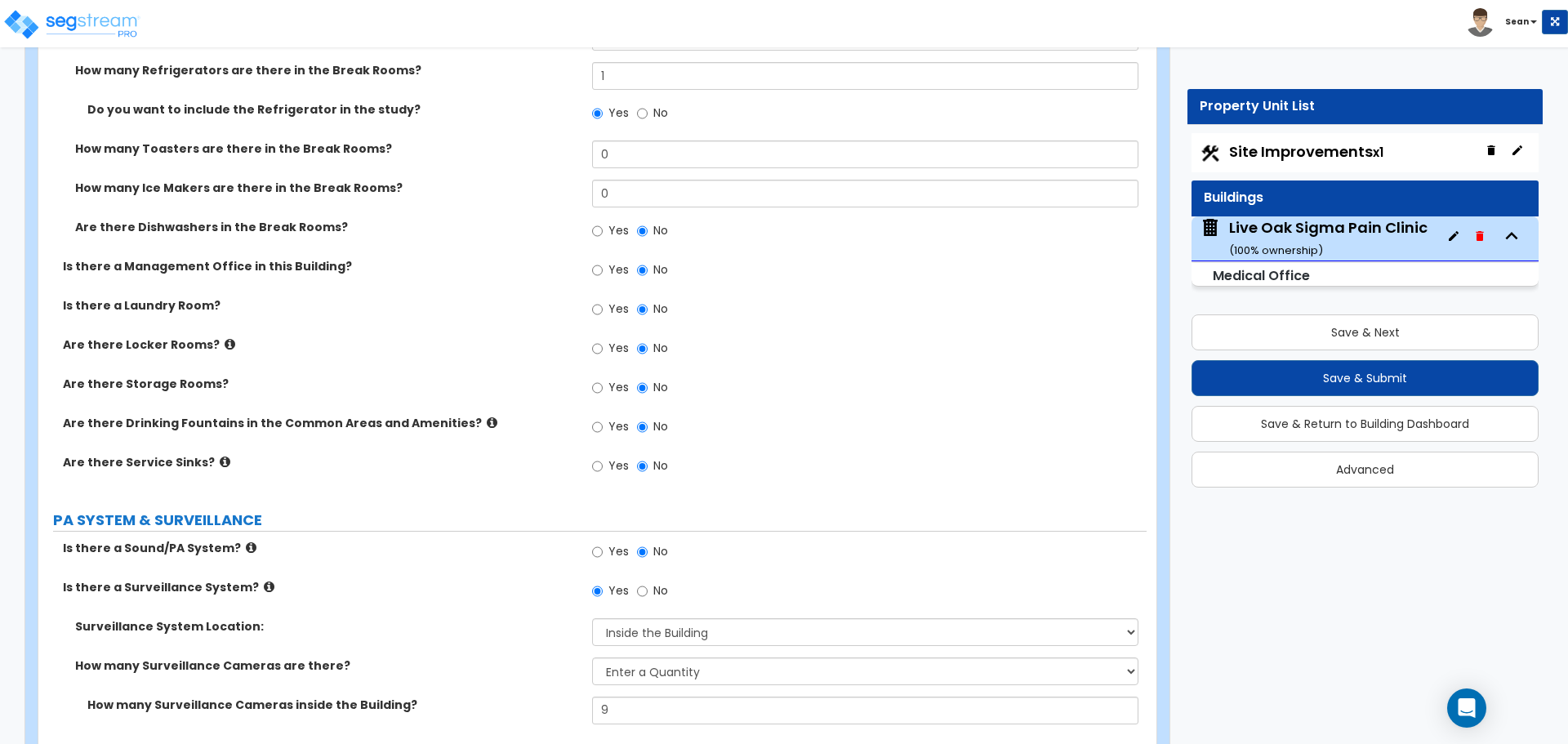 click on "Customize  [BRAND] [BRAND] [BRAND] Property Units [BRAND] [BRAND] Import Values from Previous Property Unit Import Values from Existing Property Unit Download Takeoff Guide Download for selected property unit Download for the complete property (.xlsx) Download for the complete property (.zip) Download blank takeoff guide (.xlsx) PORTE COCHERE Is there a Porte Cochere? Yes No GENERAL BUILDING INFORMATION What is the Average Exterior Wall Height of this Building? [NUMBER] Length of the Center Line of the Bldg from End to End in feet: [NUMBER] Number of Building Stories: 1 2 3 4 5 Building Footprint Square Footage (Ground Floor SF): [NUMBER] Are there Underground Floors in the building? Yes No Is there a Parking Garage inside the Footprint of the Building? Yes No Building Structural Composition: Please Choose One Tilt-up Wall Construction Reinforced Concrete Structural Steel Brick Masonry CMU Masonry Wood Stud Metal Stud Commercial Space Finish Quality: Low Average High EXTERIOR FINISHES None 1 2 3 No Wall Stucco" at bounding box center [784, -2766] 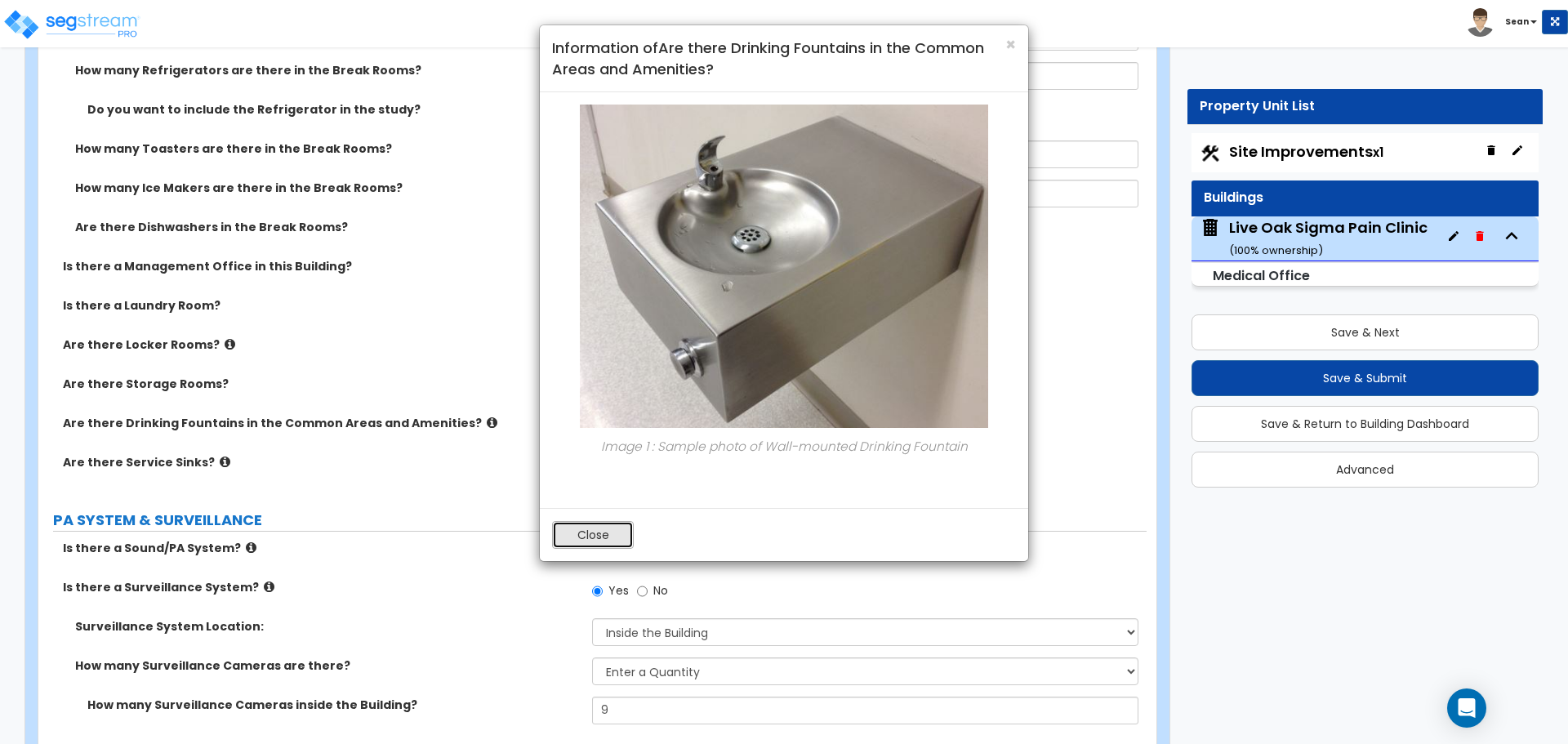 click on "Close" at bounding box center [593, 535] 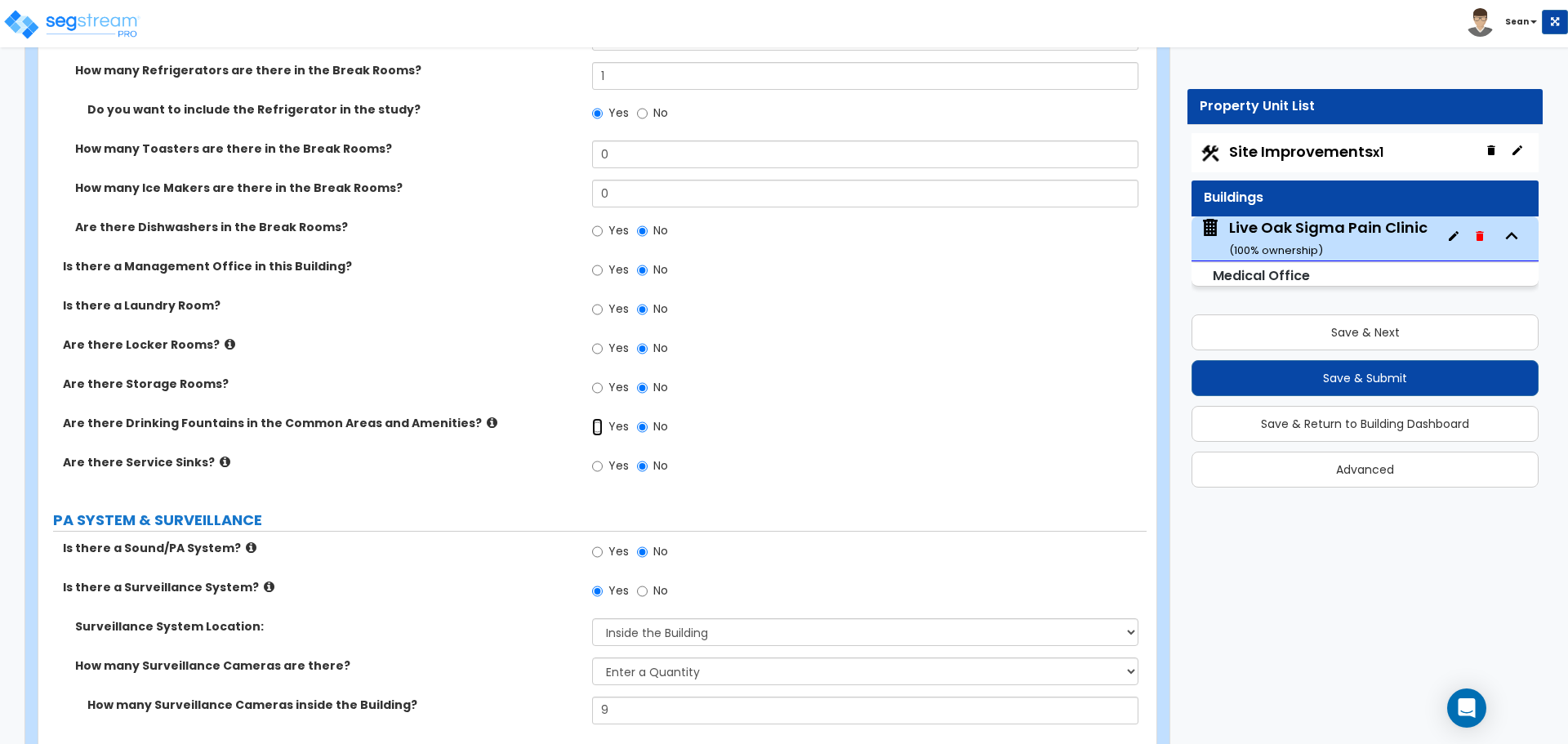 click on "Yes" at bounding box center [597, 427] 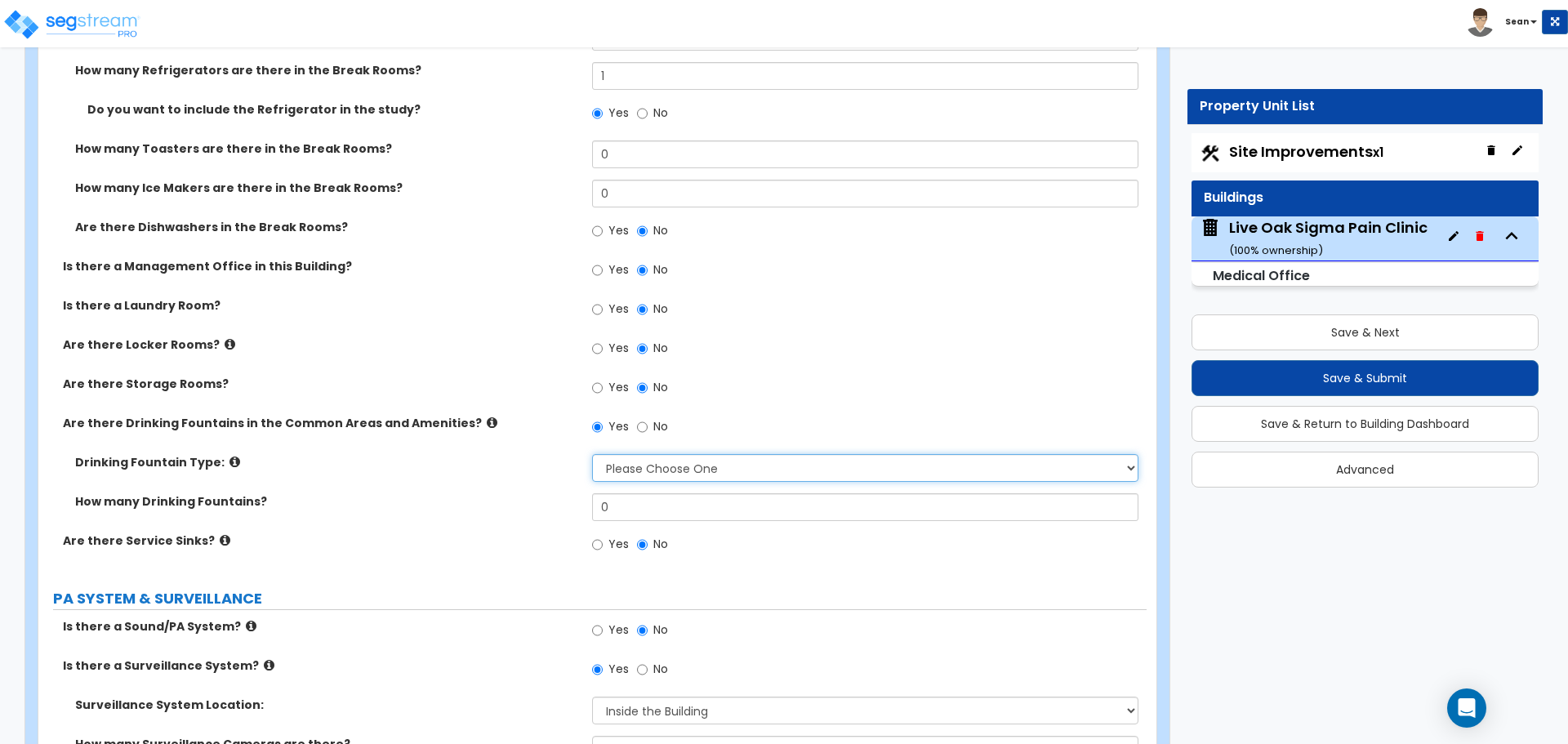 click on "Please Choose One Wall-mounted Floor-mounted" at bounding box center [865, 468] 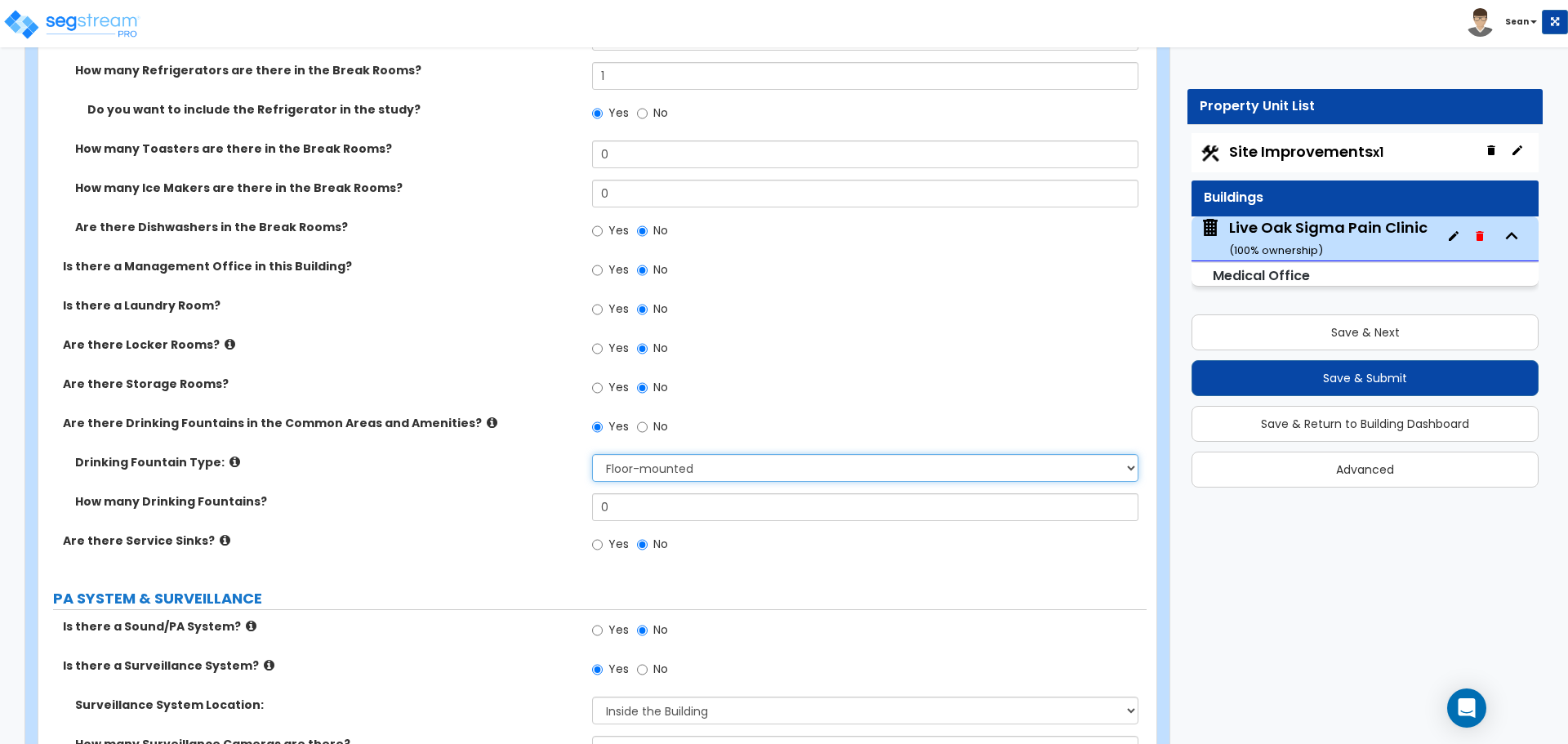 click on "Please Choose One Wall-mounted Floor-mounted" at bounding box center [865, 468] 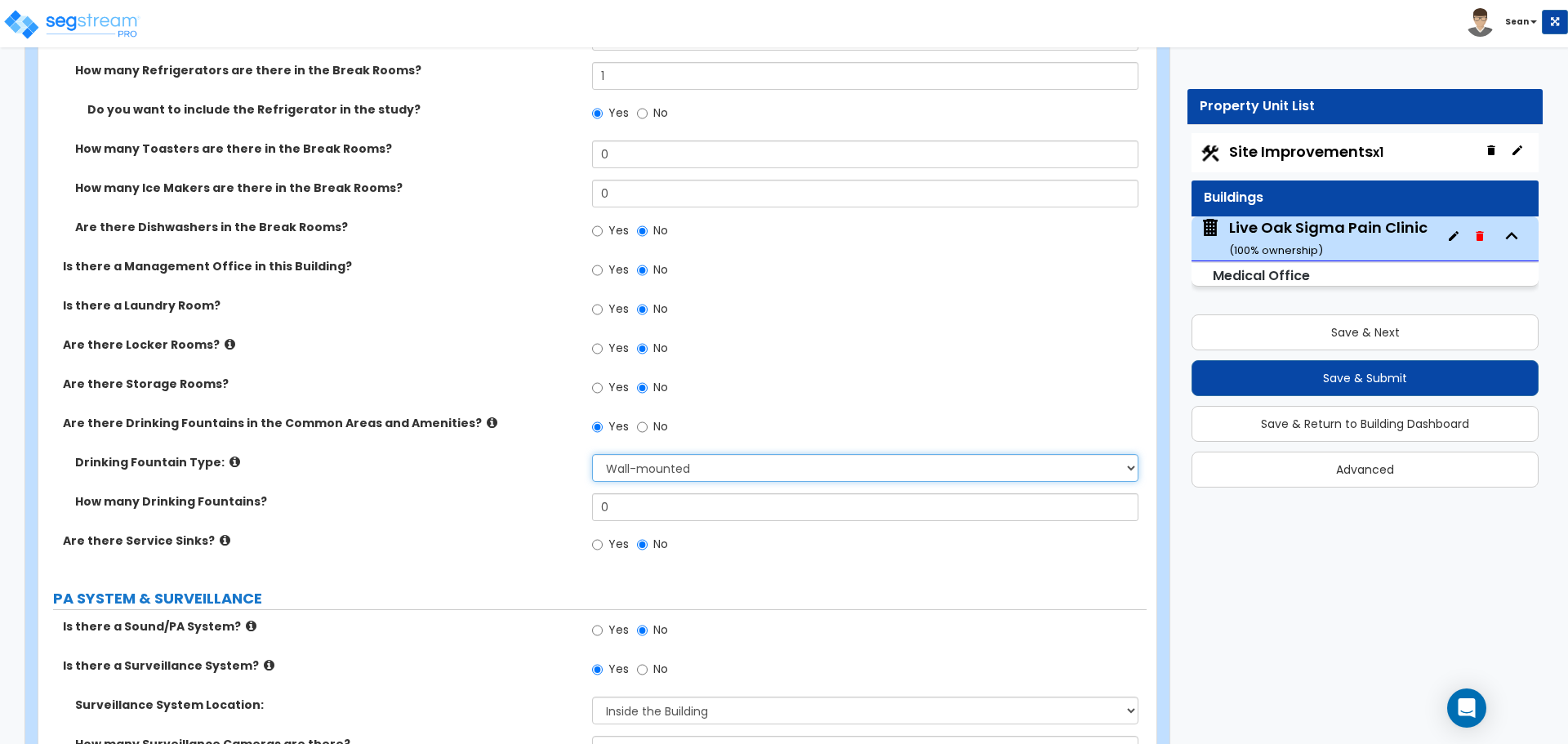 click on "Please Choose One Wall-mounted Floor-mounted" at bounding box center [865, 468] 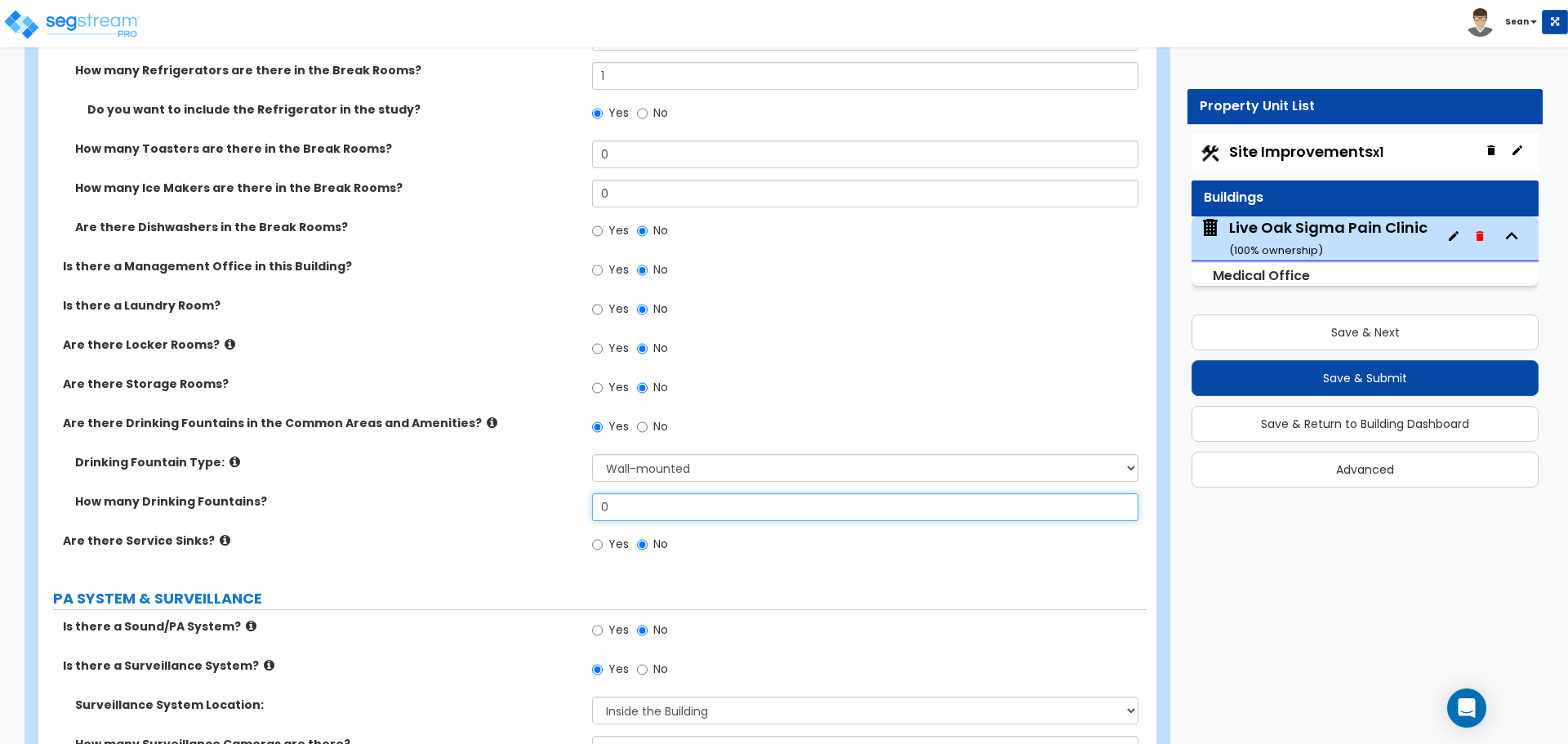 drag, startPoint x: 630, startPoint y: 506, endPoint x: 558, endPoint y: 514, distance: 72.44308 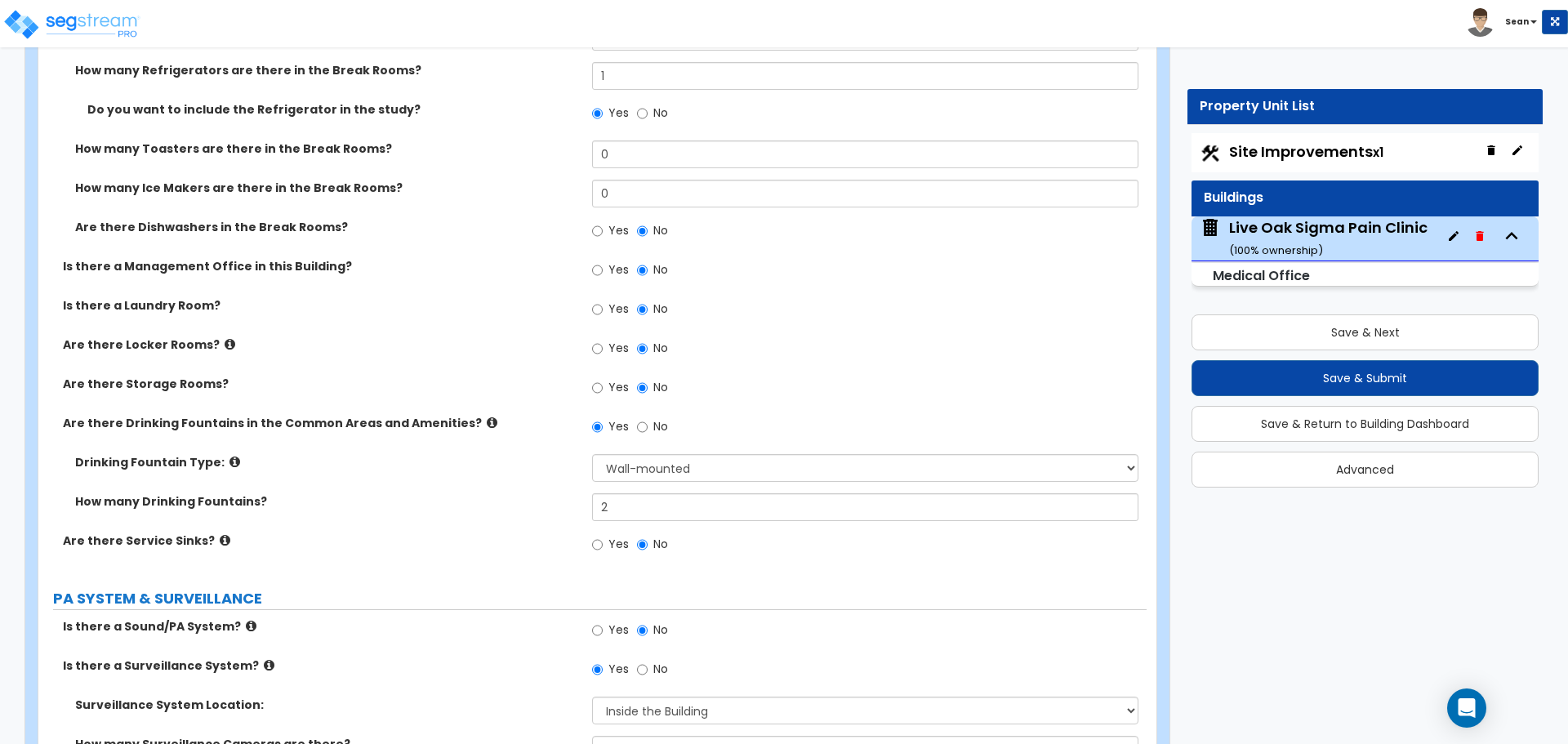 click on "How many Drinking Fountains? [NUMBER]" at bounding box center [592, 513] 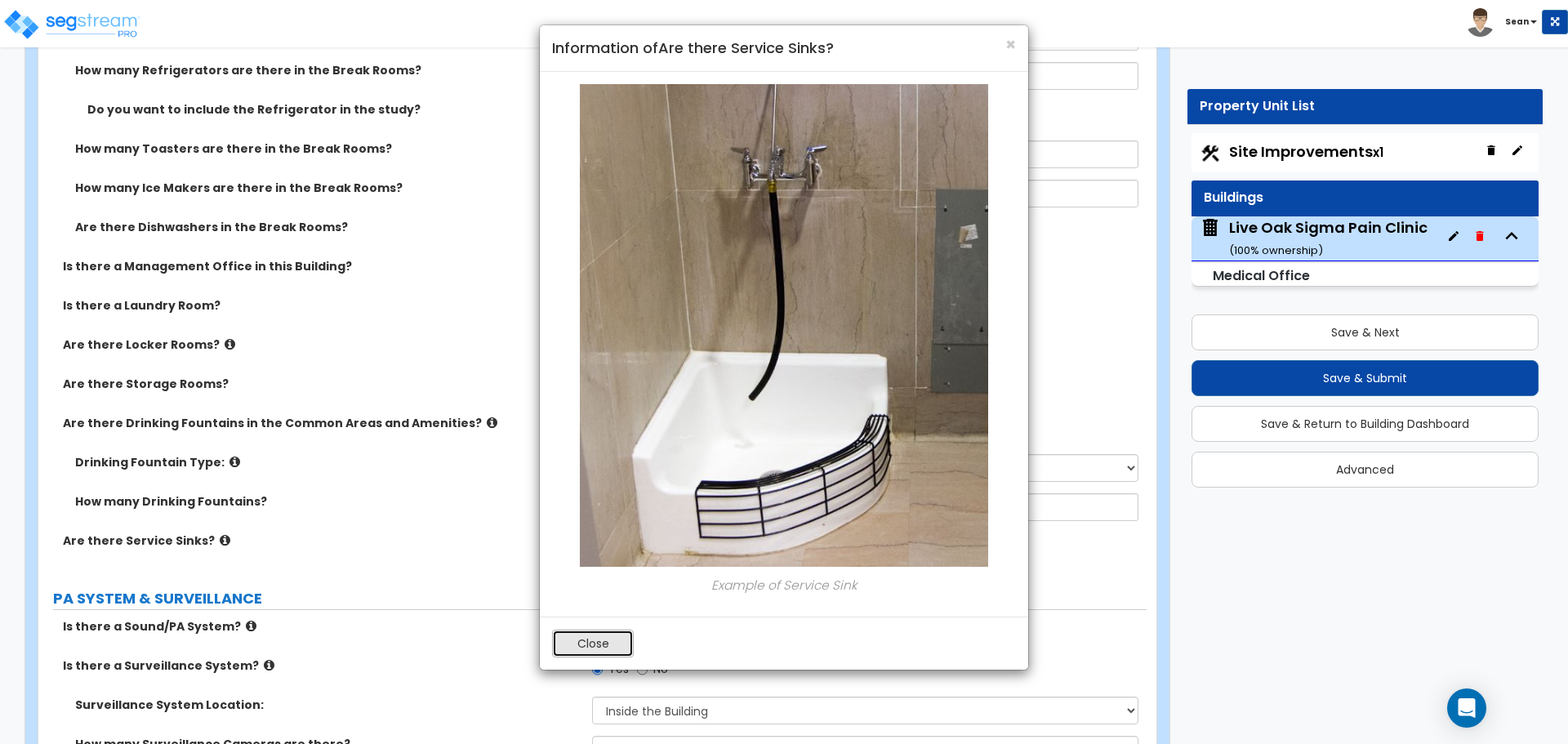 click on "Close" at bounding box center (593, 644) 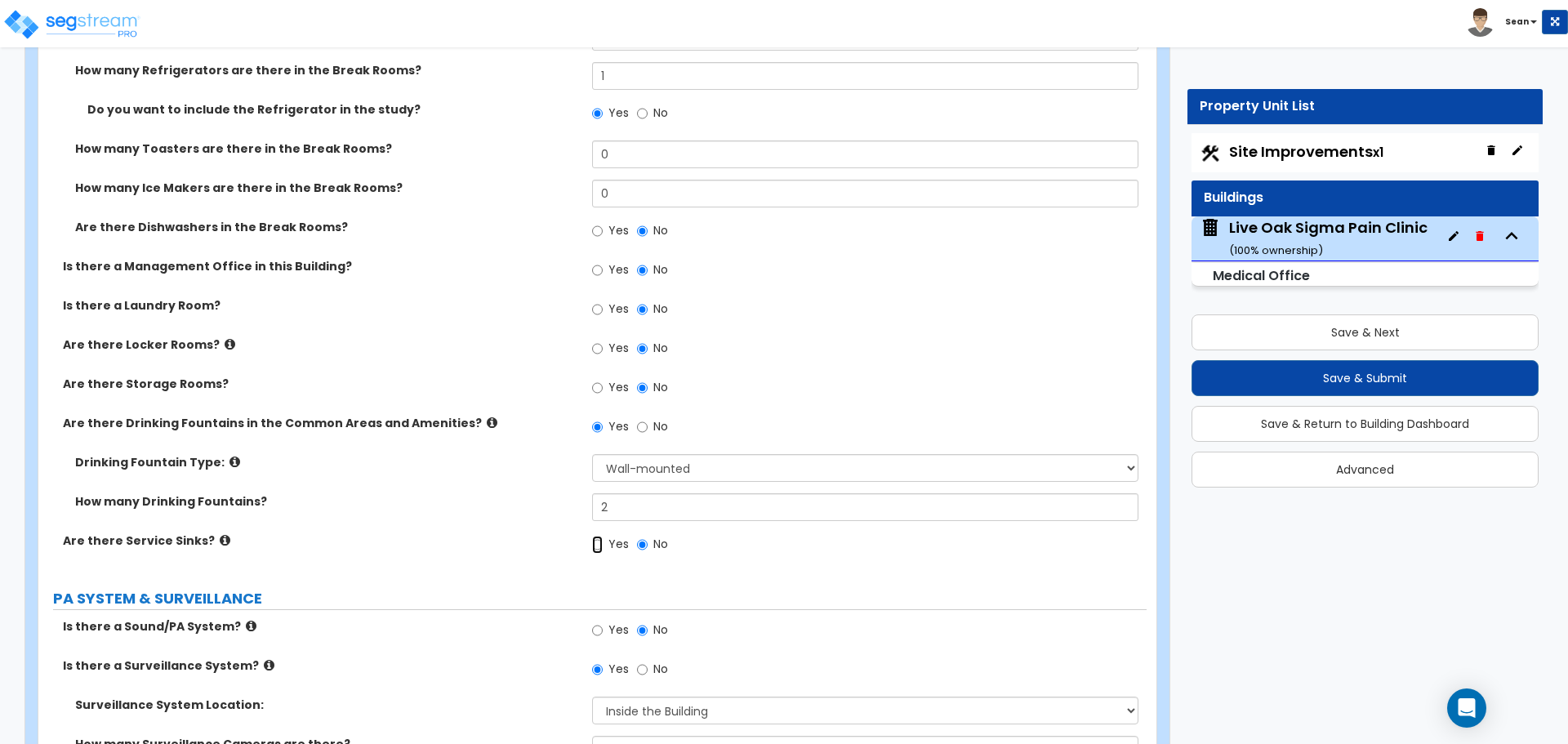 click on "Yes" at bounding box center (597, 545) 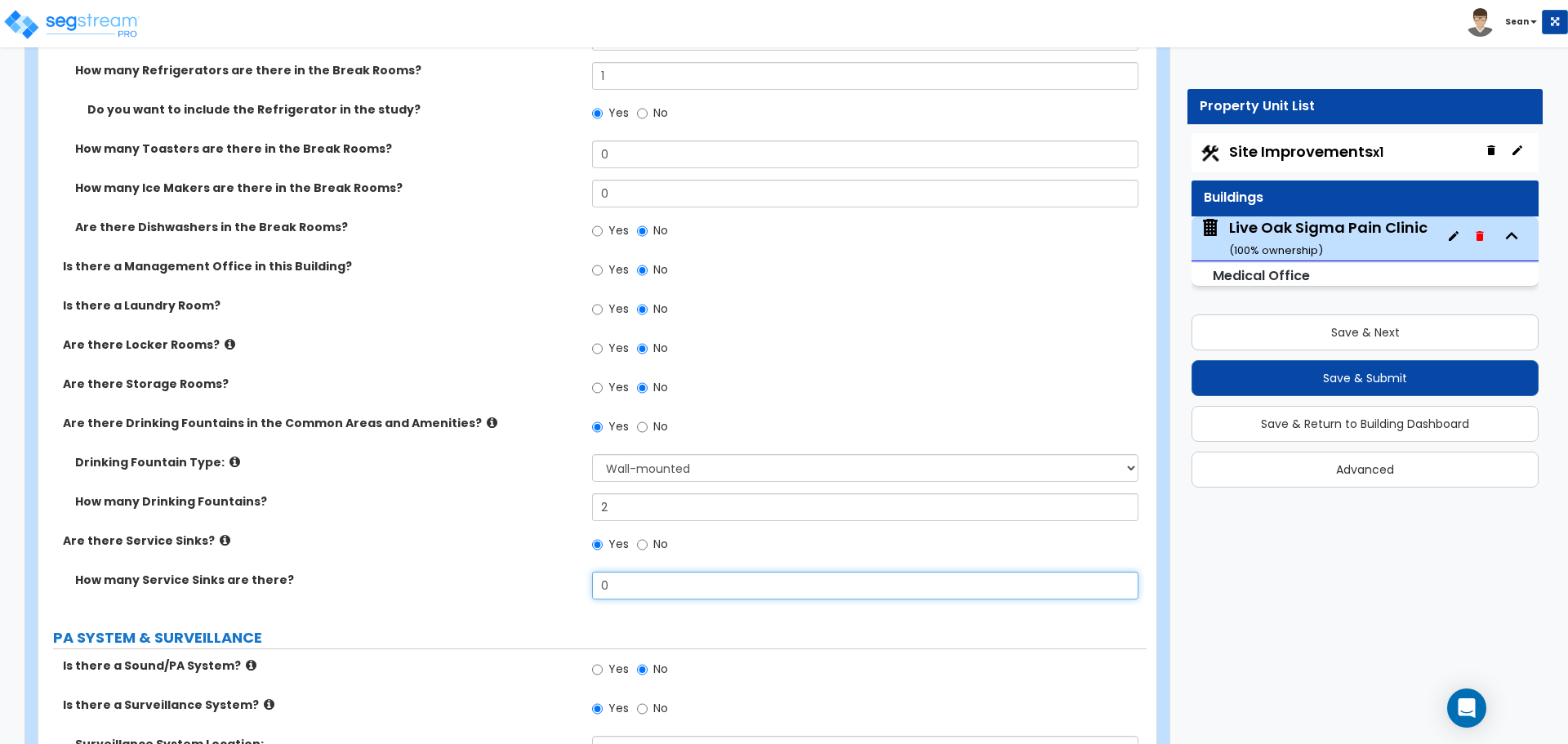 drag, startPoint x: 631, startPoint y: 594, endPoint x: 599, endPoint y: 595, distance: 32.015621 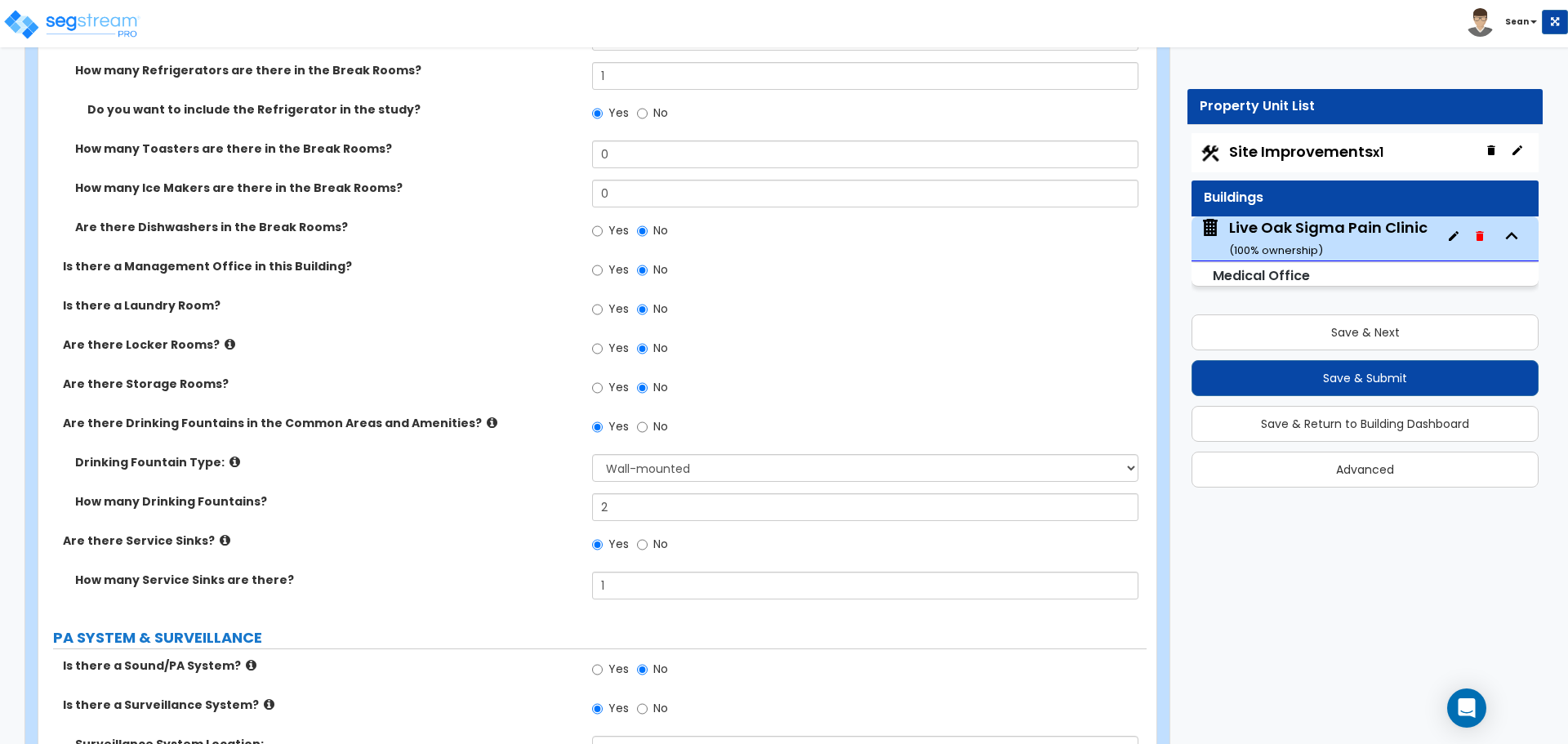 click on "PORTE COCHERE Is there a Porte Cochere? Yes No GENERAL BUILDING INFORMATION What is the Average Exterior Wall Height of this Building? 17 Length of the Center Line of the Bldg from End to End in feet: 94 Number of Building Stories: 1 2 3 4 5 Building Footprint Square Footage (Ground Floor SF): 9869 Are there Underground Floors in the building? Yes No Is there a Parking Garage inside the Footprint of the Building? Yes No Building Structural Composition: Please Choose One Tilt-up Wall Construction Reinforced Concrete Structural Steel Brick Masonry CMU Masonry Wood Stud Metal Stud Commercial Space Finish Quality: Low Average High EXTERIOR FINISHES How many Types of Exterior Wall Finishes? None 1 2 3 Exterior Wall Finish Type 1: Please Choose One No Finish/Shared Wall No Wall Brick Veneer Stone Veneer Wood Siding Vinyl Siding Metal Siding Stucco EIFS Finish Fiber Cement Siding Paint Finish Metal Composite Panels Glass Curtain Wall ROOF Roof Structure Type: Please Choose One Gable Roof Flat Roof Metal Wood Yes No" at bounding box center [592, -2663] 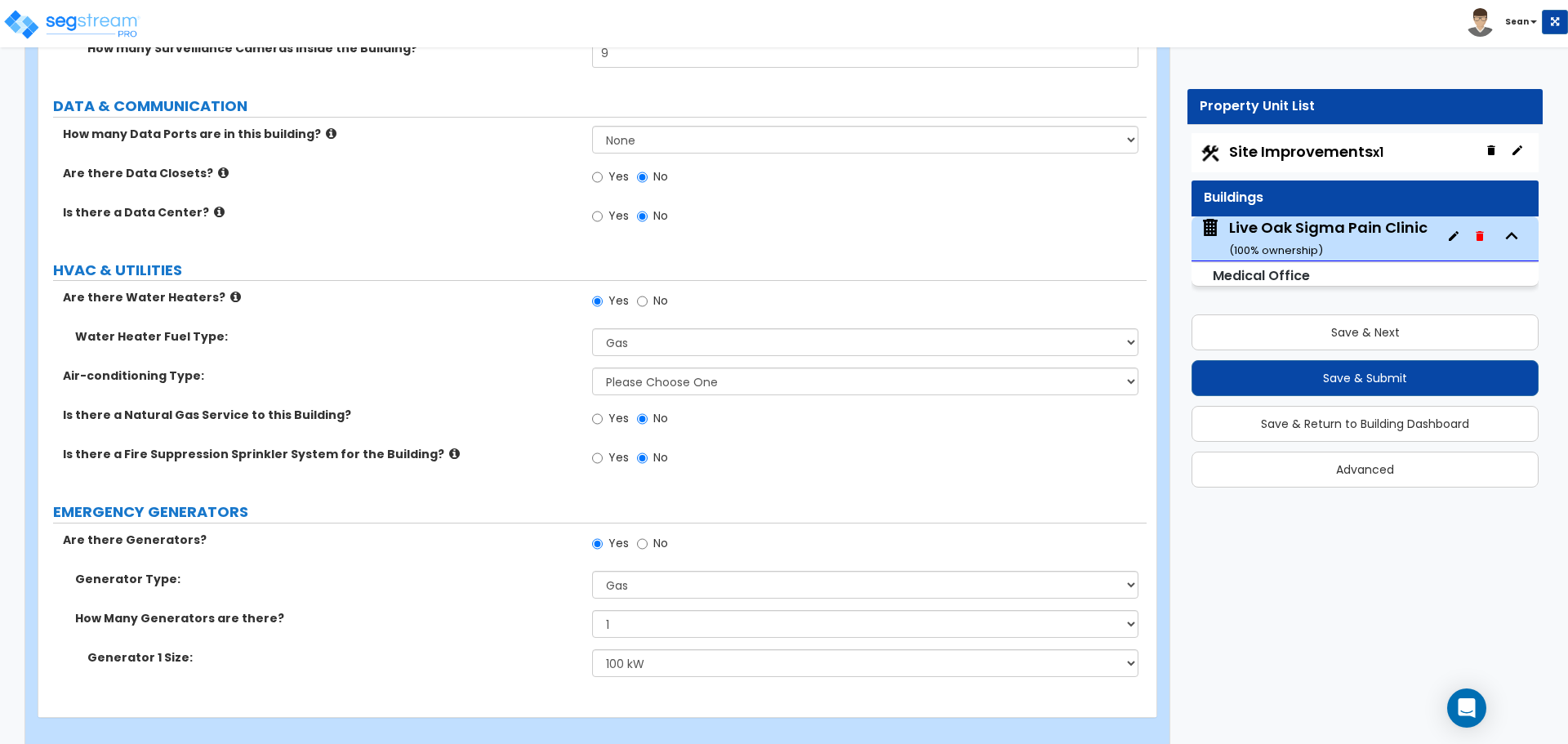 scroll, scrollTop: 7817, scrollLeft: 0, axis: vertical 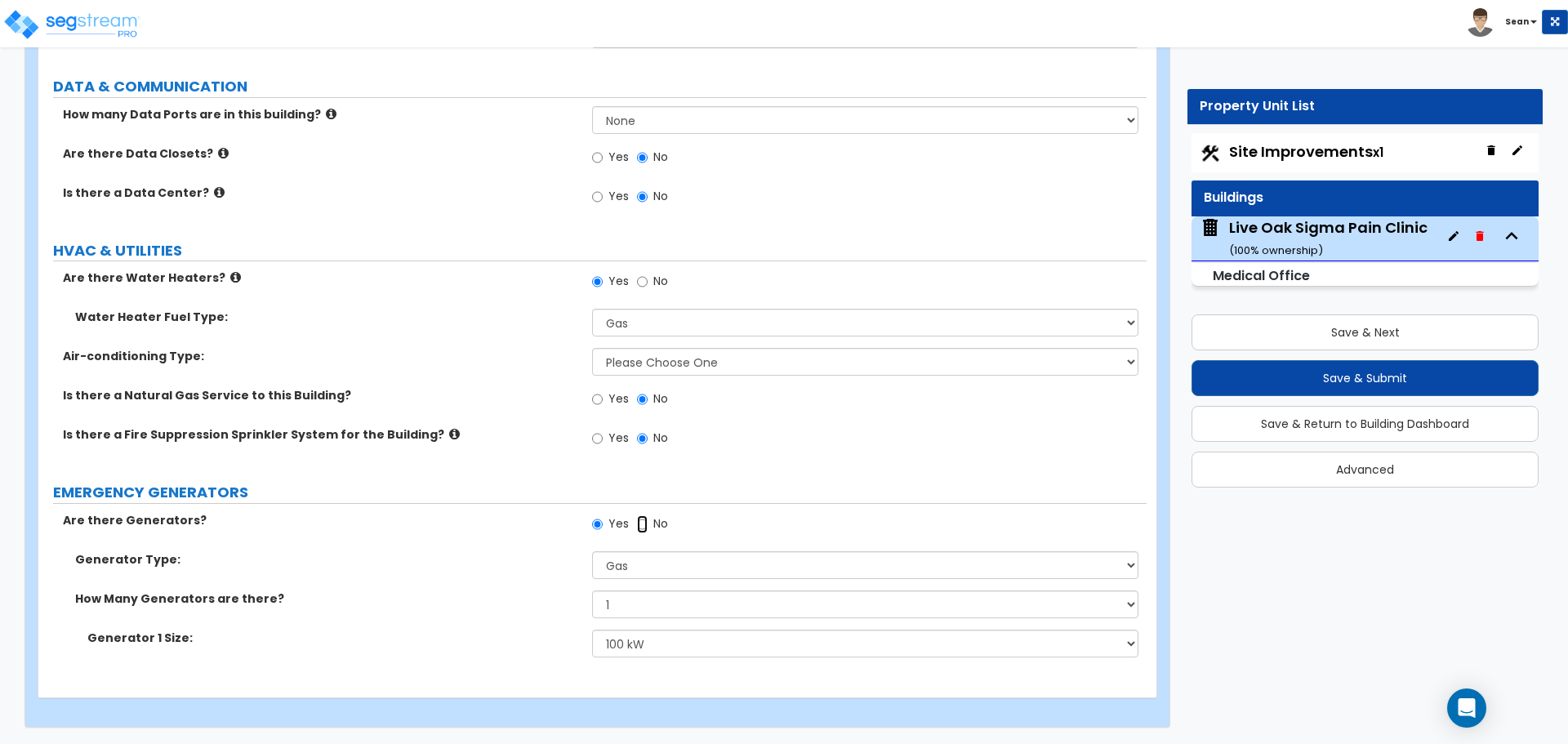 click on "No" at bounding box center (642, 524) 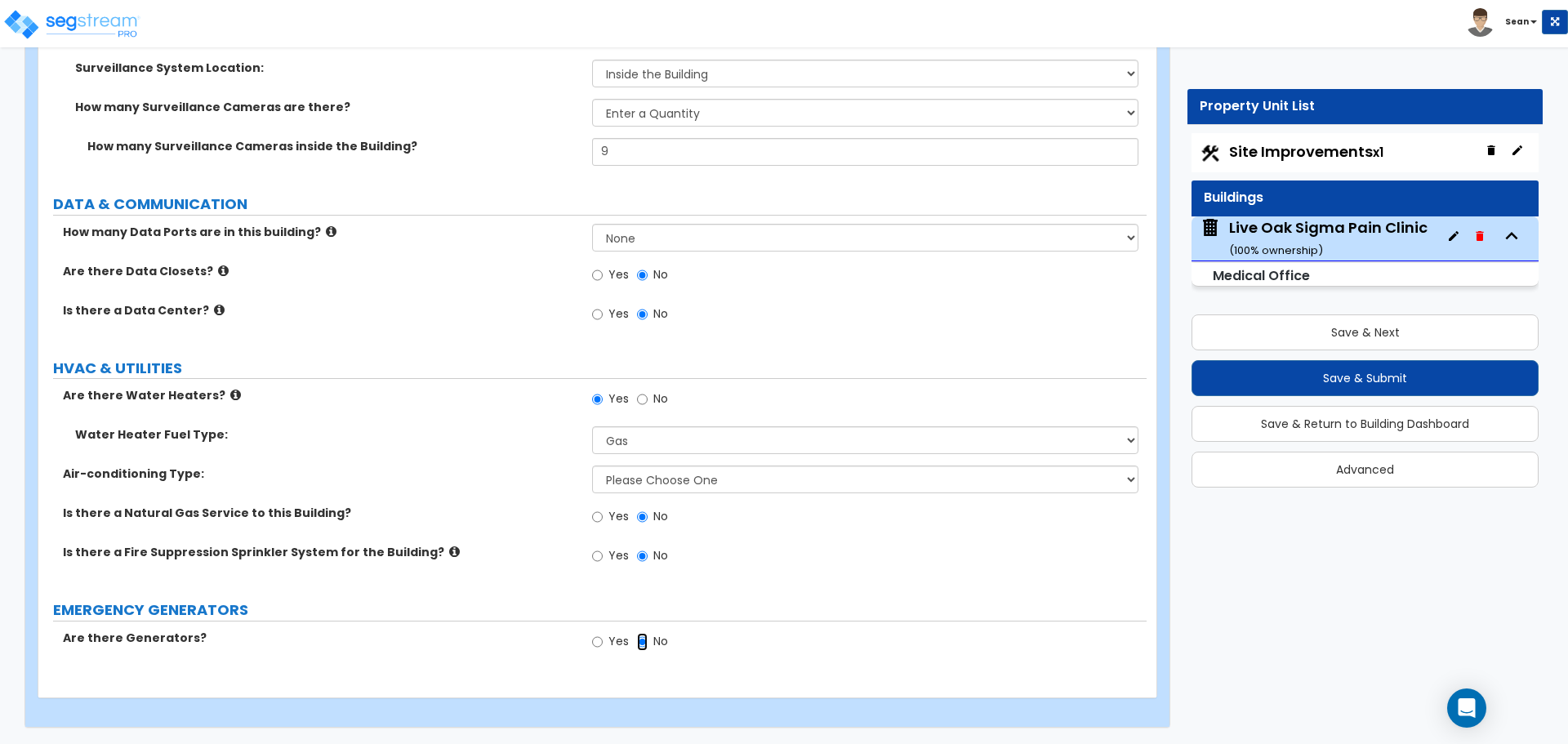 scroll, scrollTop: 7700, scrollLeft: 0, axis: vertical 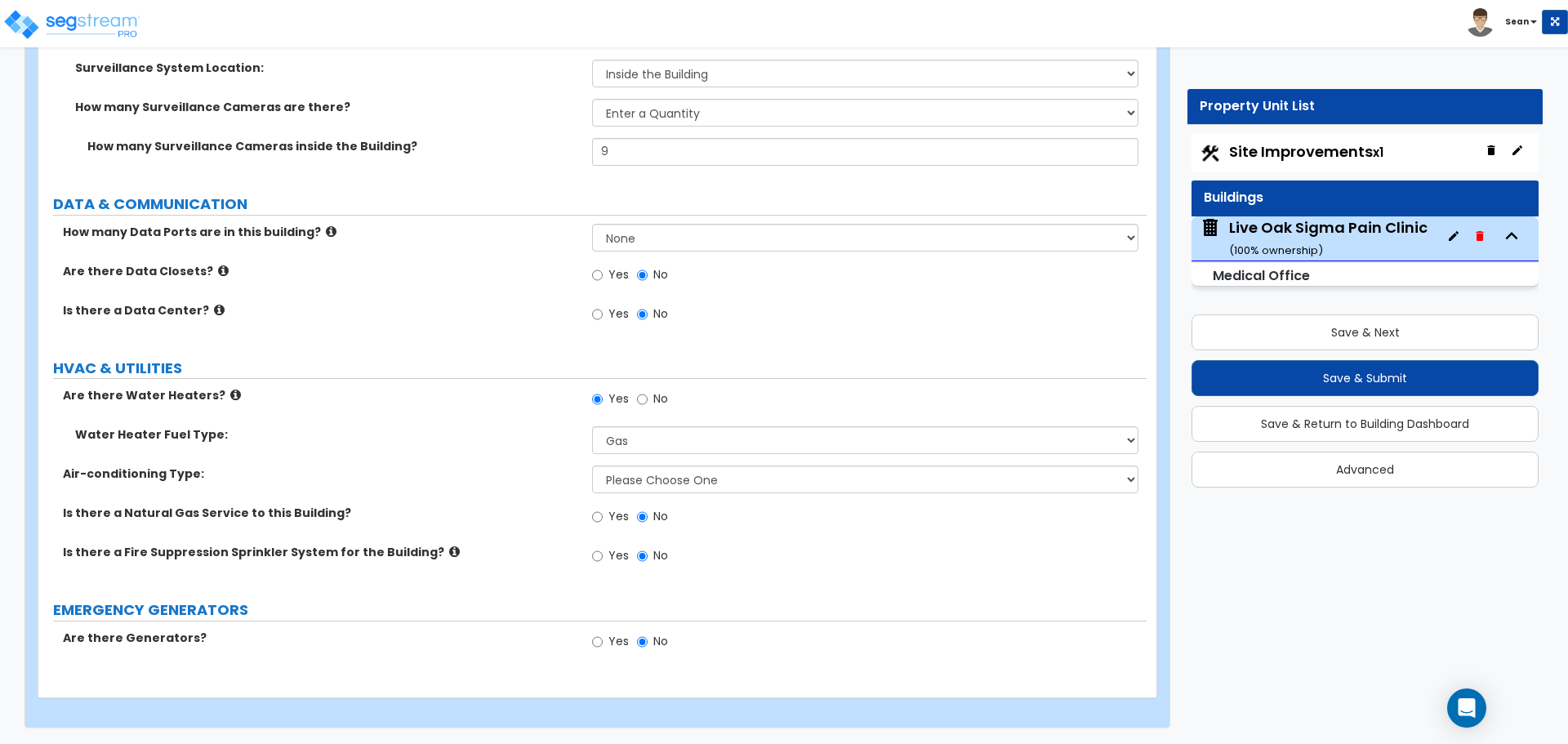drag, startPoint x: 590, startPoint y: 640, endPoint x: 571, endPoint y: 640, distance: 19 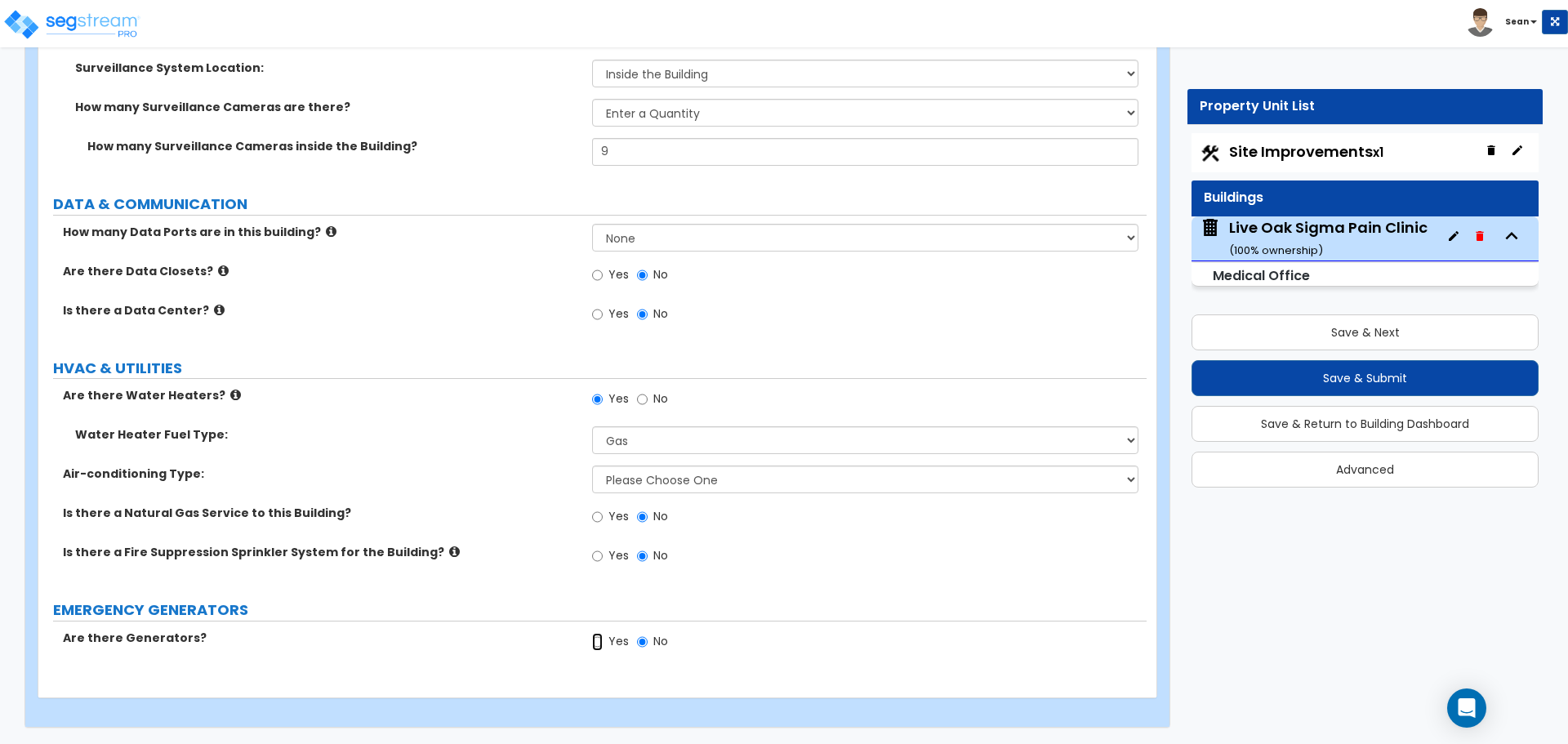 click on "Yes" at bounding box center [597, 642] 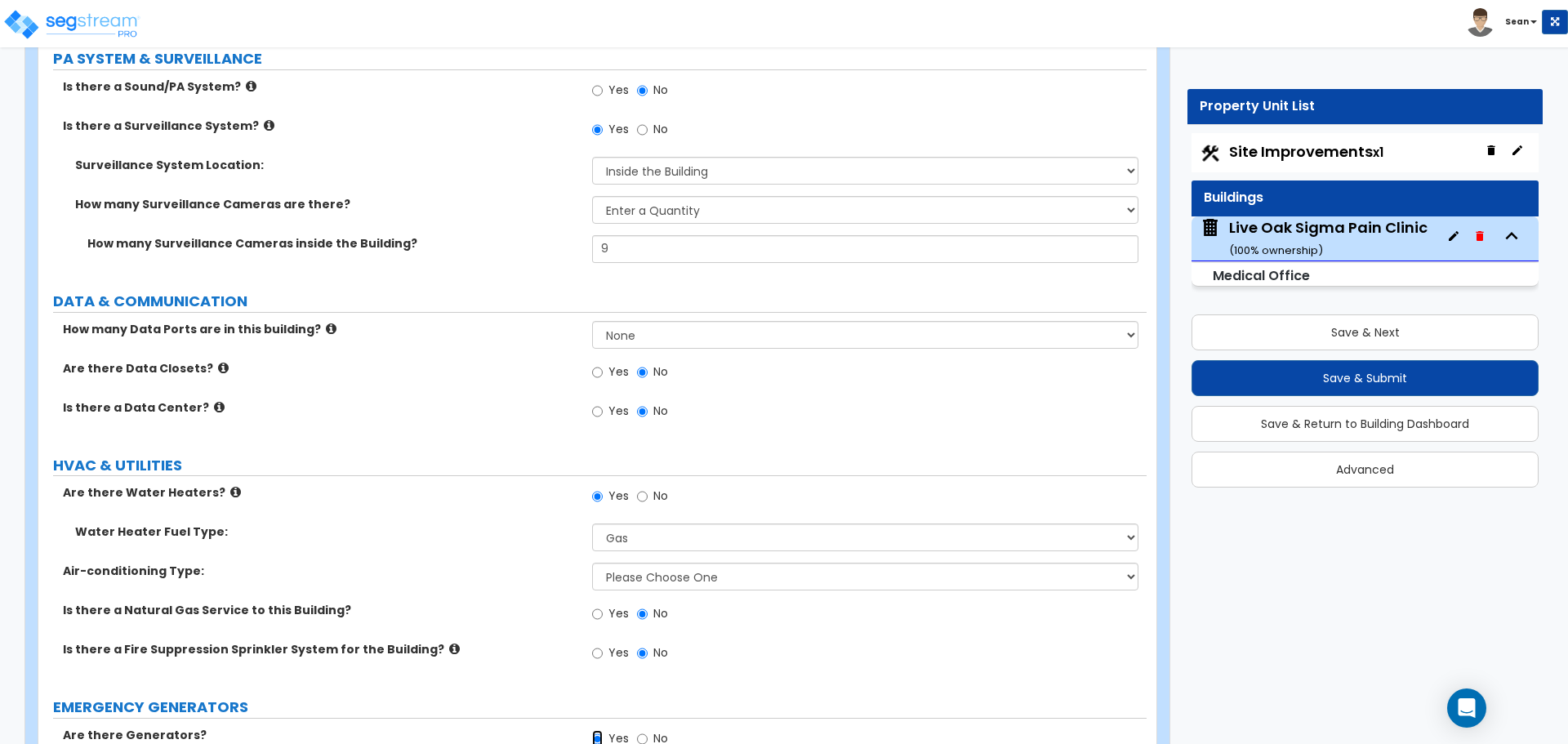 scroll, scrollTop: 7778, scrollLeft: 0, axis: vertical 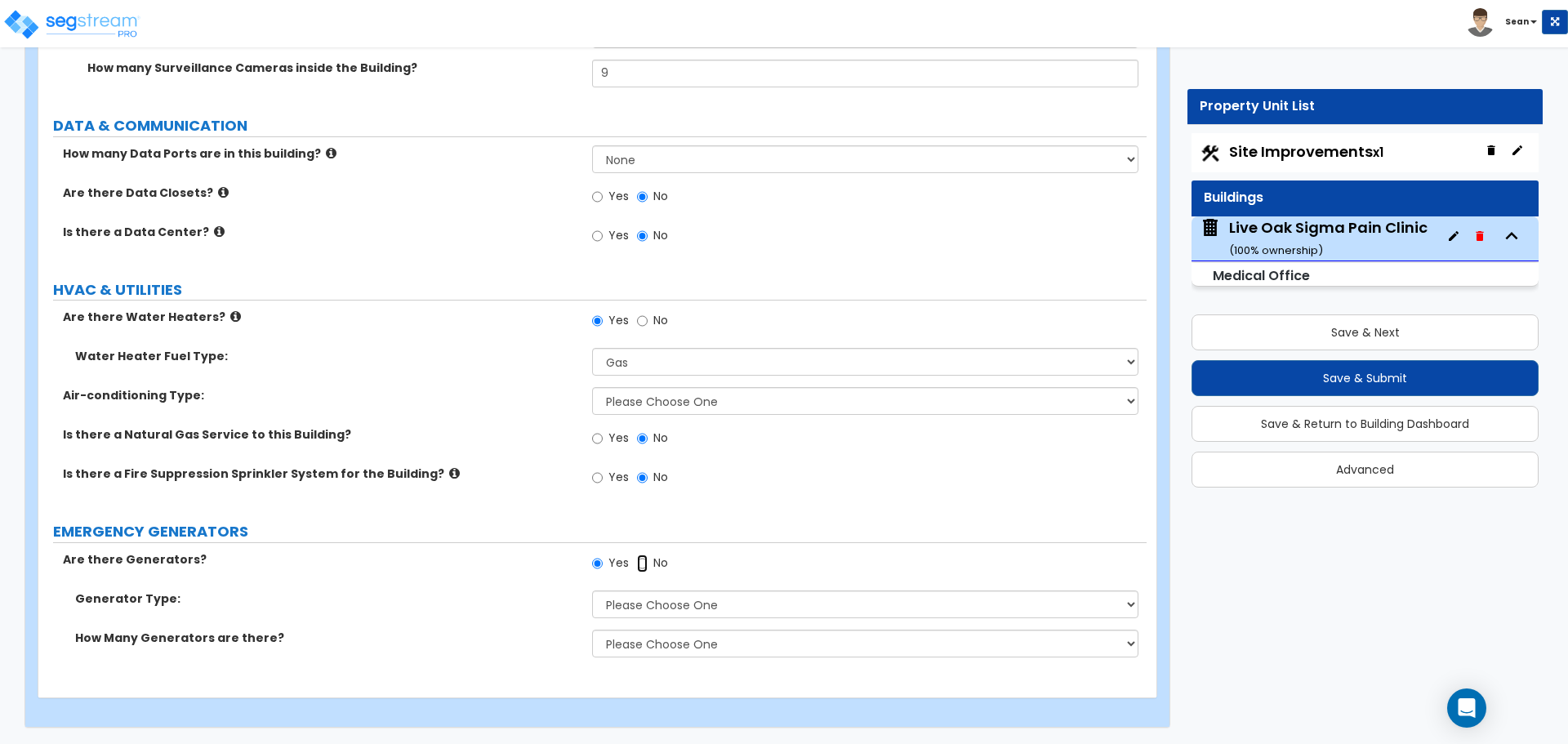 click on "No" at bounding box center (642, 564) 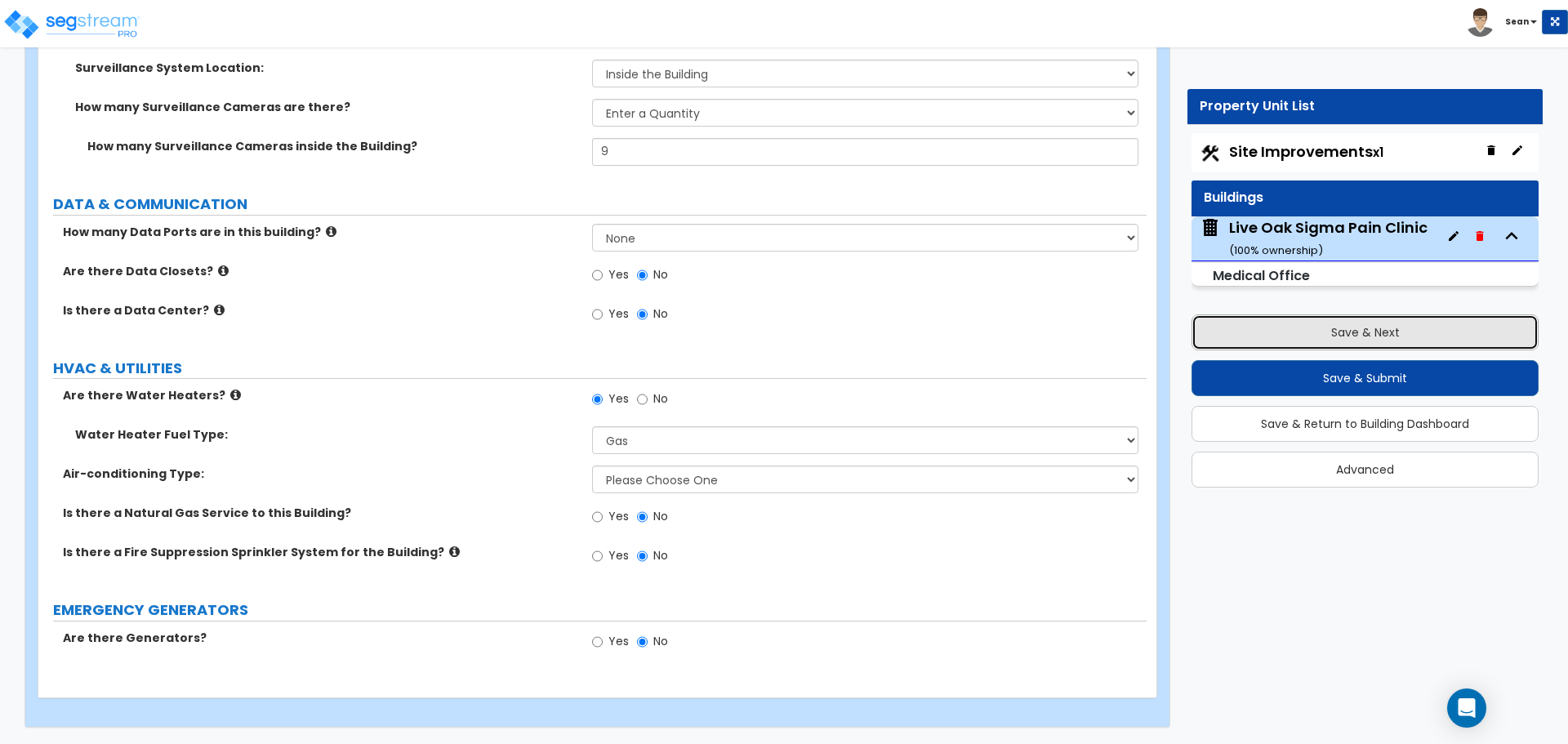 click on "Save & Next" at bounding box center (1365, 332) 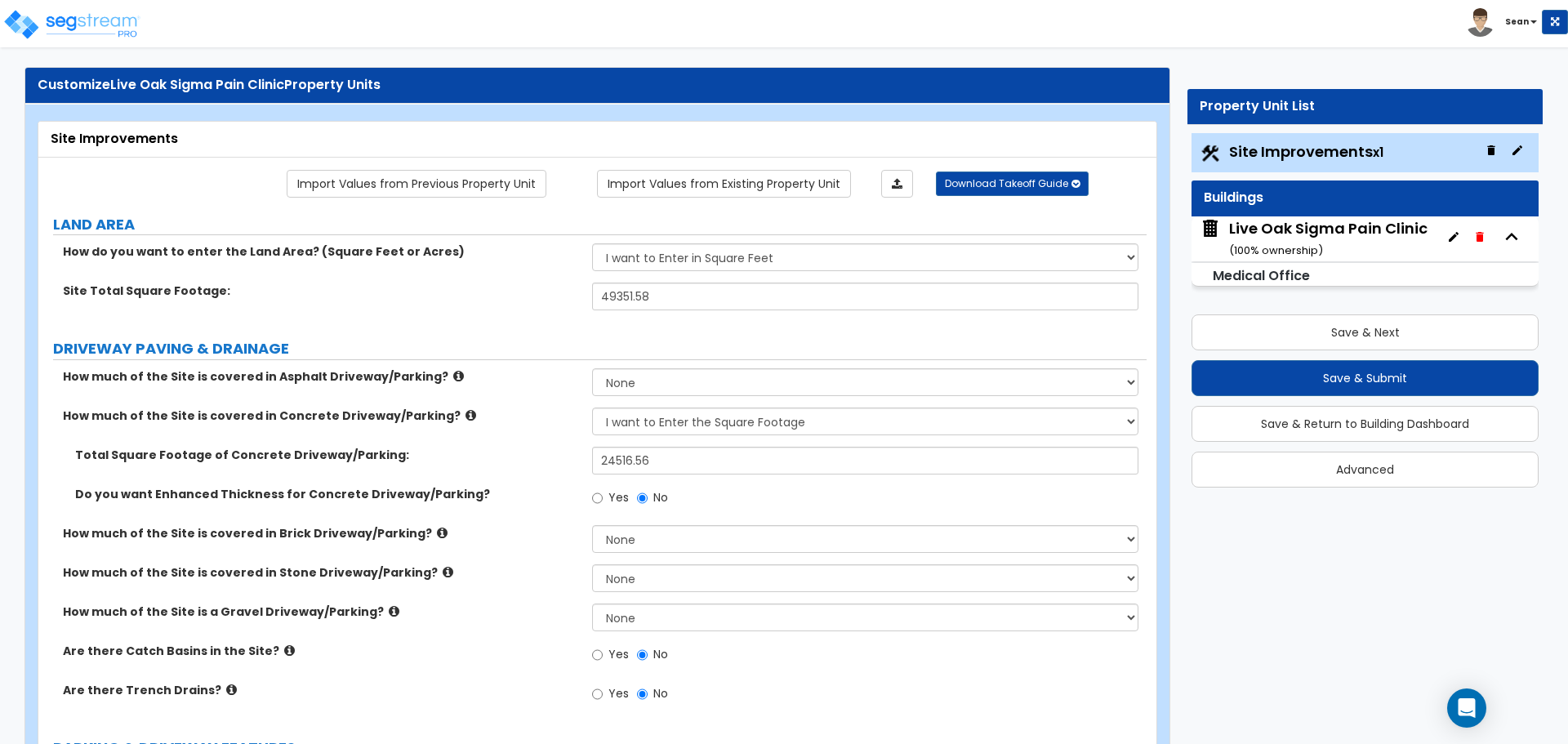 scroll, scrollTop: 82, scrollLeft: 0, axis: vertical 